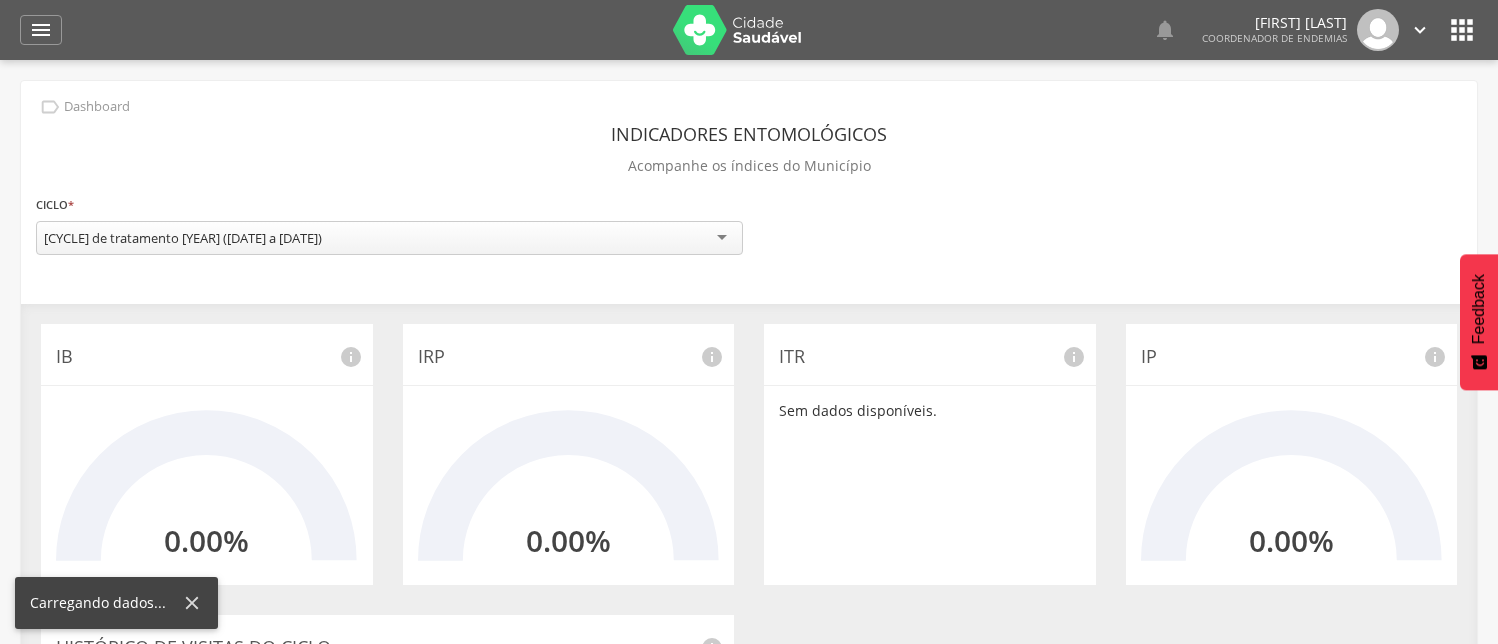 scroll, scrollTop: 0, scrollLeft: 0, axis: both 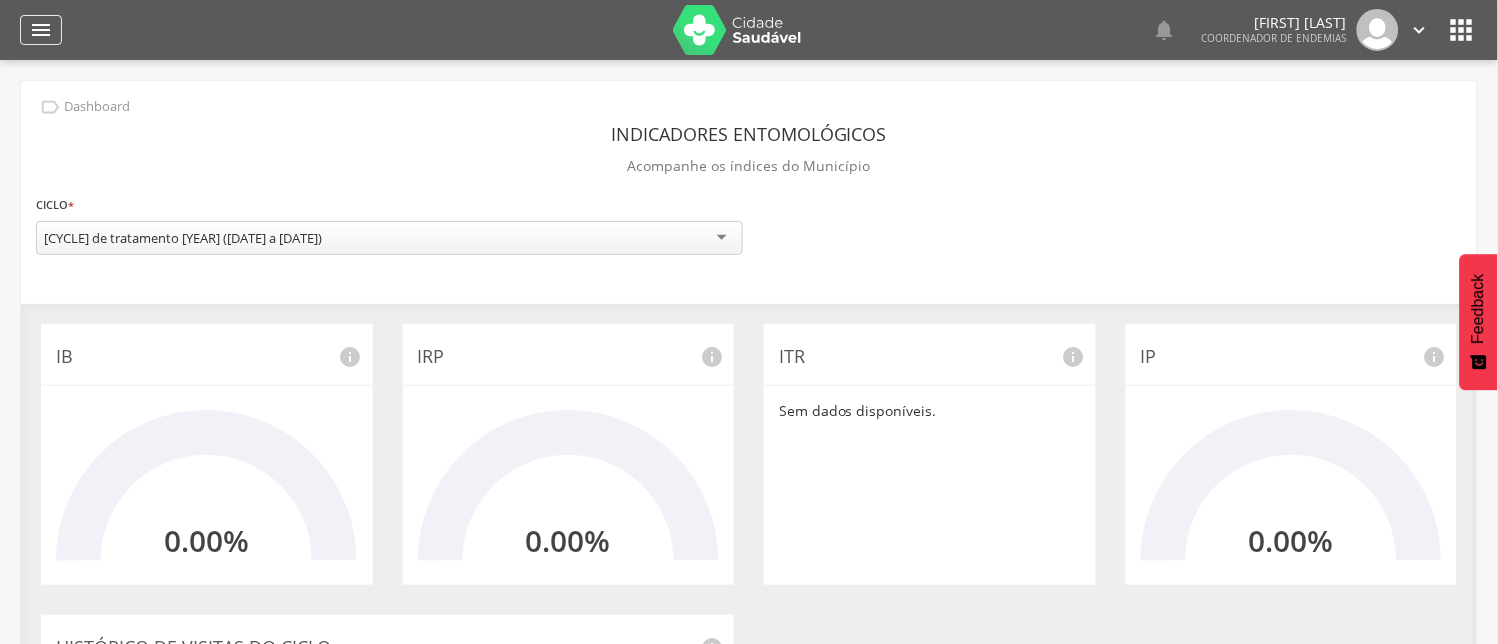 click on "" at bounding box center (41, 30) 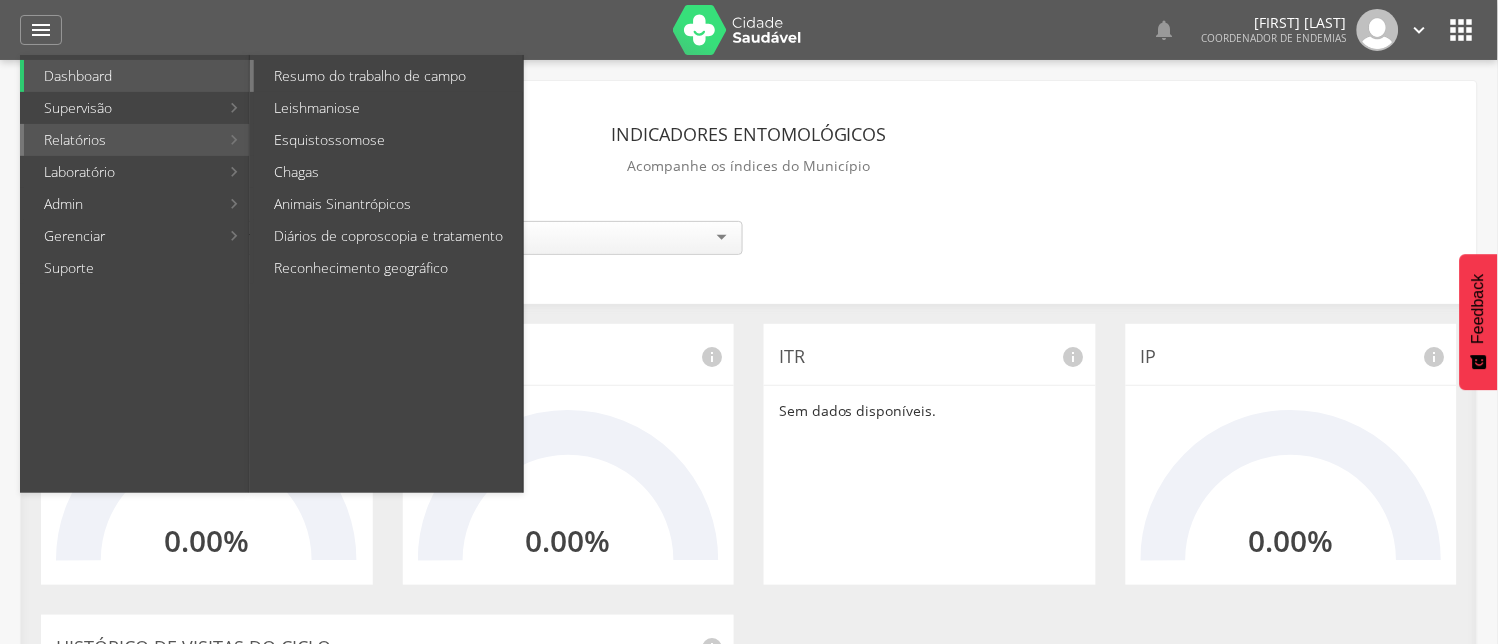 click on "Resumo do trabalho de campo" at bounding box center [388, 76] 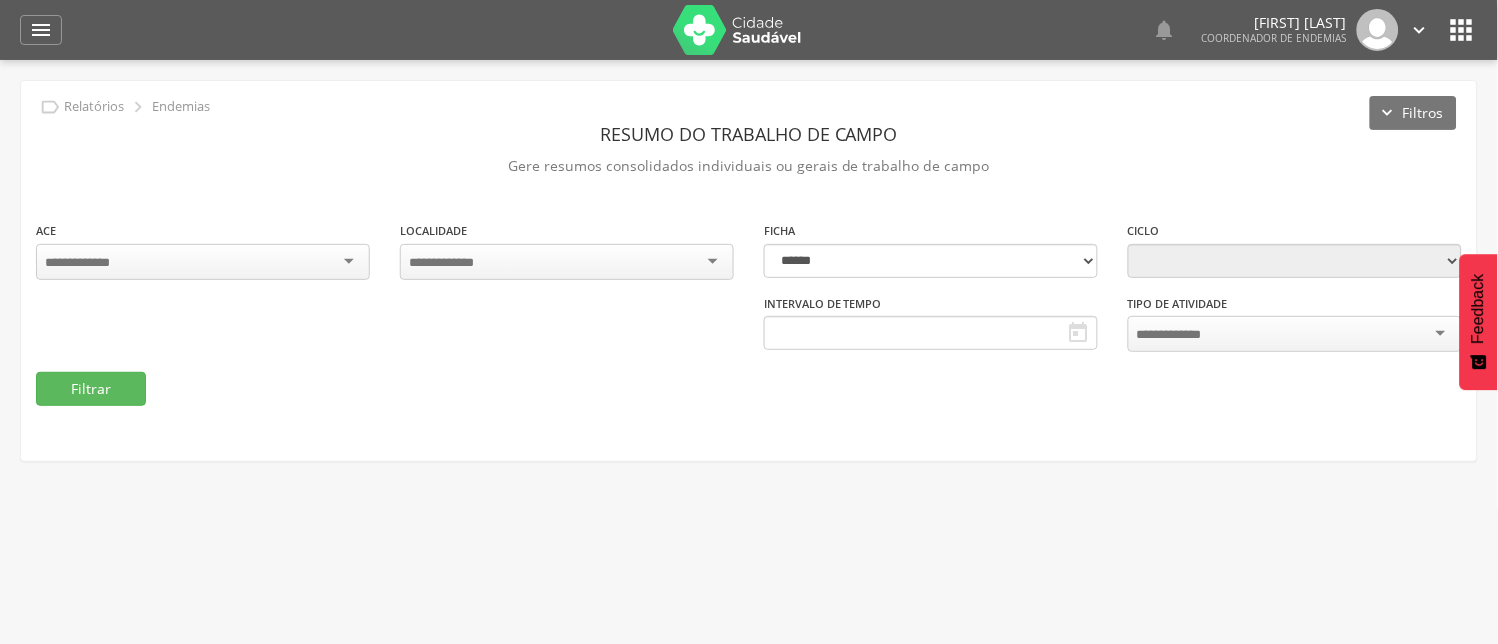 type on "**********" 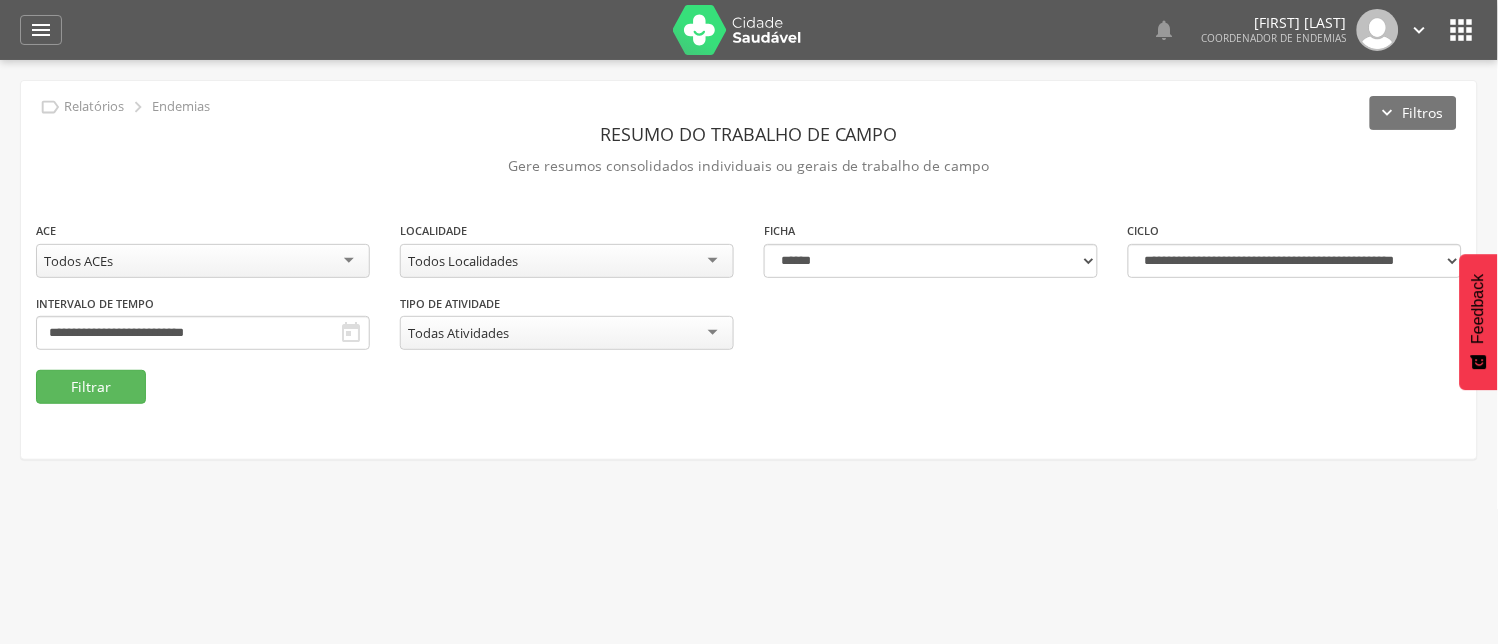 click on "Todos ACEs" at bounding box center [203, 261] 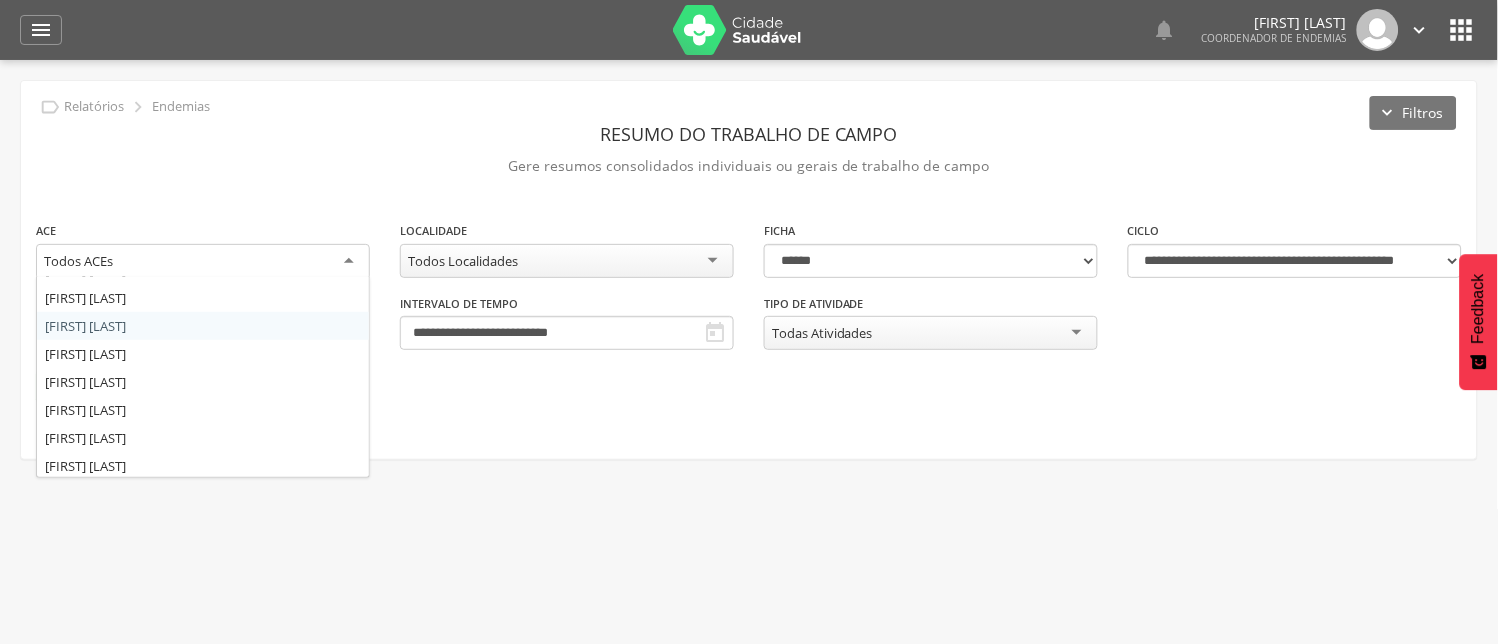 scroll, scrollTop: 135, scrollLeft: 0, axis: vertical 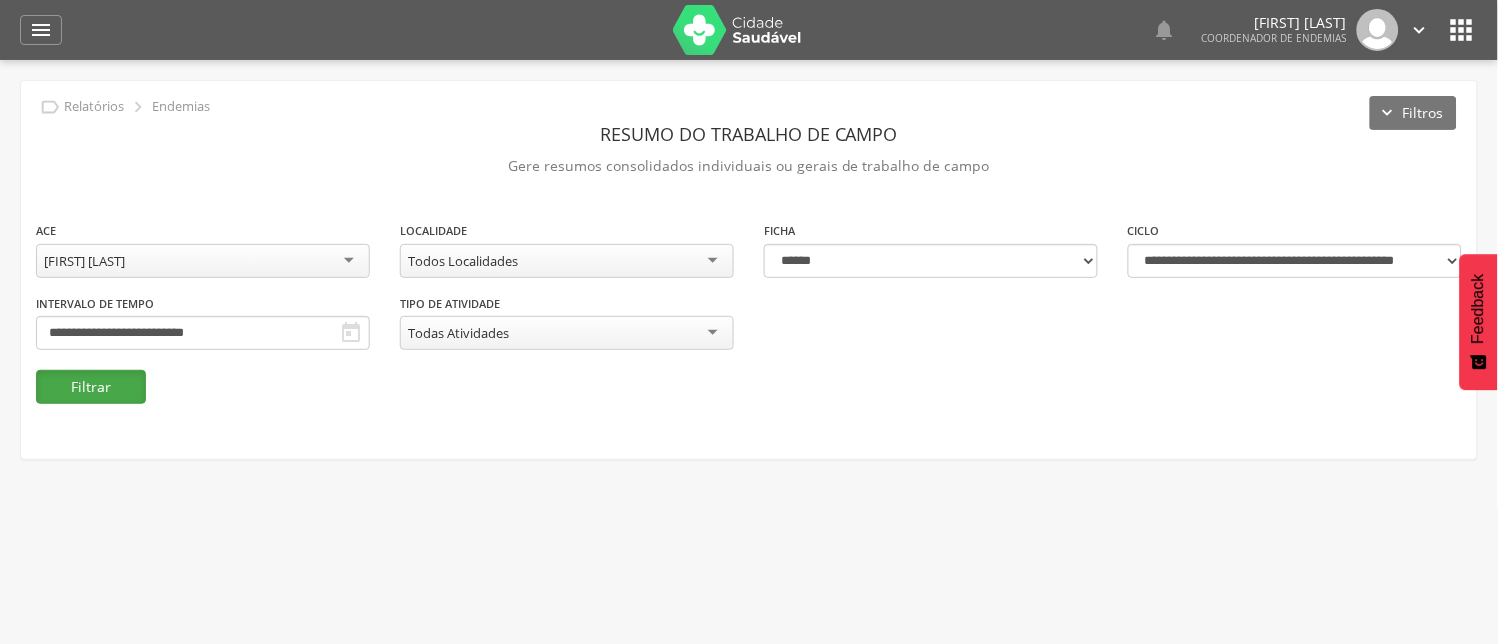 click on "Filtrar" at bounding box center (91, 387) 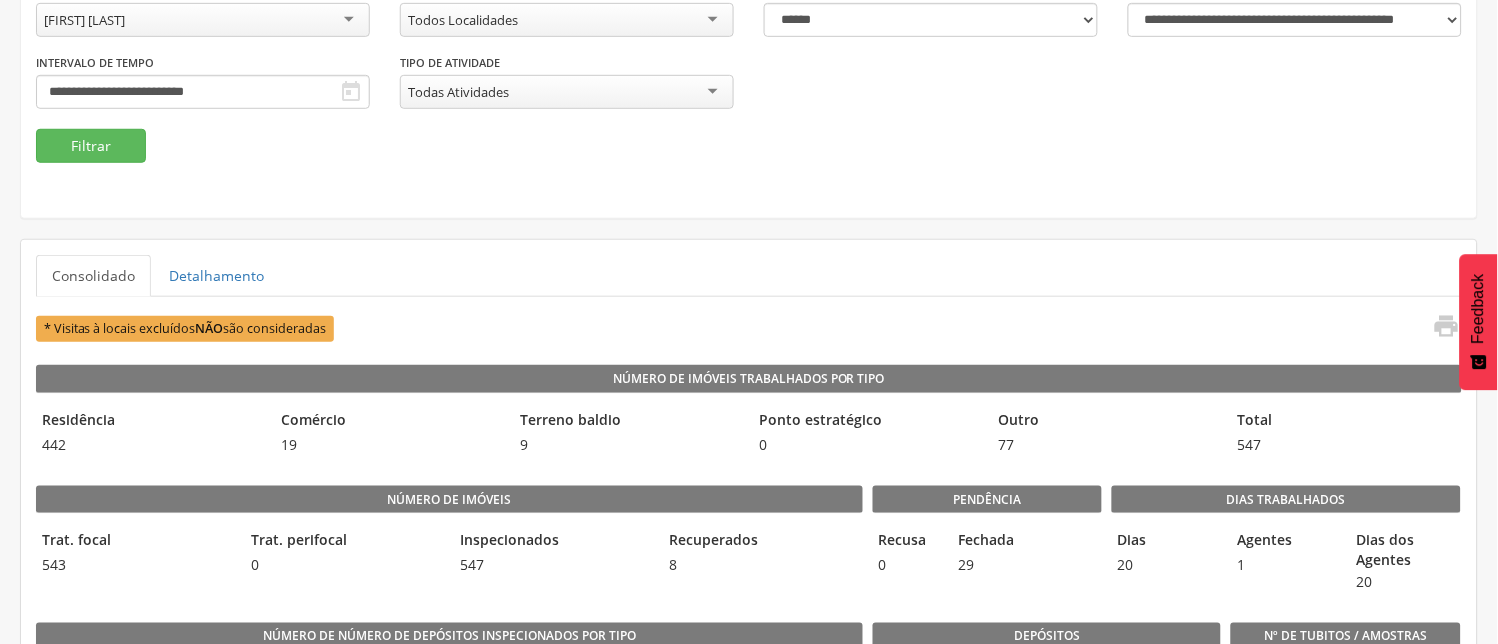 scroll, scrollTop: 0, scrollLeft: 0, axis: both 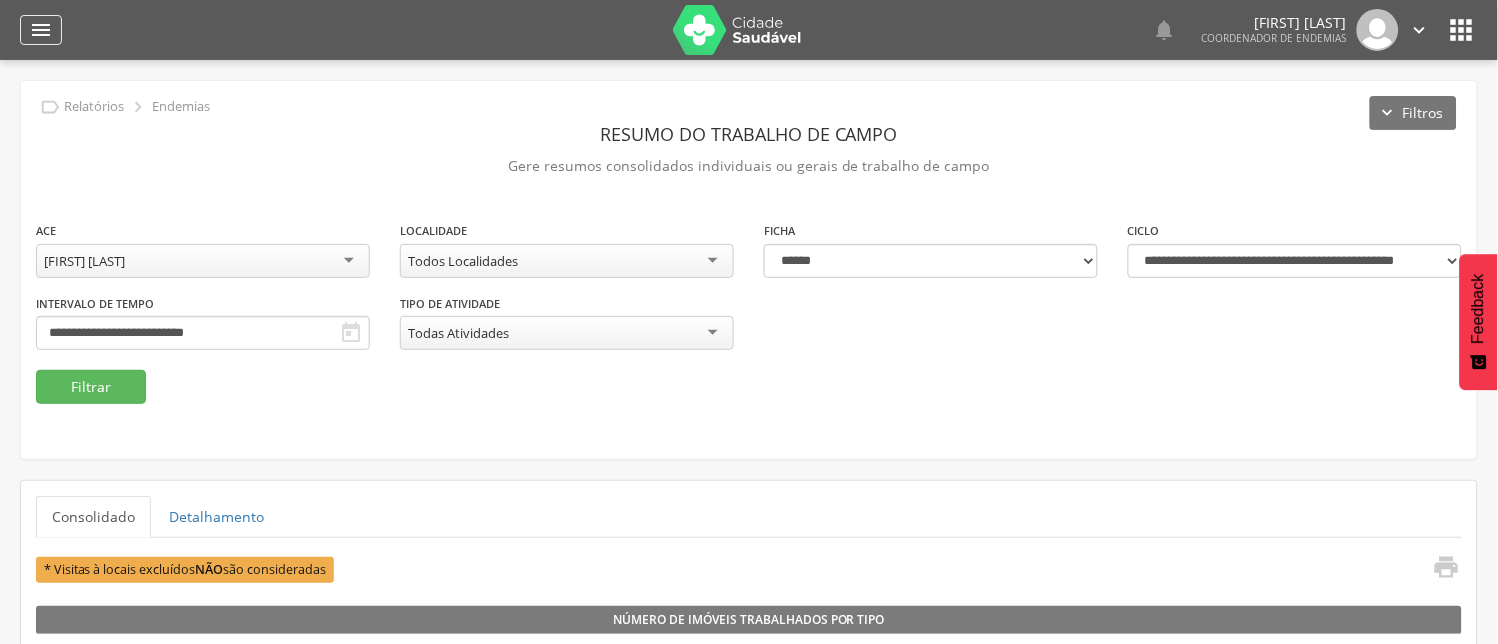 click on "" at bounding box center [41, 30] 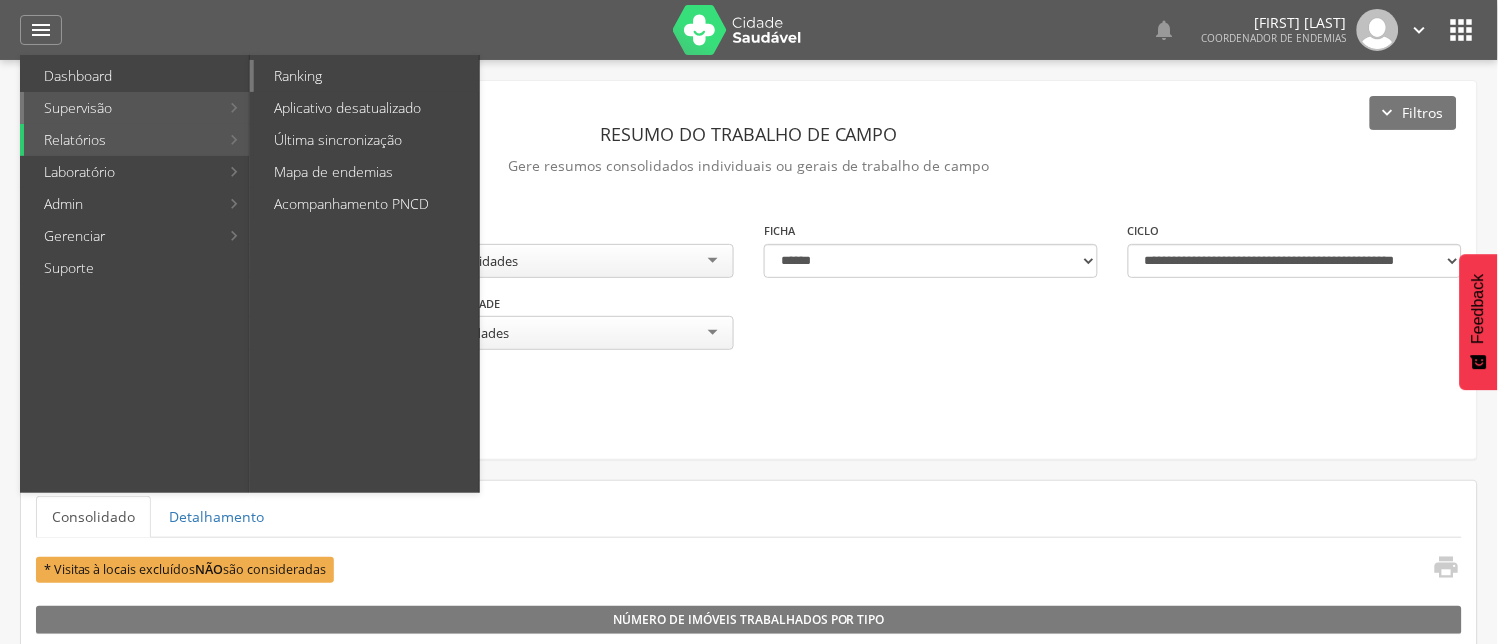 click on "Ranking" at bounding box center (366, 76) 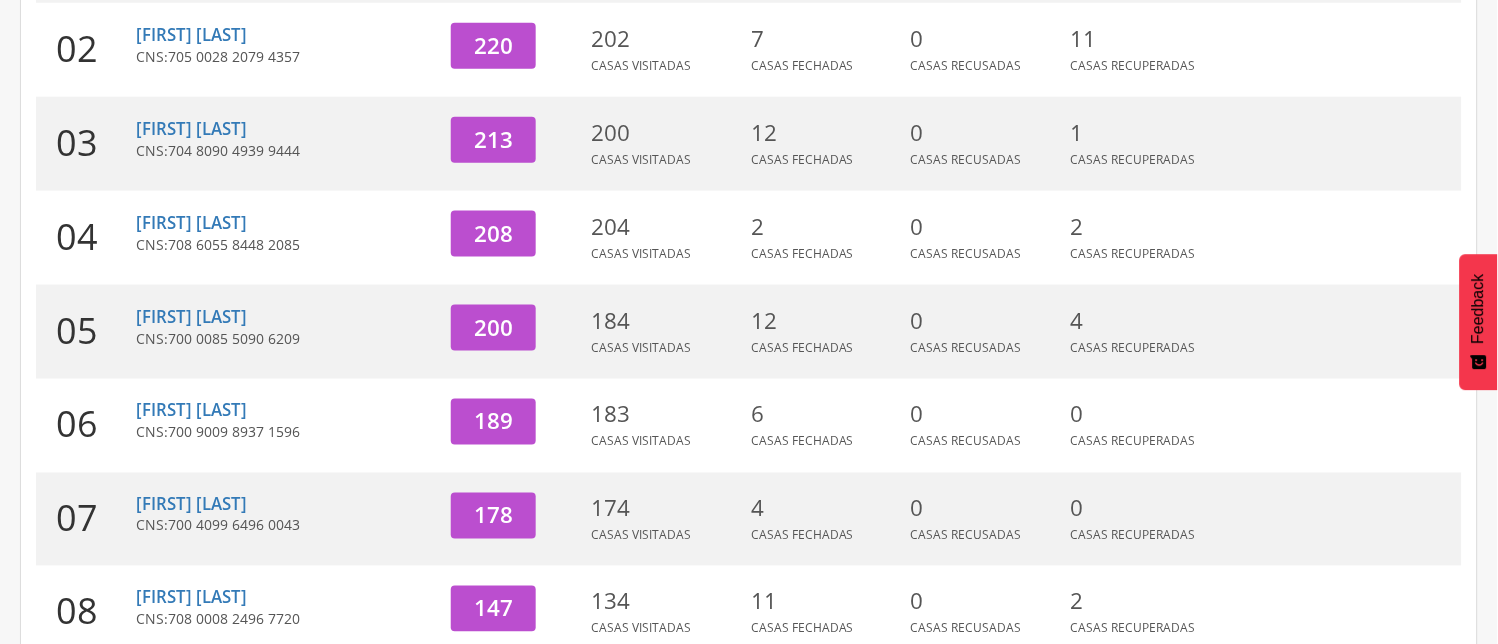 scroll, scrollTop: 748, scrollLeft: 0, axis: vertical 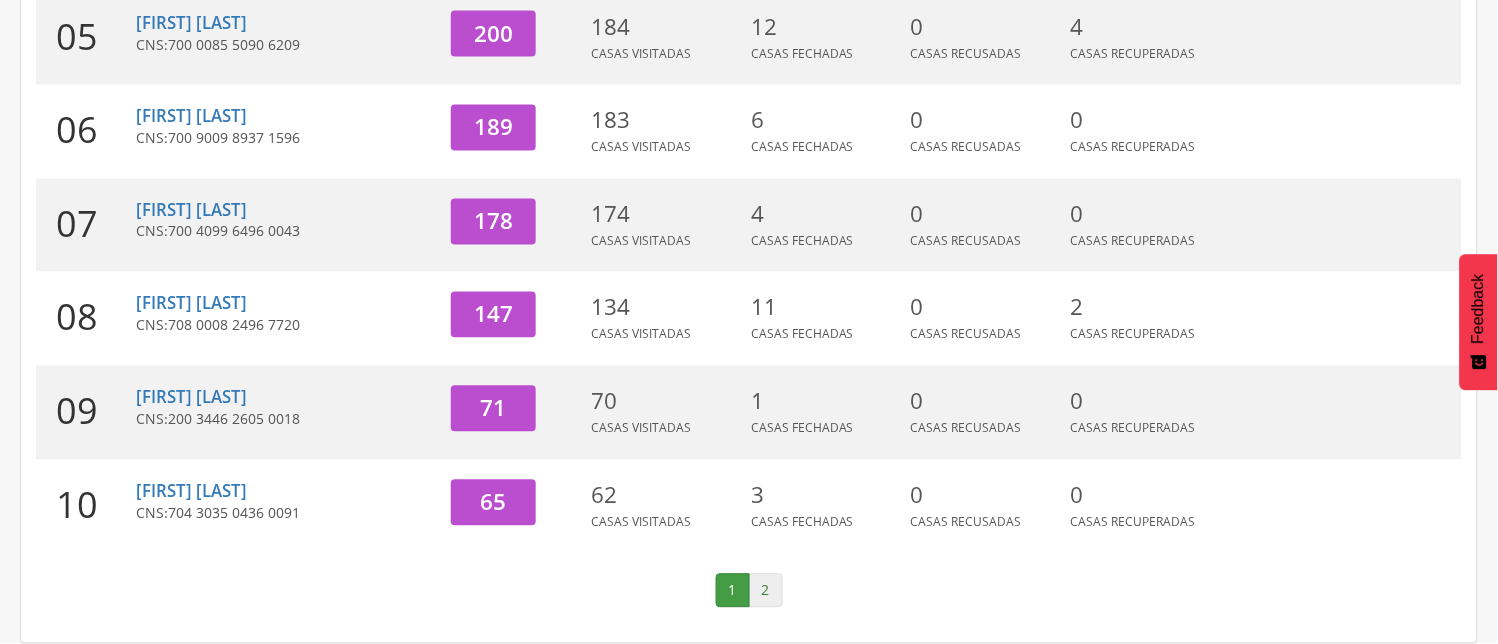 click on "2" at bounding box center [766, 591] 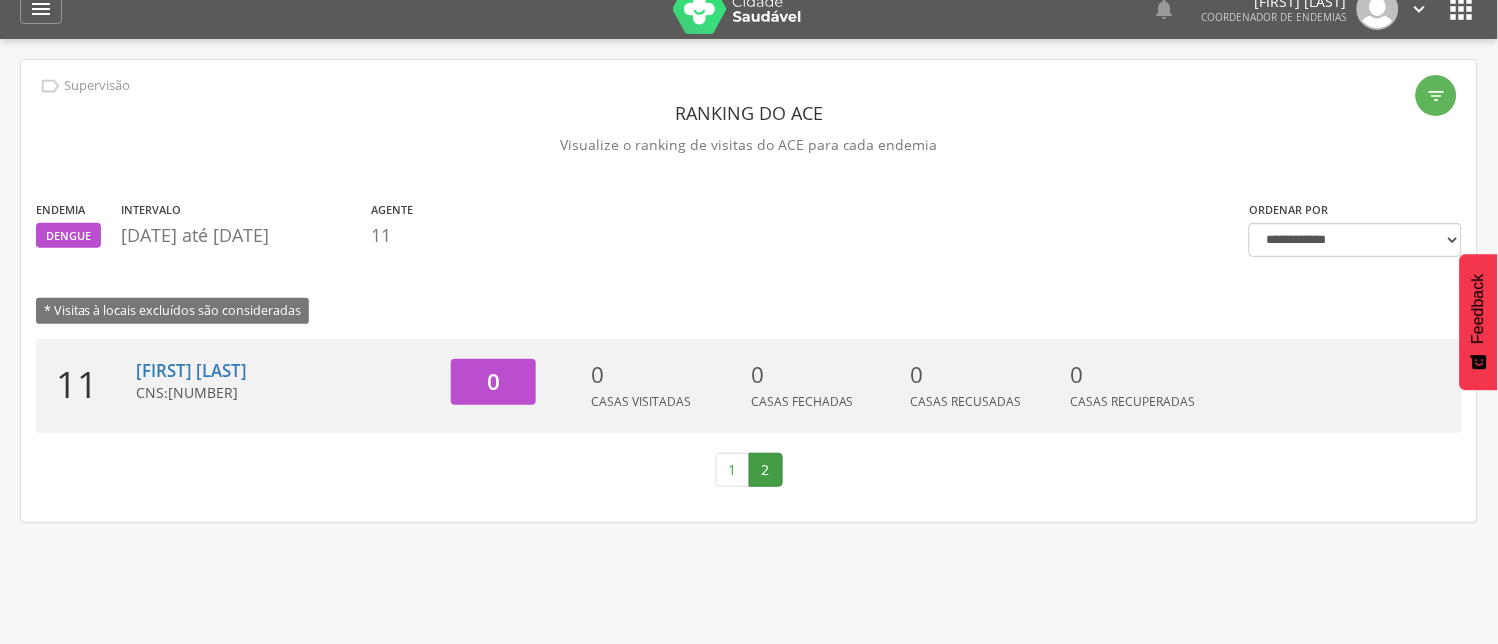 scroll, scrollTop: 0, scrollLeft: 0, axis: both 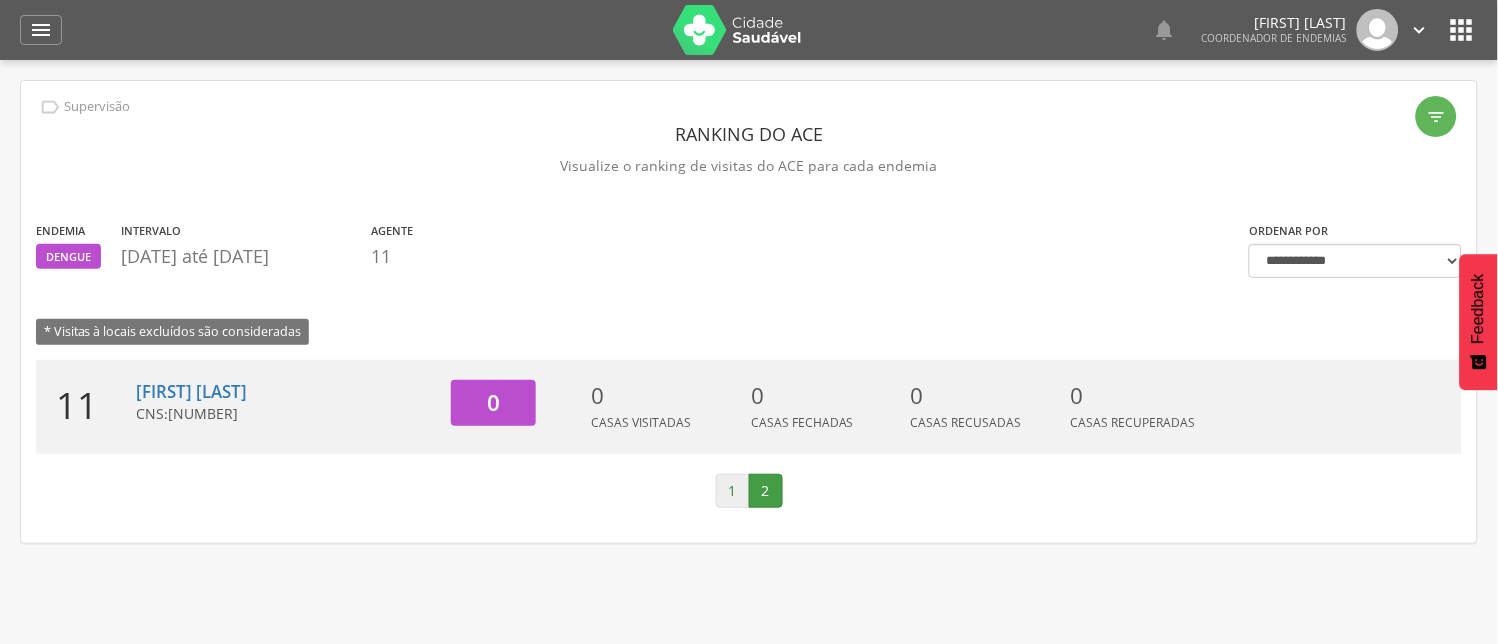 click on "1" at bounding box center (733, 491) 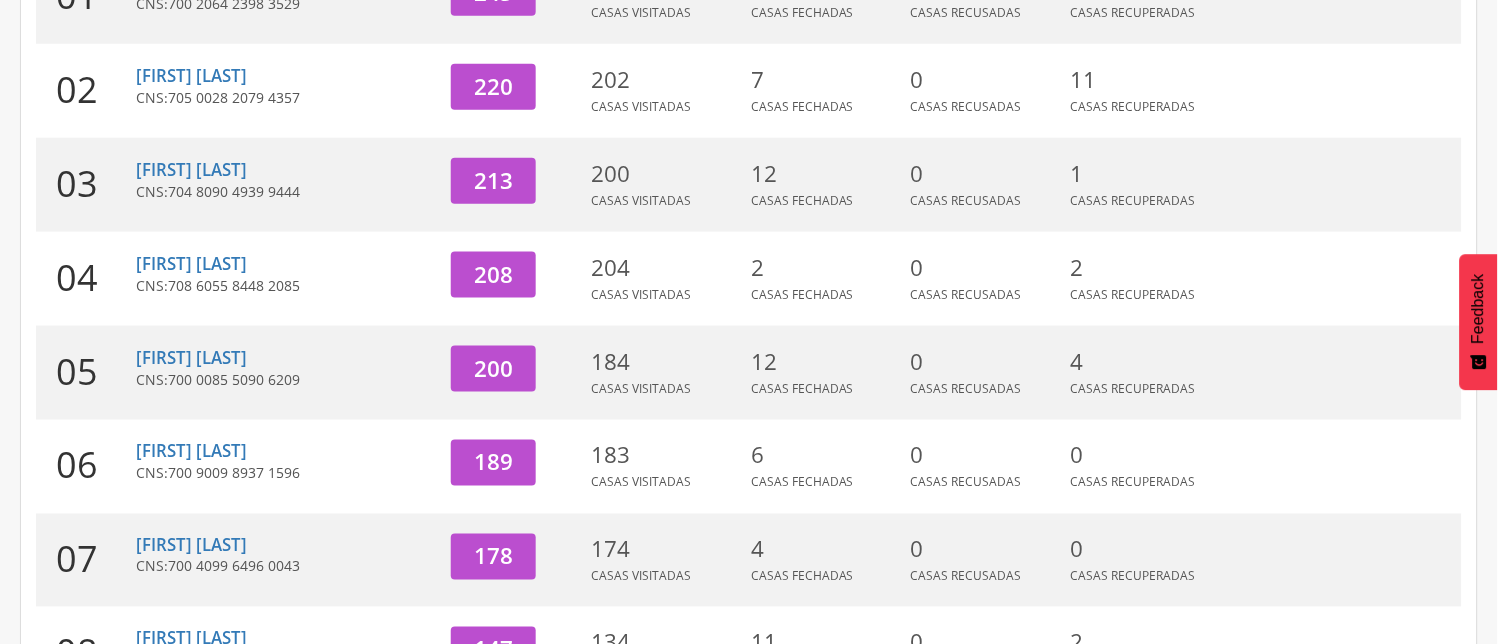 scroll, scrollTop: 444, scrollLeft: 0, axis: vertical 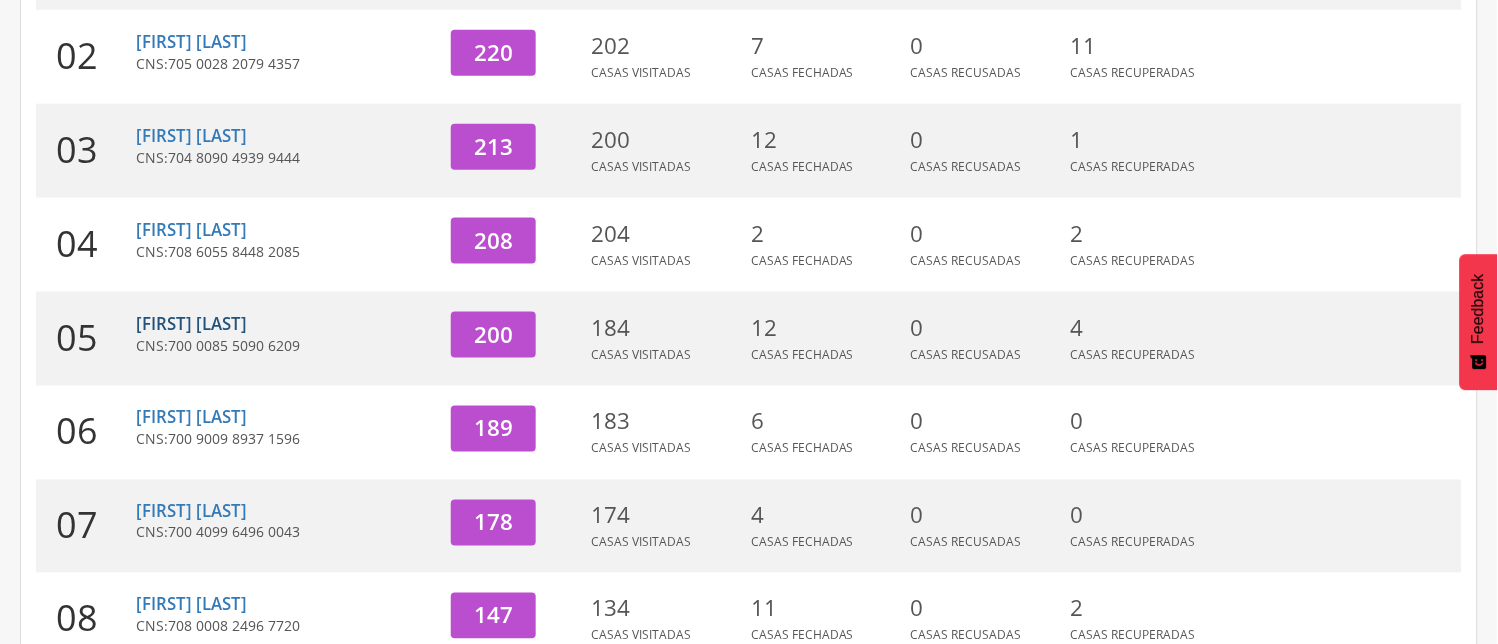 click on "[FIRST] [LAST]" at bounding box center (191, 323) 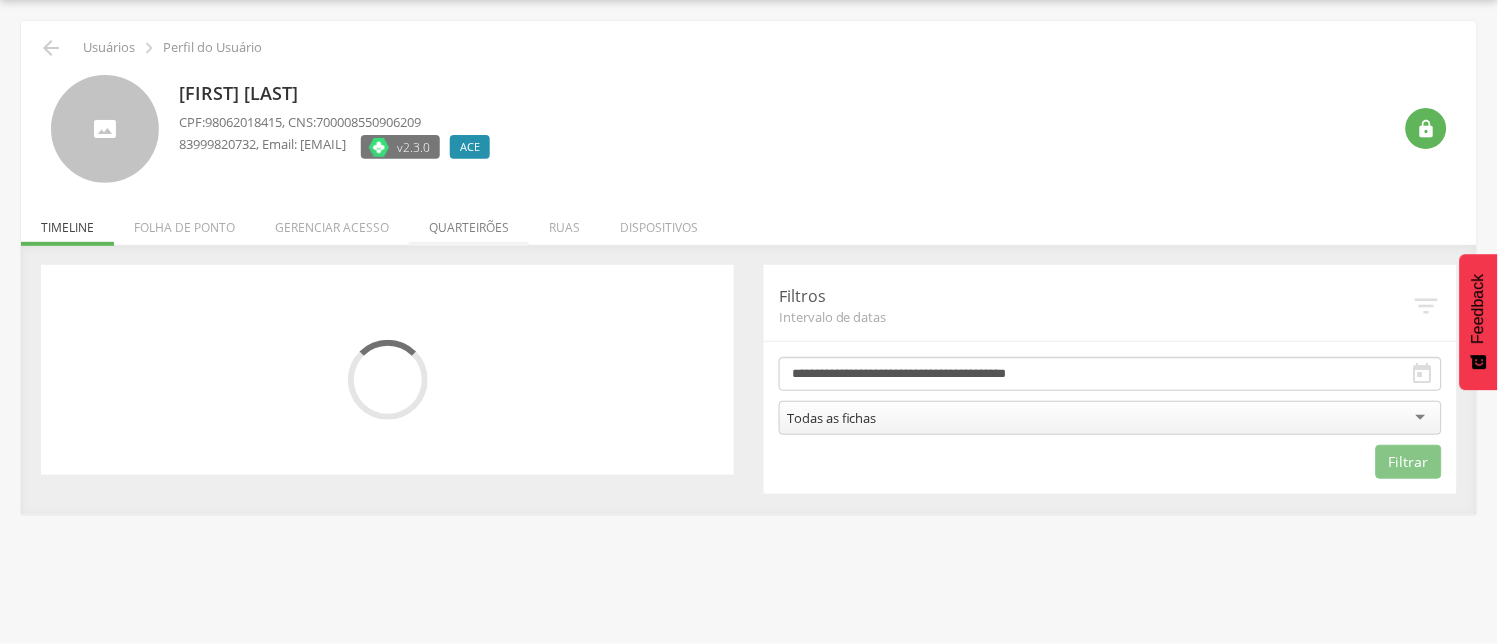 click on "Quarteirões" at bounding box center [469, 222] 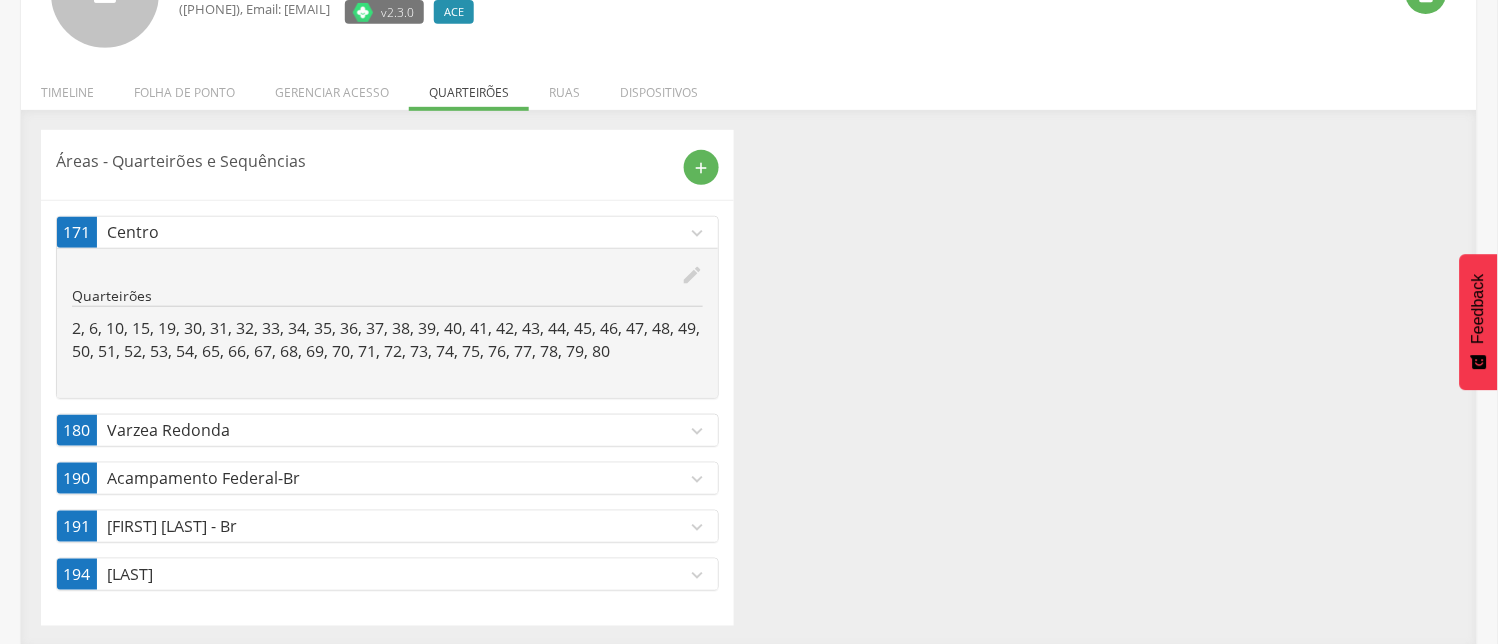 scroll, scrollTop: 198, scrollLeft: 0, axis: vertical 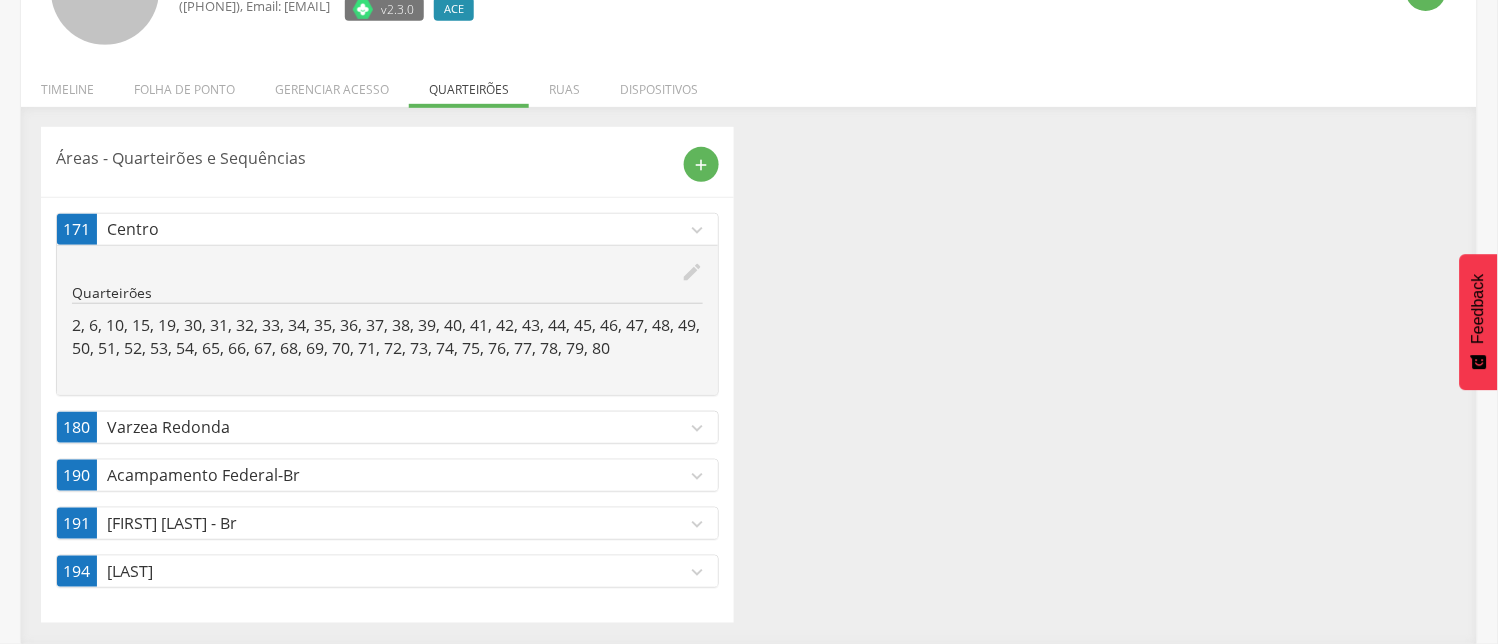 click on "expand_more" at bounding box center (697, 572) 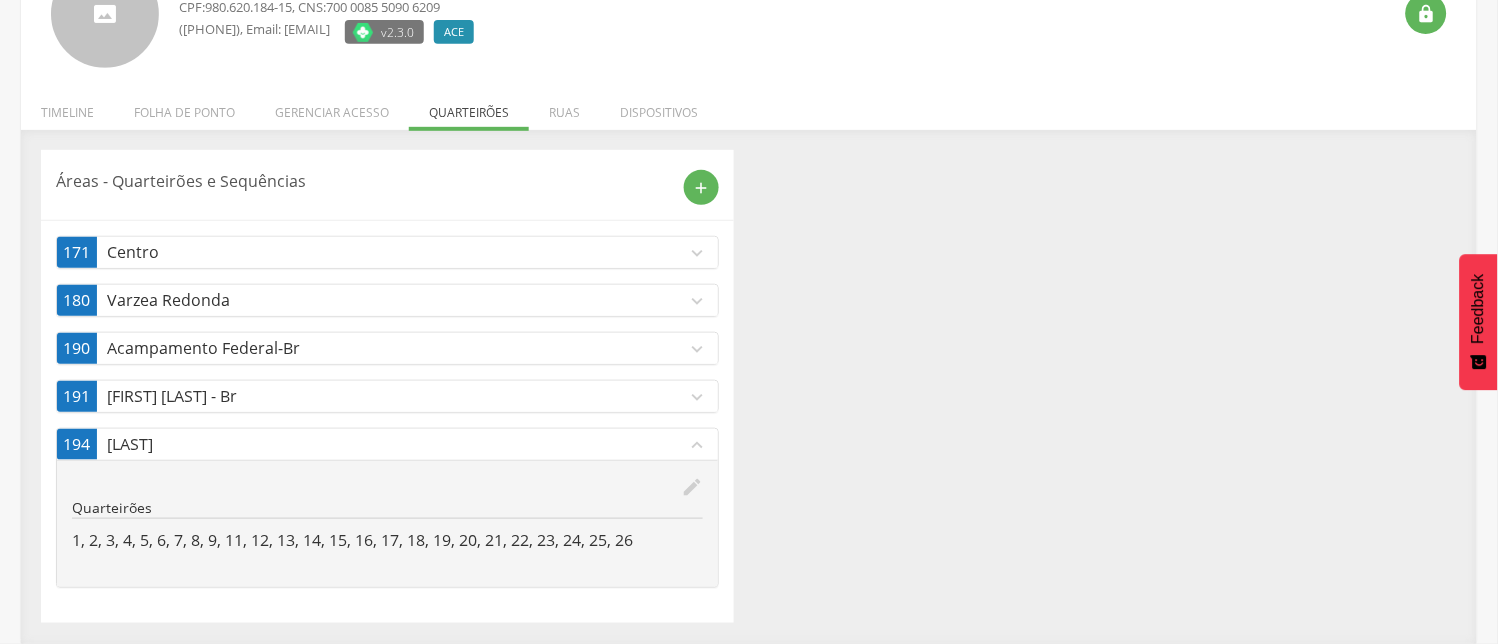 scroll, scrollTop: 176, scrollLeft: 0, axis: vertical 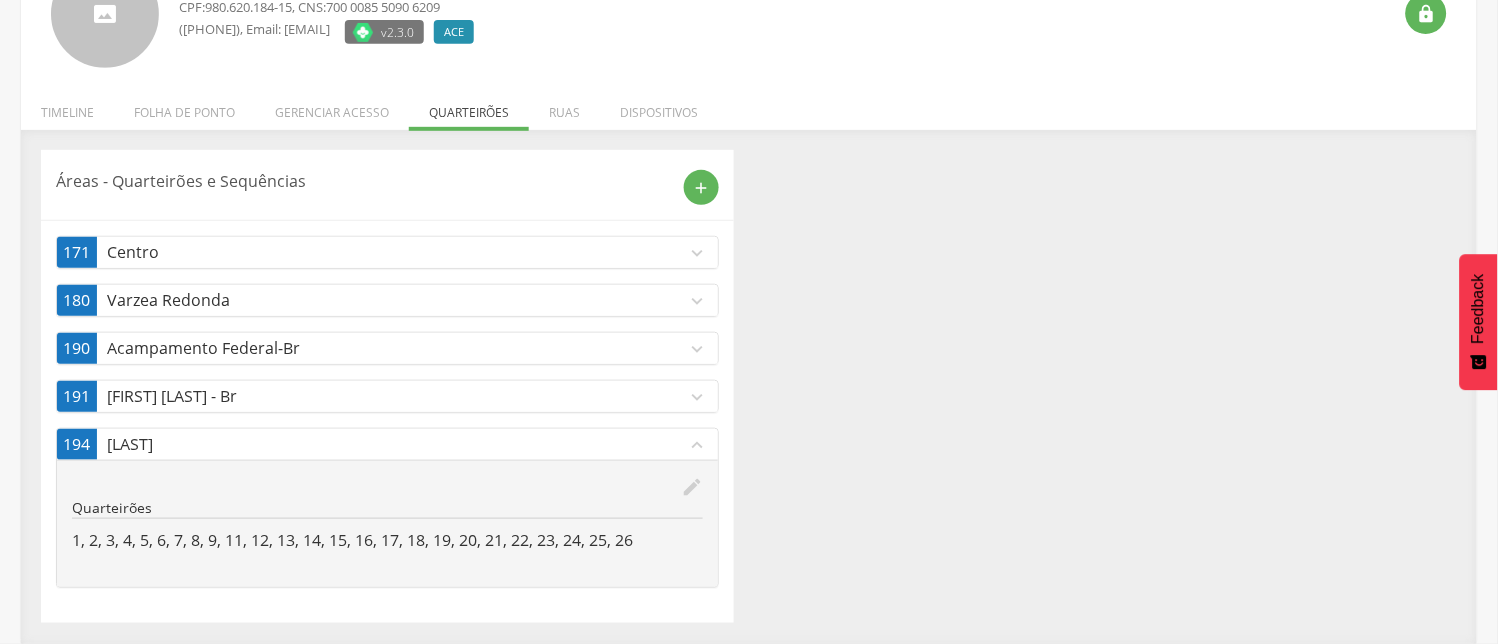 click on "[LAST]" at bounding box center [396, 444] 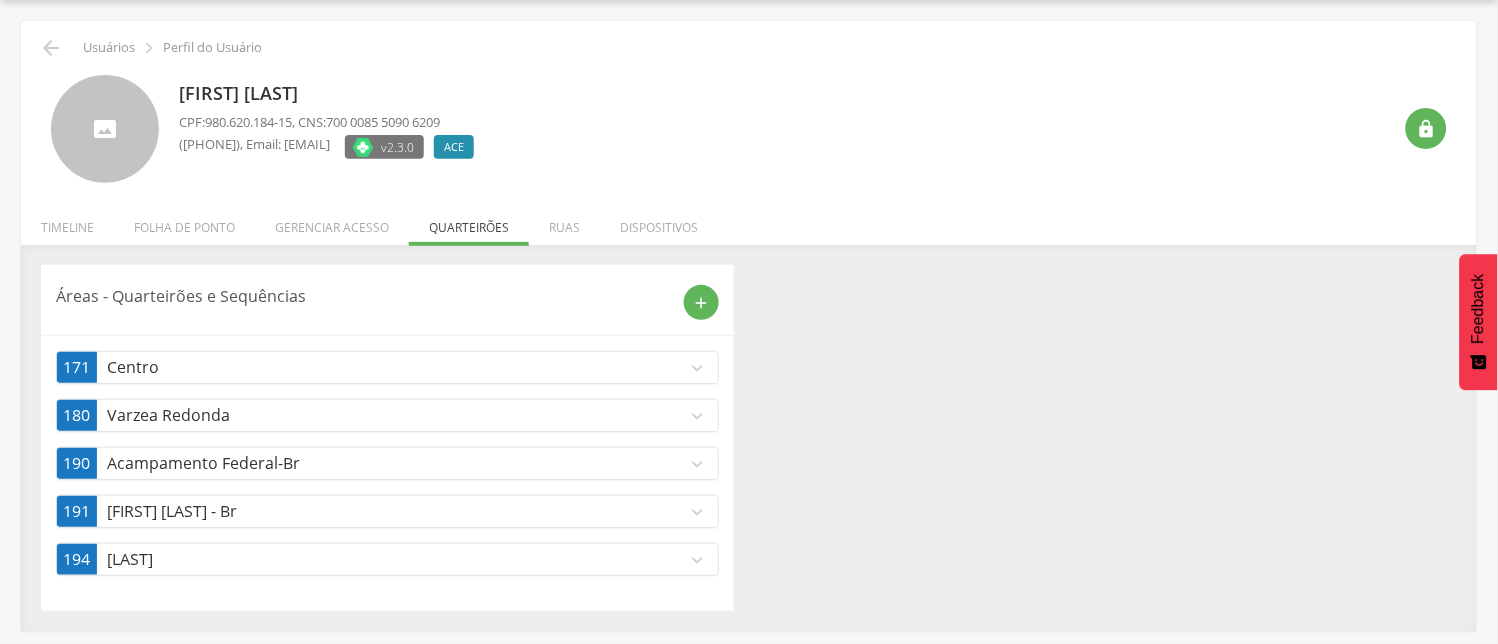 scroll, scrollTop: 60, scrollLeft: 0, axis: vertical 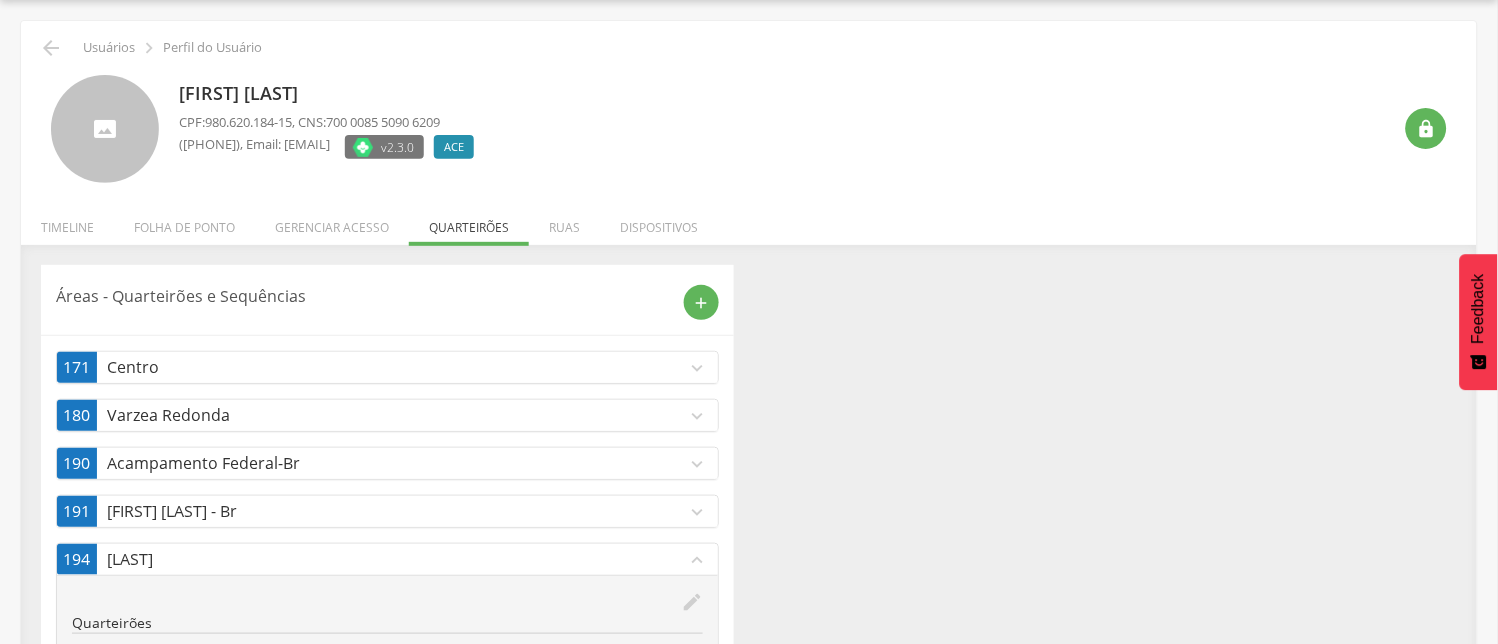 click on "[LAST]" at bounding box center (396, 559) 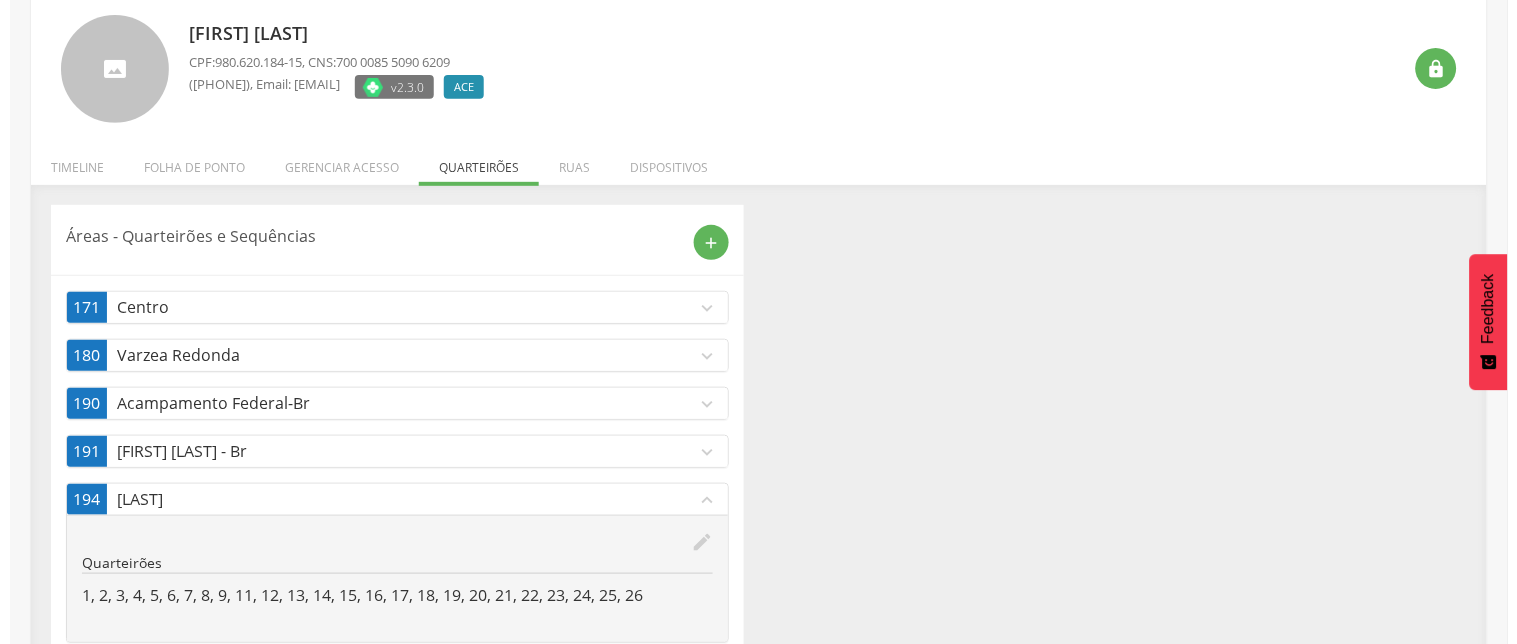 scroll, scrollTop: 176, scrollLeft: 0, axis: vertical 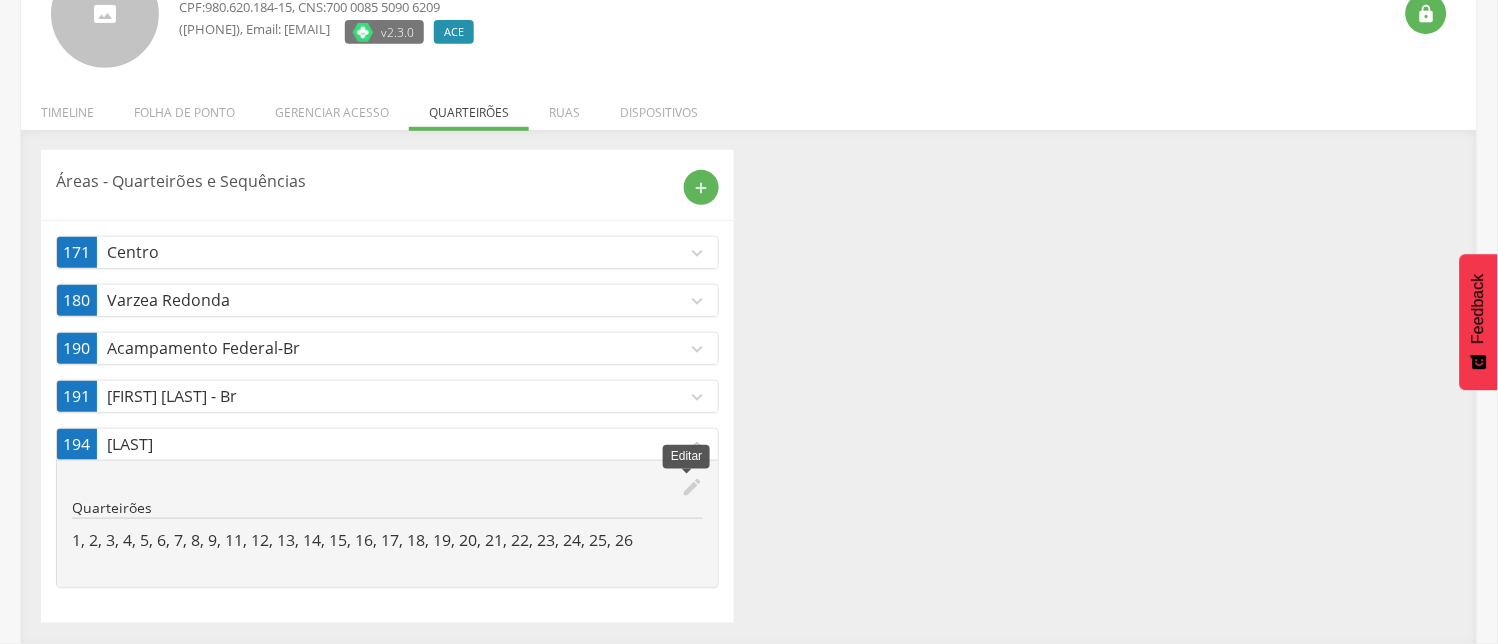 click on "edit" at bounding box center [692, 487] 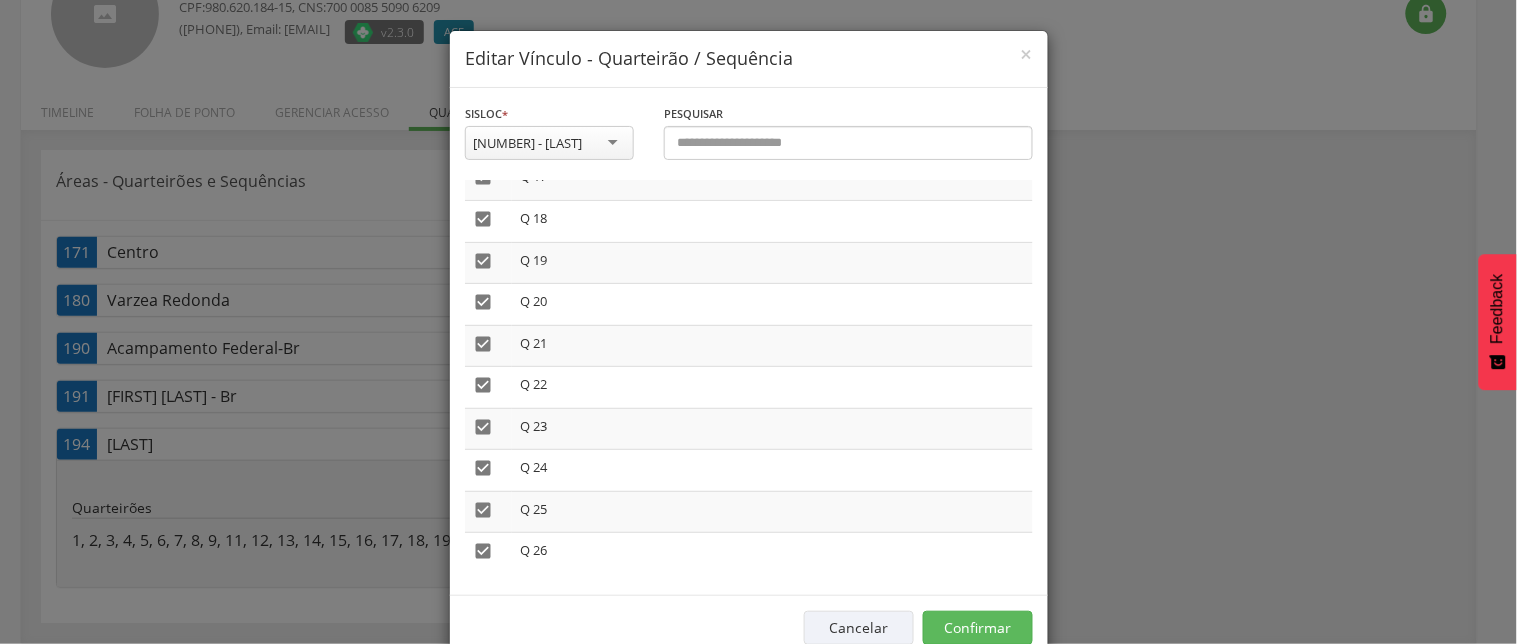 scroll, scrollTop: 755, scrollLeft: 0, axis: vertical 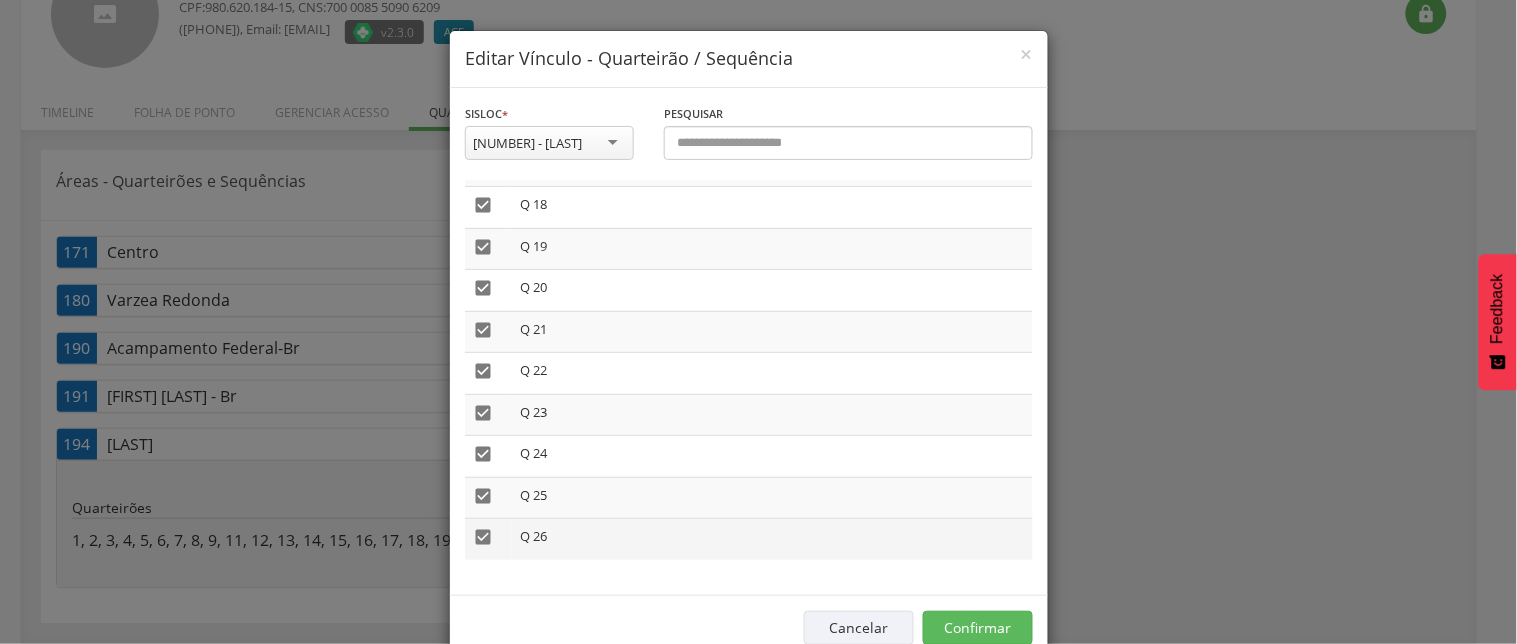 click on "" at bounding box center [483, 537] 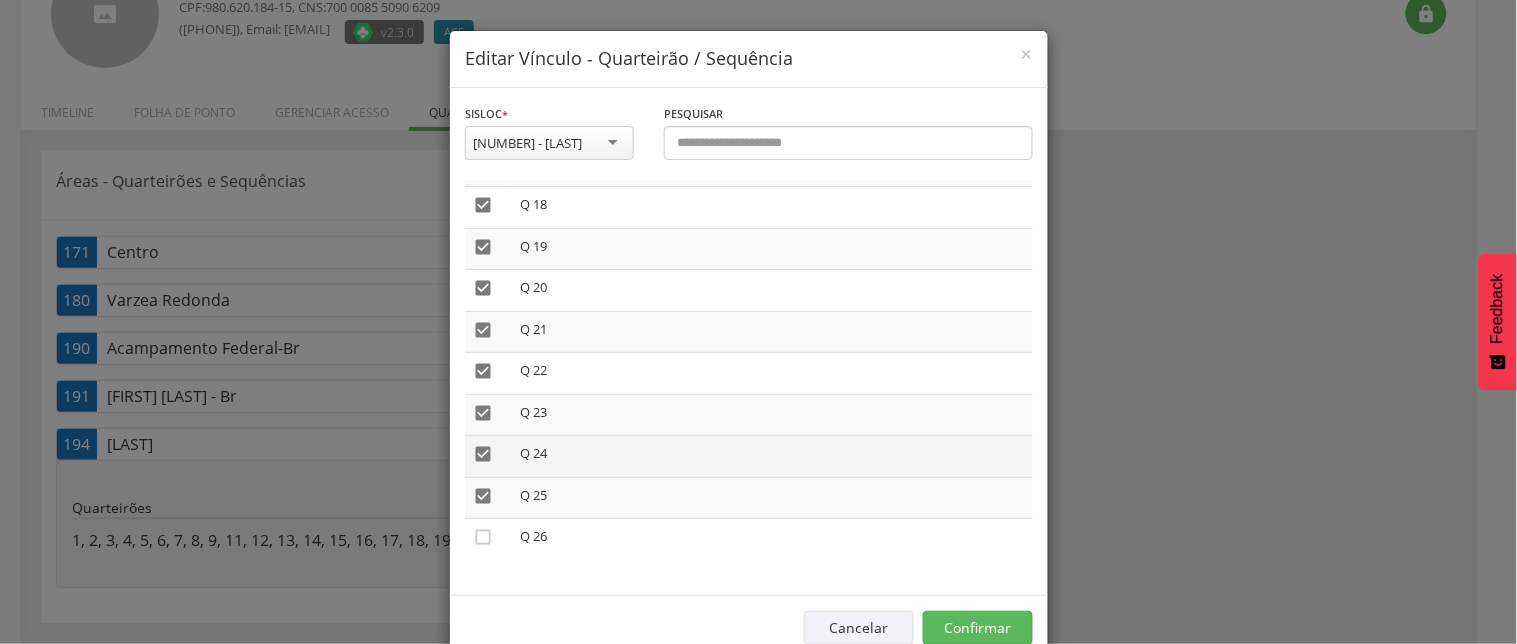 drag, startPoint x: 471, startPoint y: 505, endPoint x: 476, endPoint y: 474, distance: 31.400637 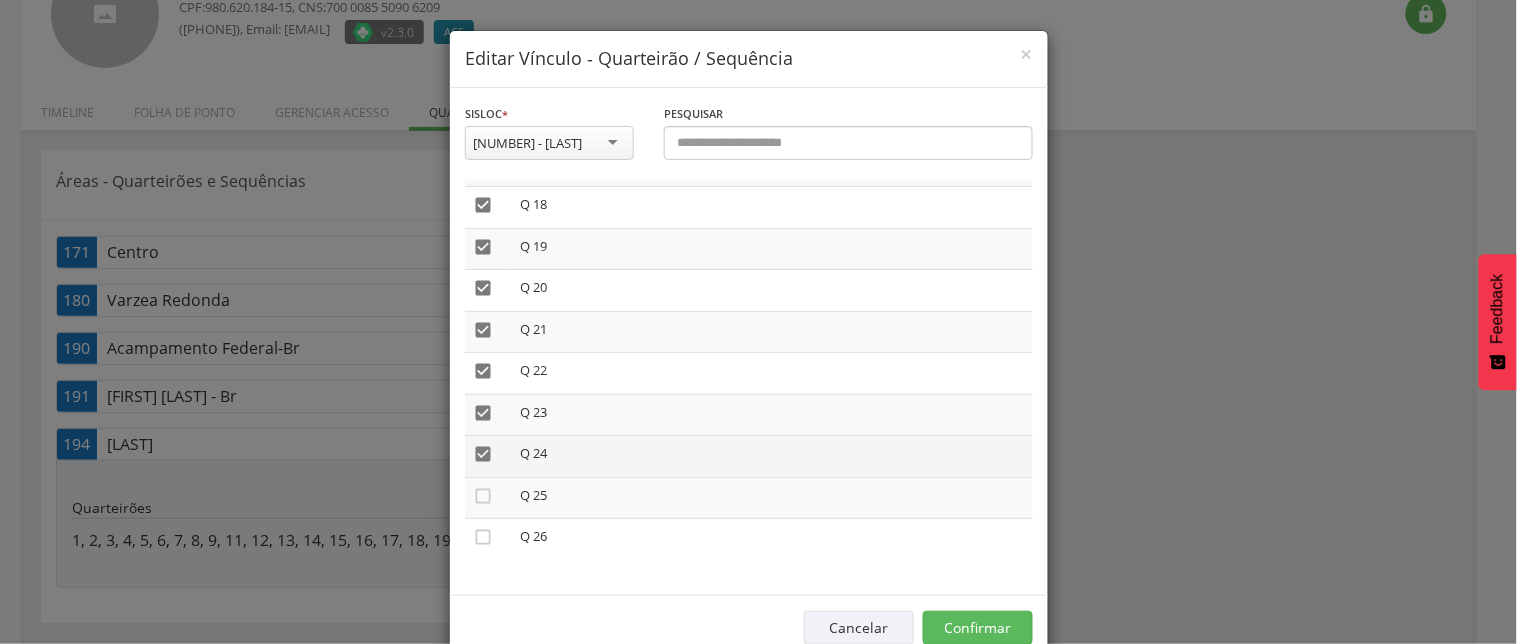 click on "" at bounding box center [483, 454] 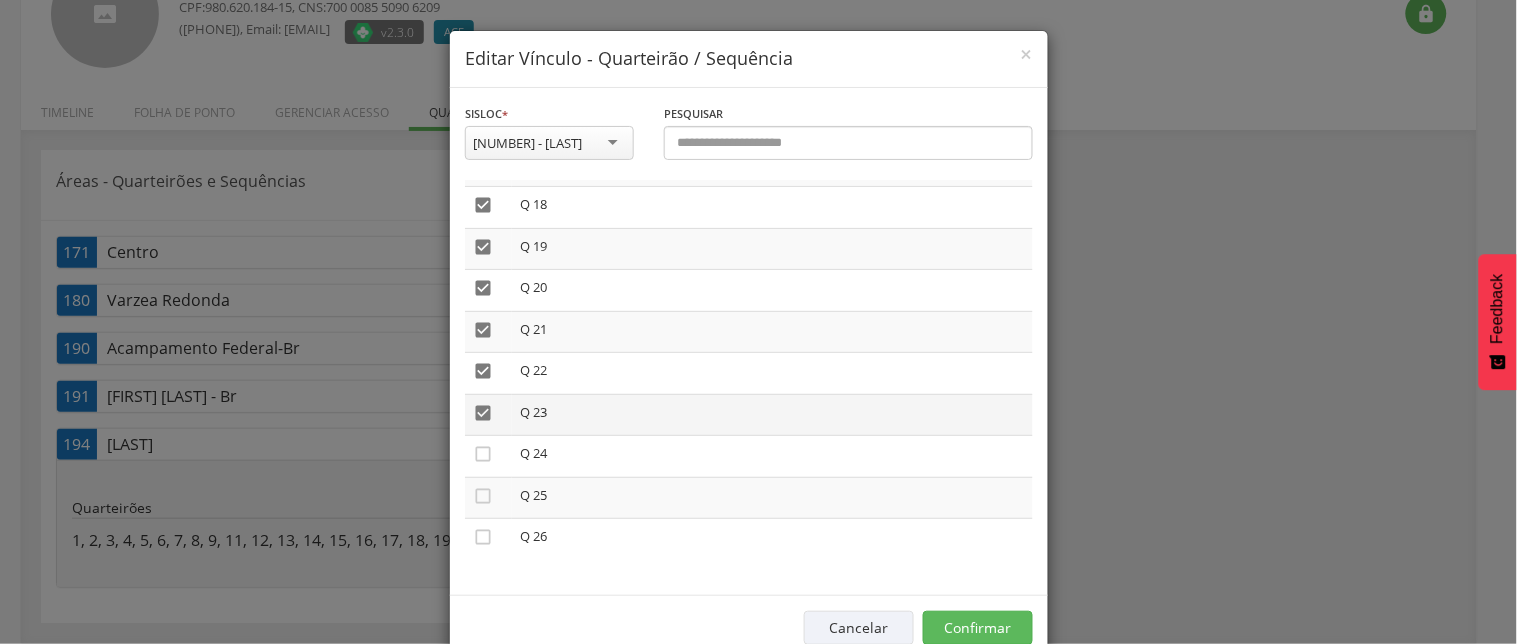 click on "" at bounding box center [488, 415] 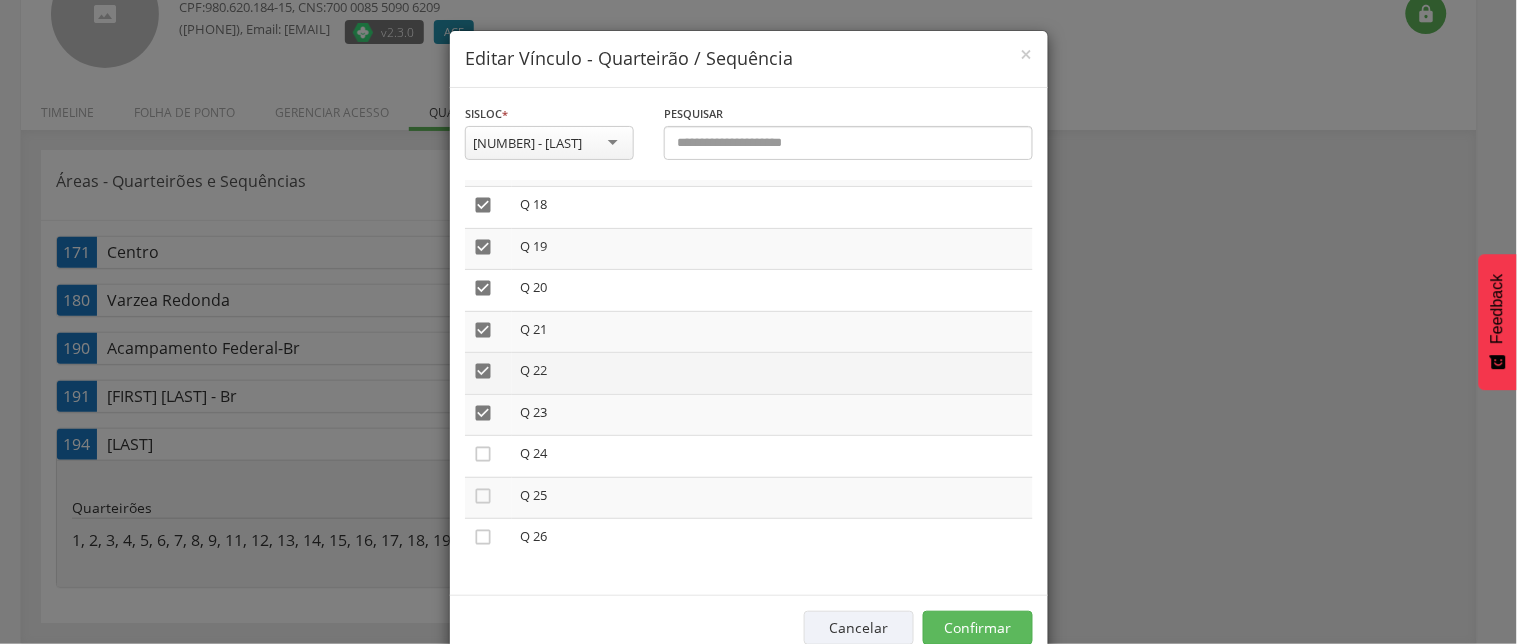 click on "Q 22" at bounding box center [772, 374] 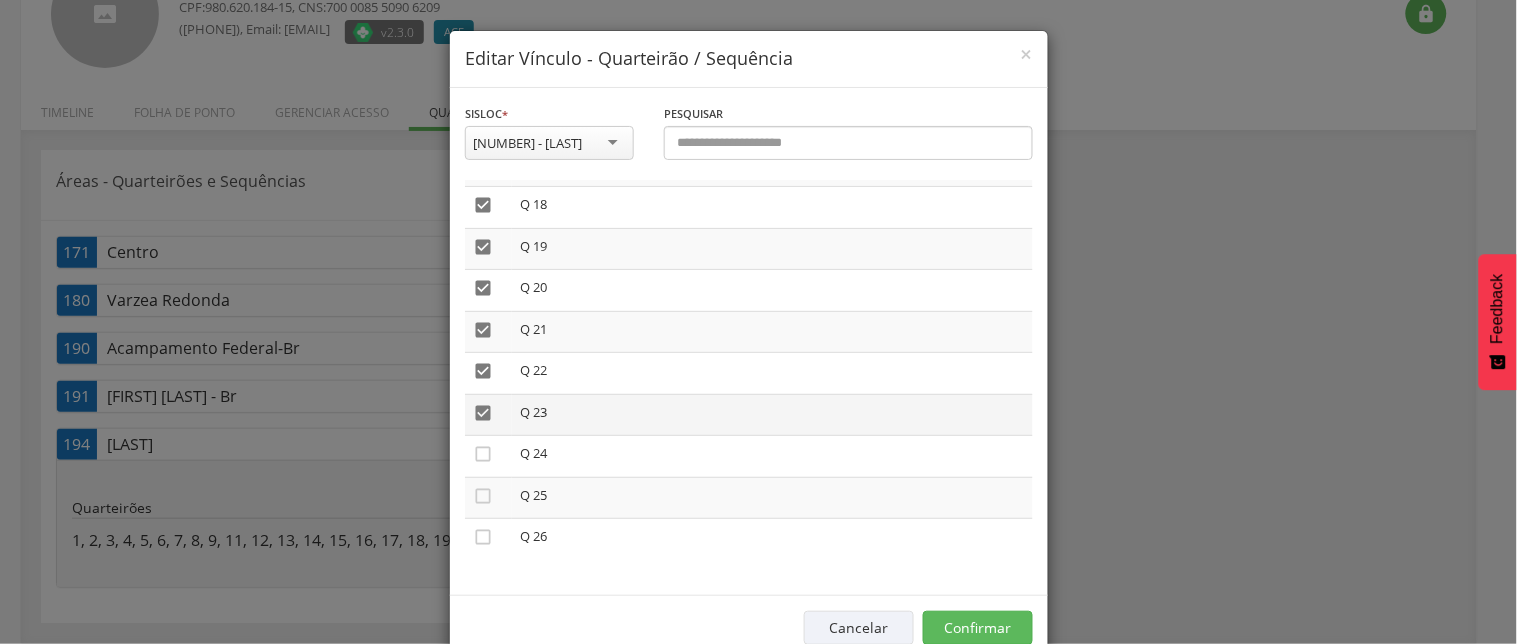 click on "" at bounding box center (488, 415) 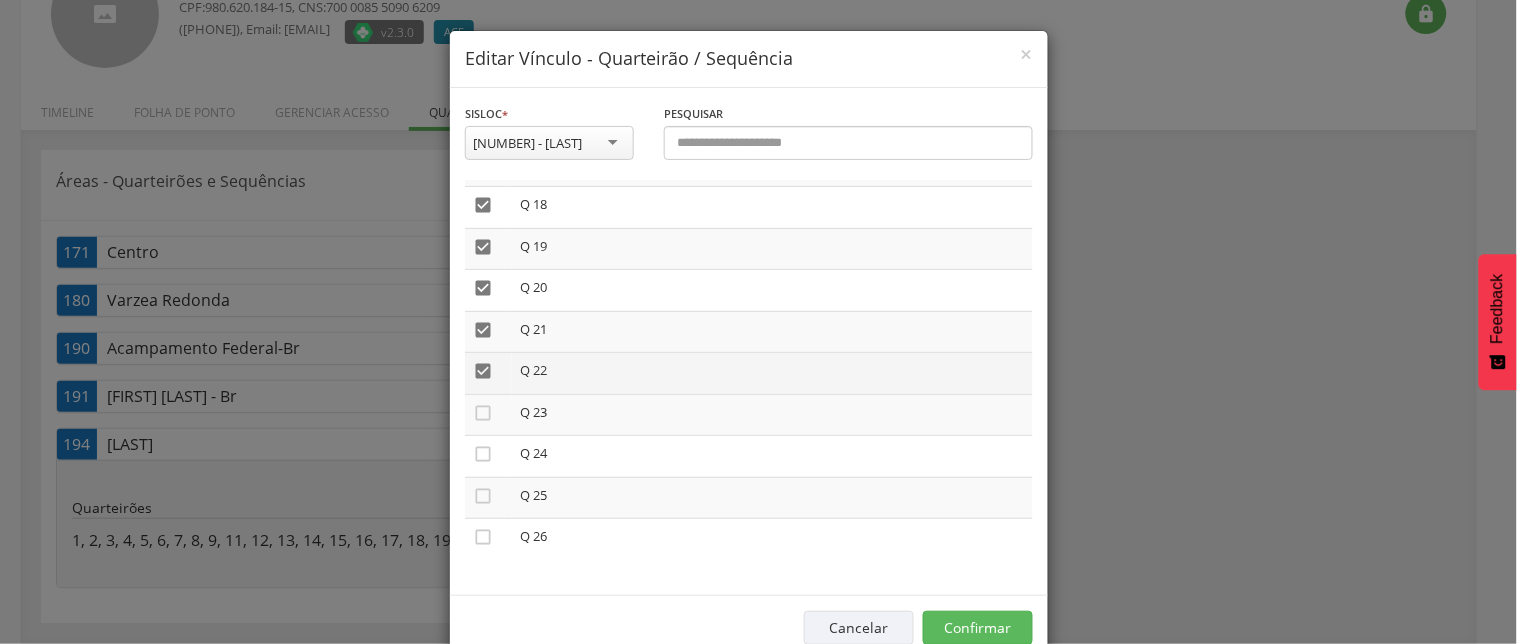 click on "" at bounding box center (483, 371) 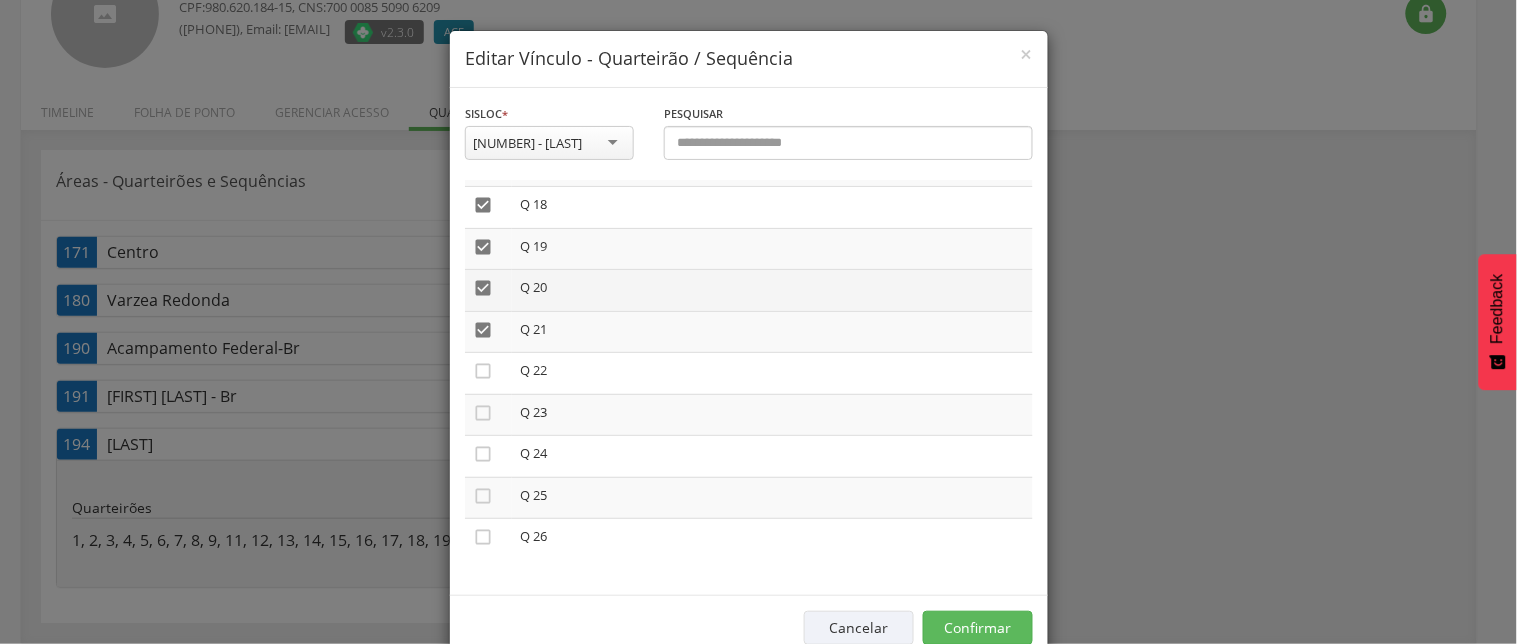 drag, startPoint x: 467, startPoint y: 331, endPoint x: 472, endPoint y: 306, distance: 25.495098 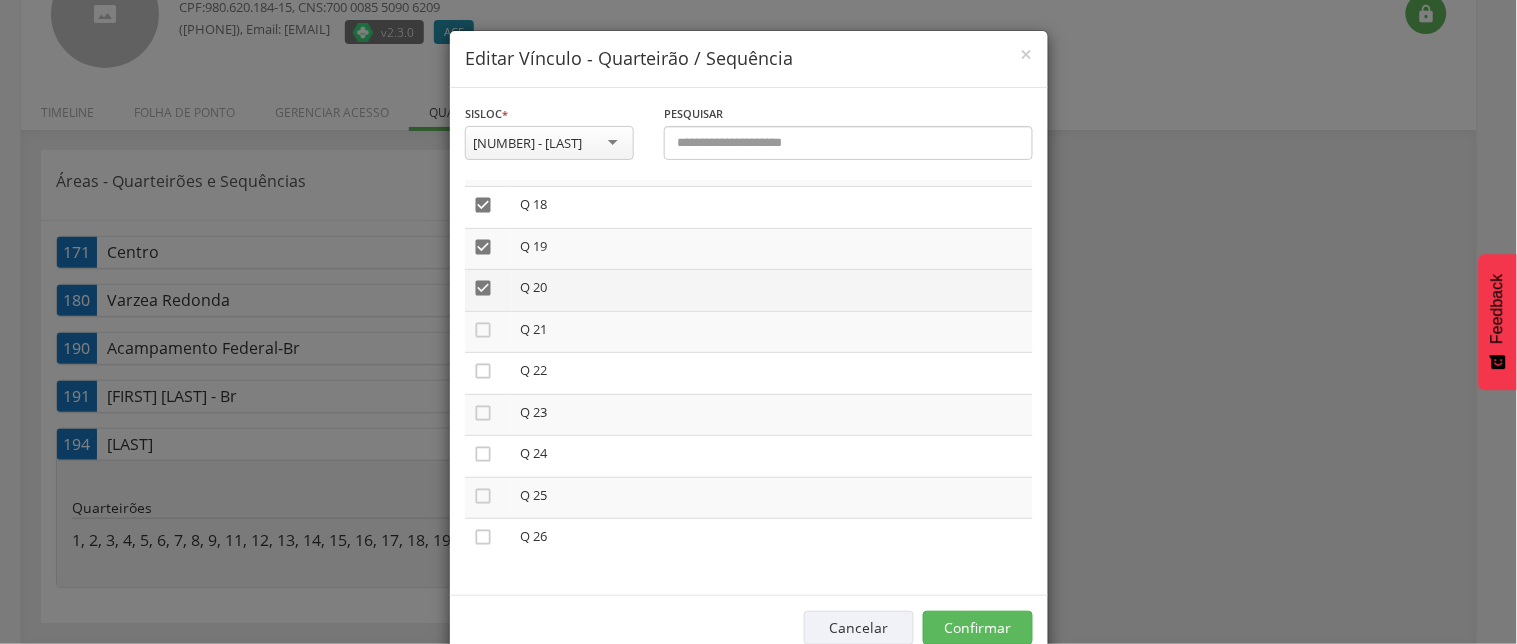 click on "" at bounding box center (488, 291) 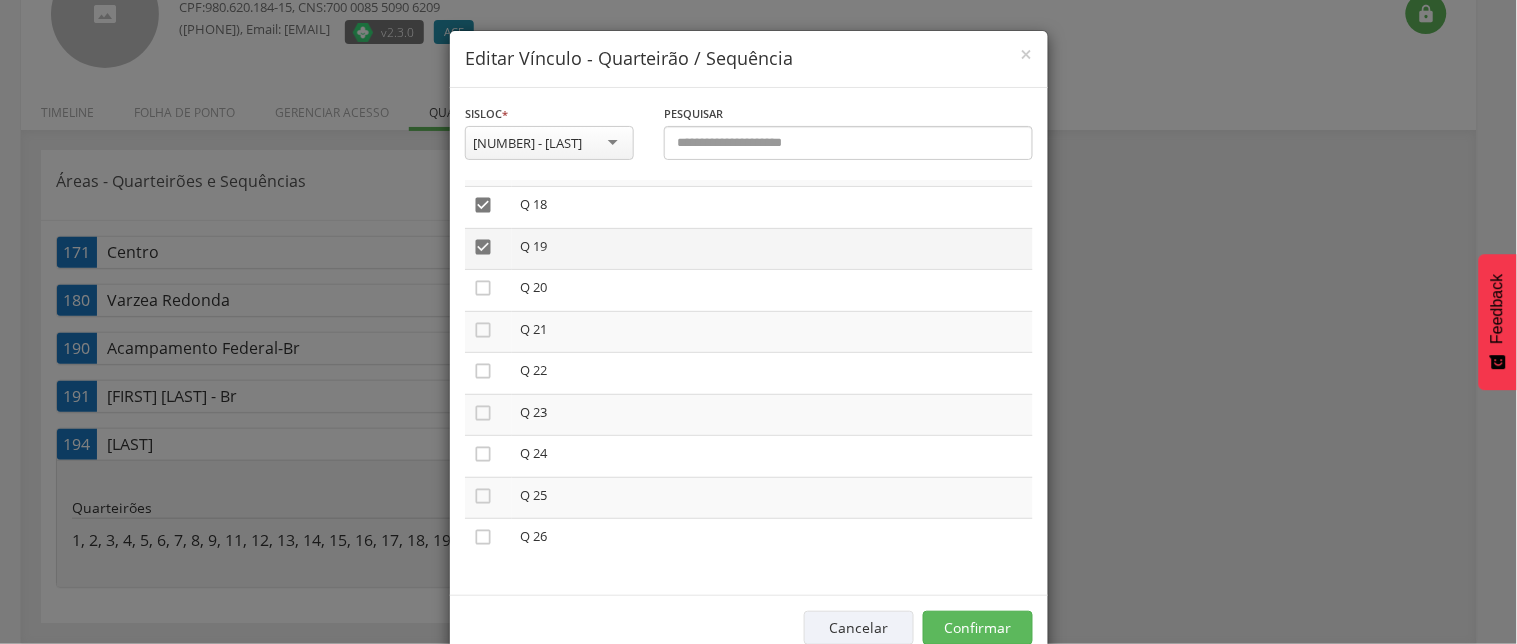 click on "" at bounding box center [483, 247] 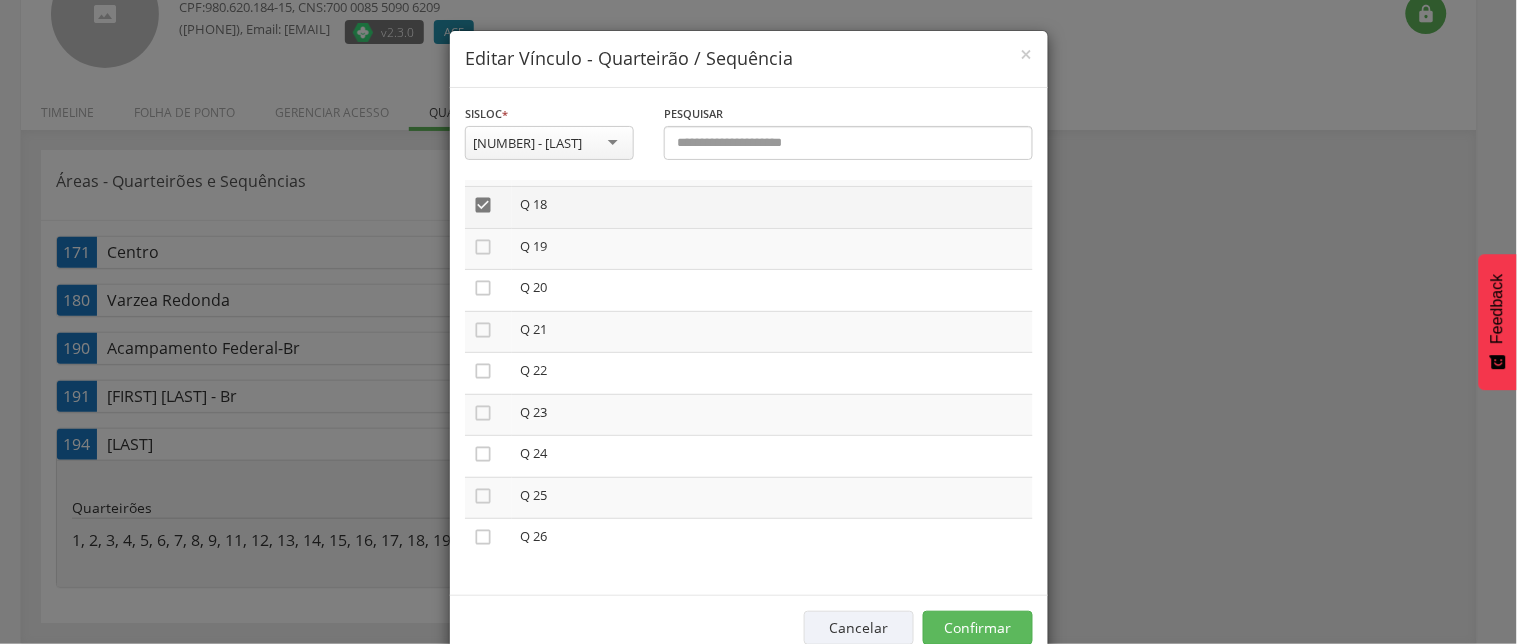 click on "" at bounding box center (483, 205) 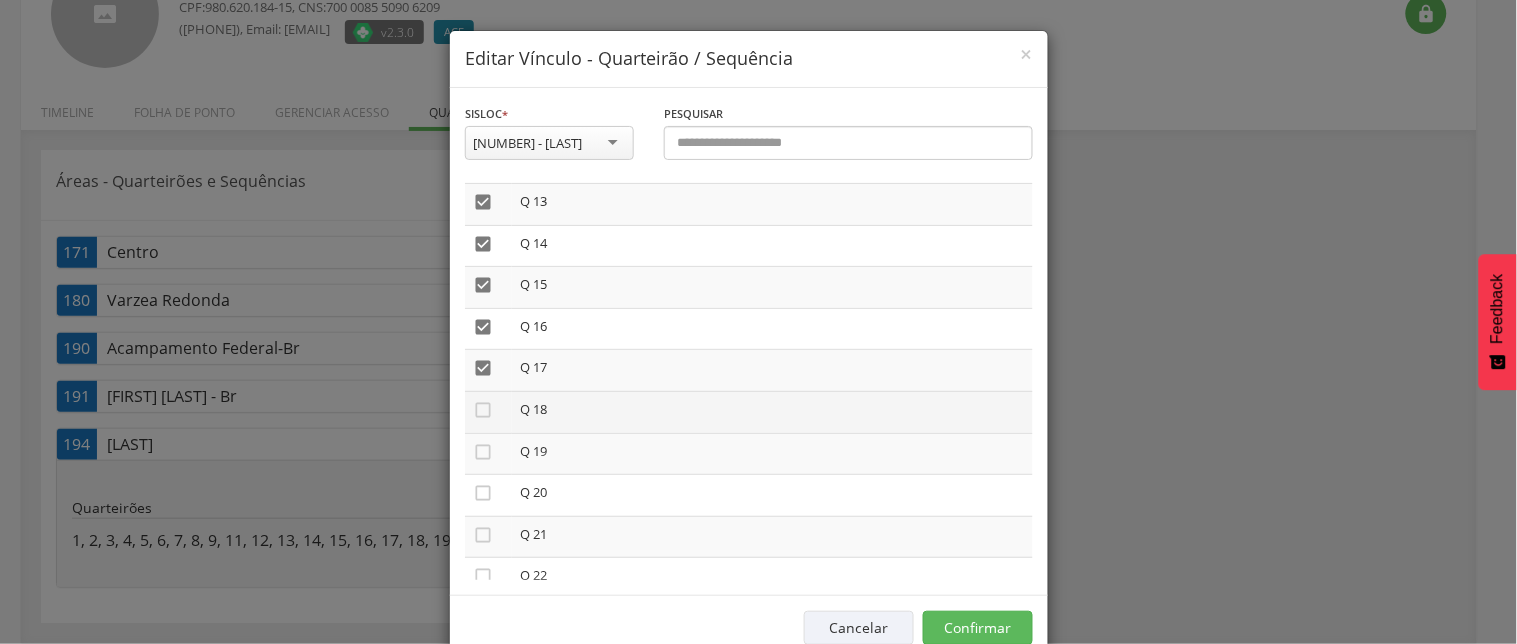 scroll, scrollTop: 422, scrollLeft: 0, axis: vertical 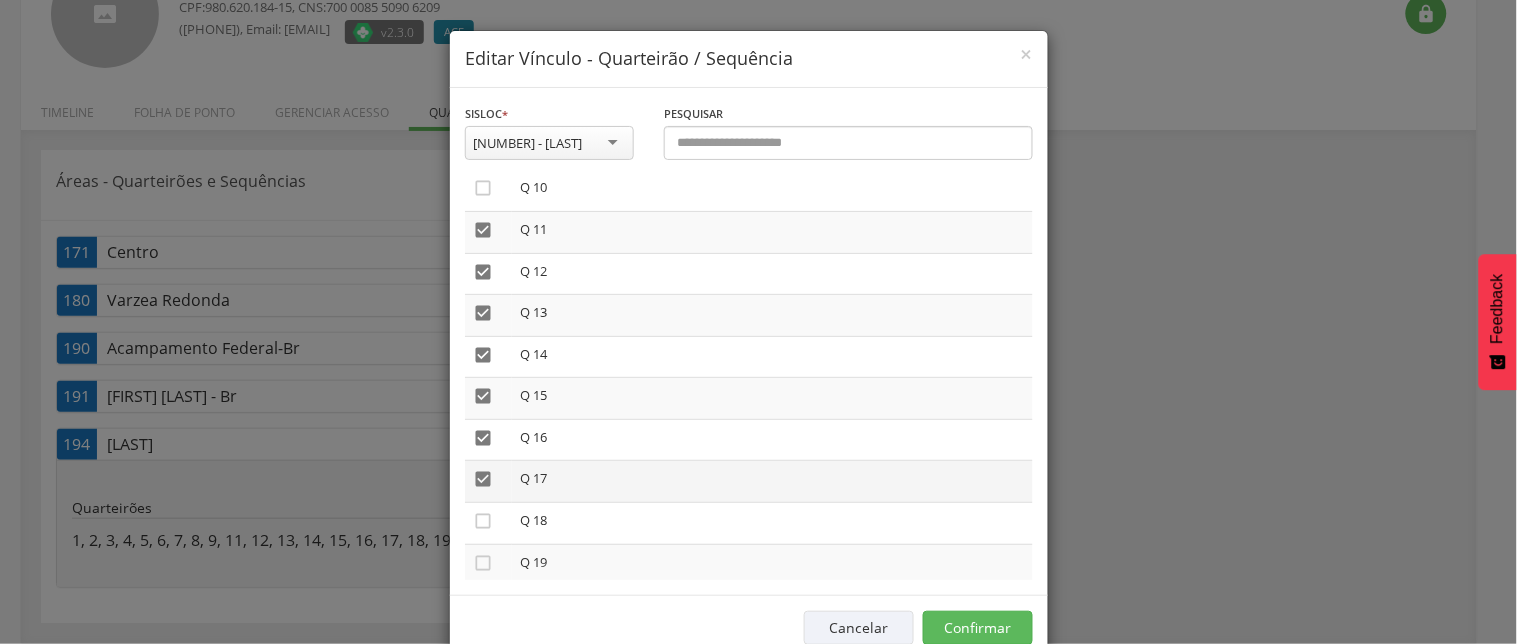 click on "" at bounding box center [483, 479] 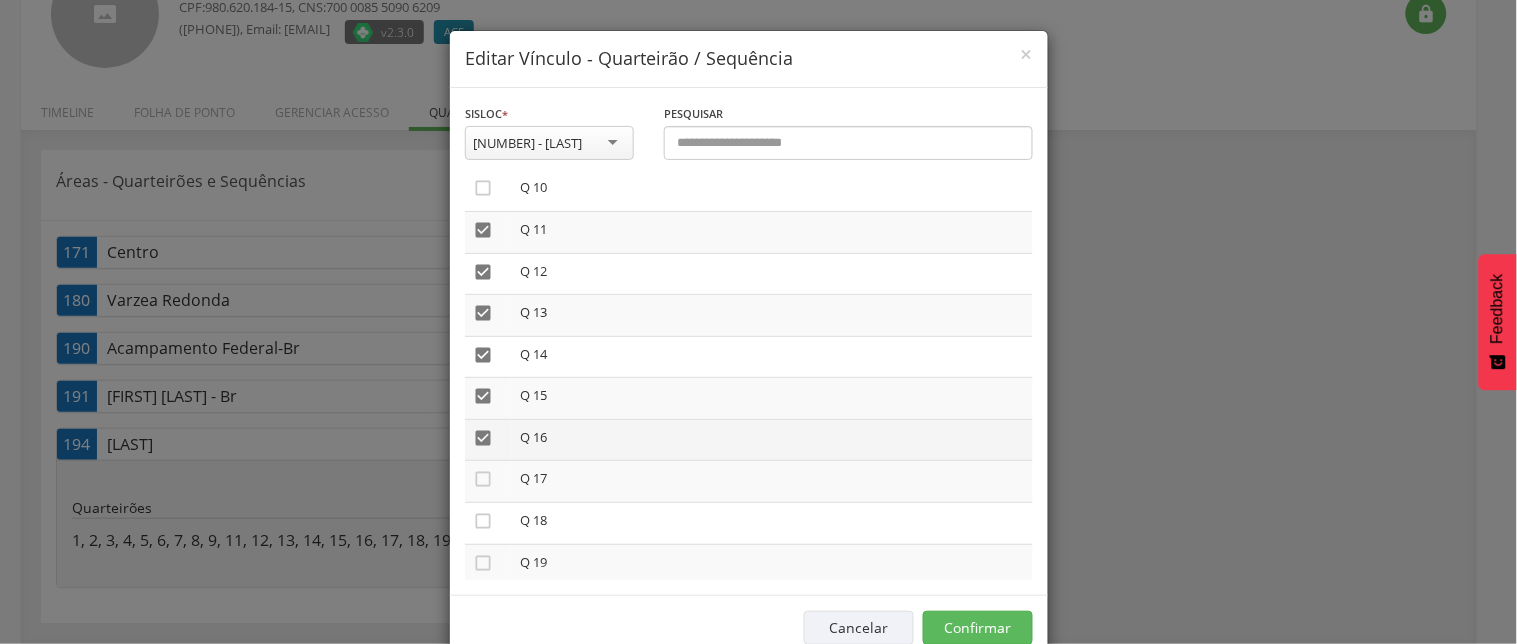 click on "" at bounding box center [483, 438] 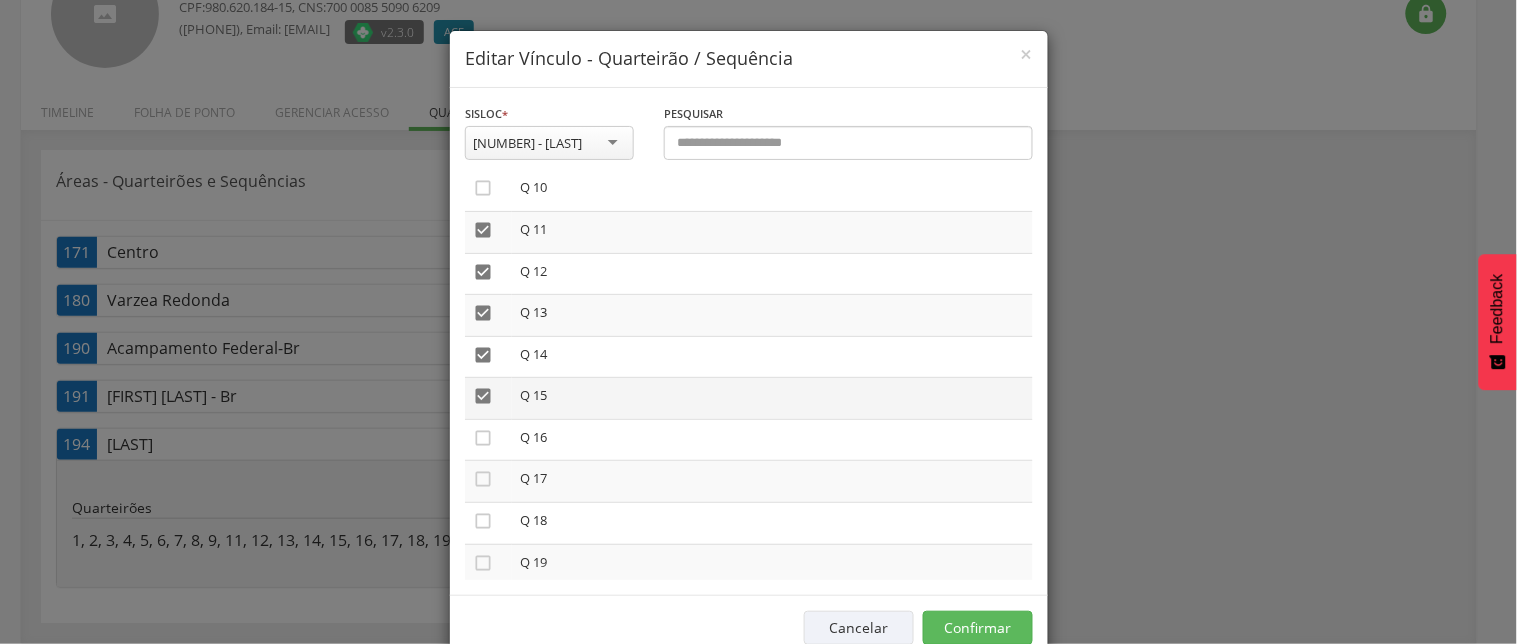 click on "" at bounding box center (483, 396) 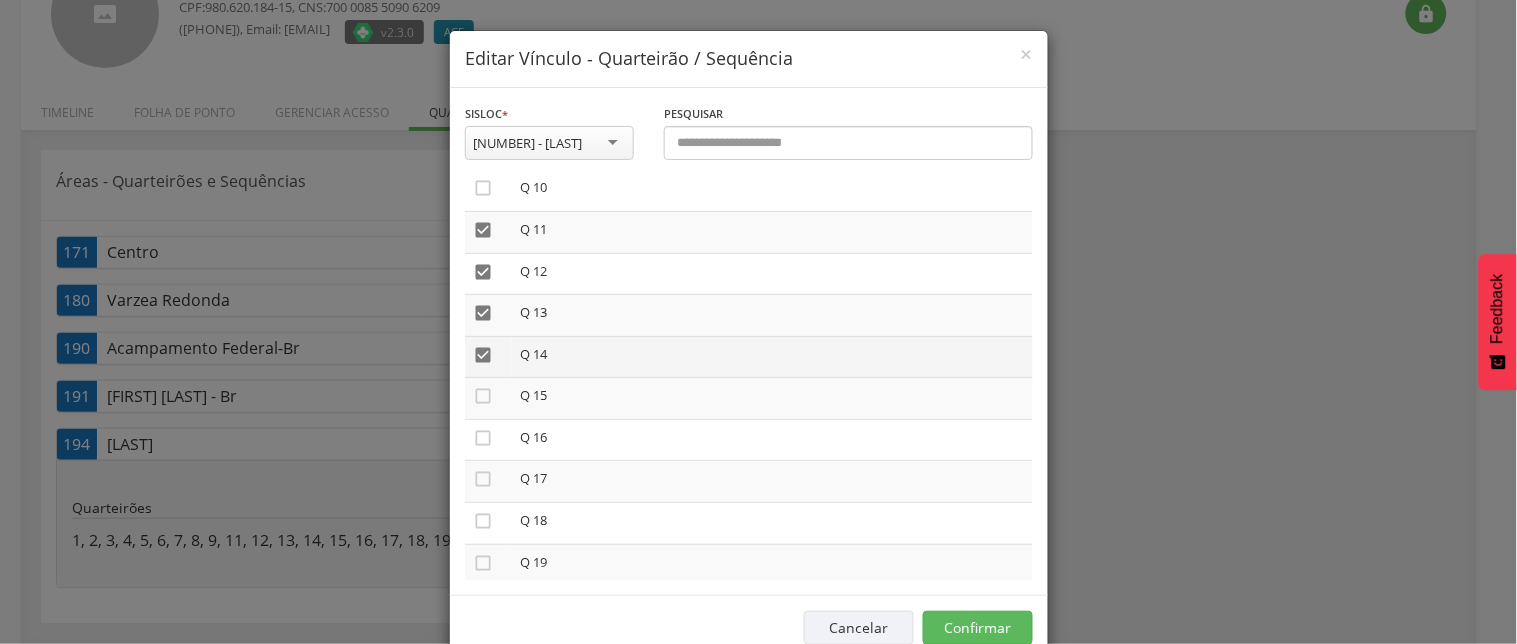 click on "" at bounding box center [483, 355] 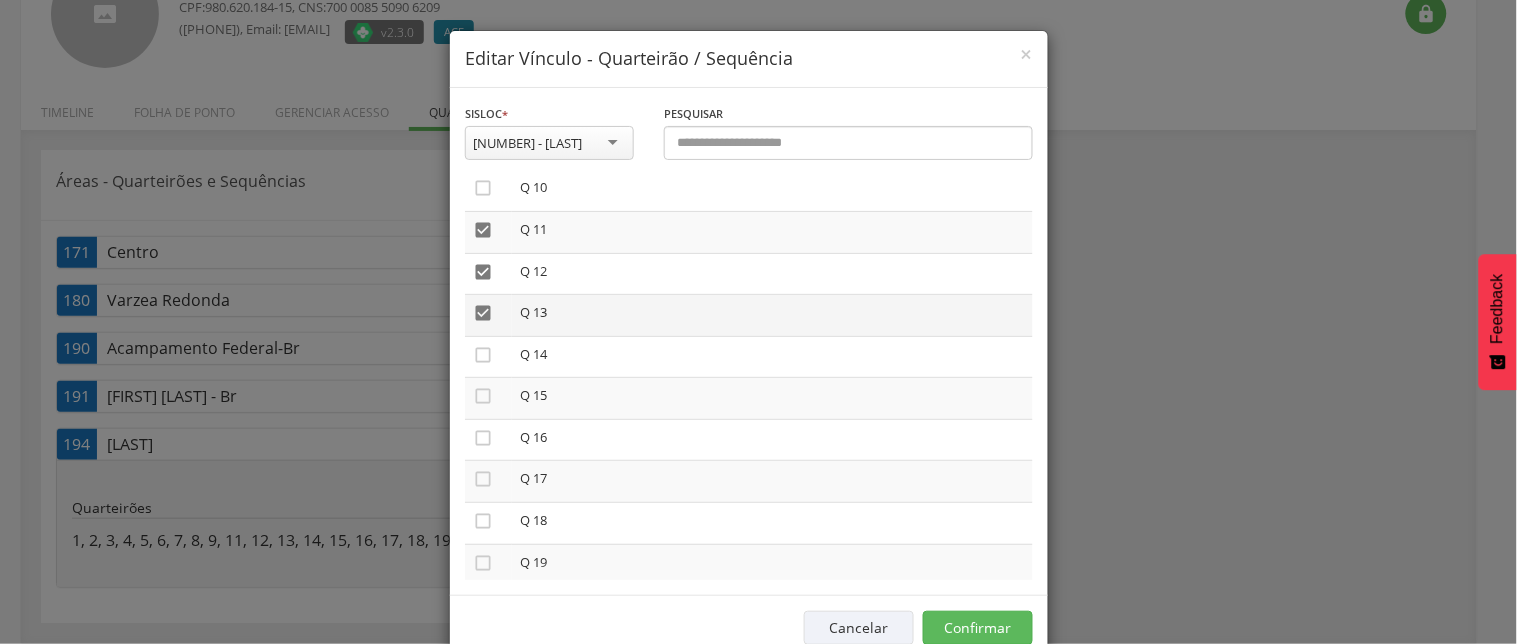 click on "" at bounding box center (483, 313) 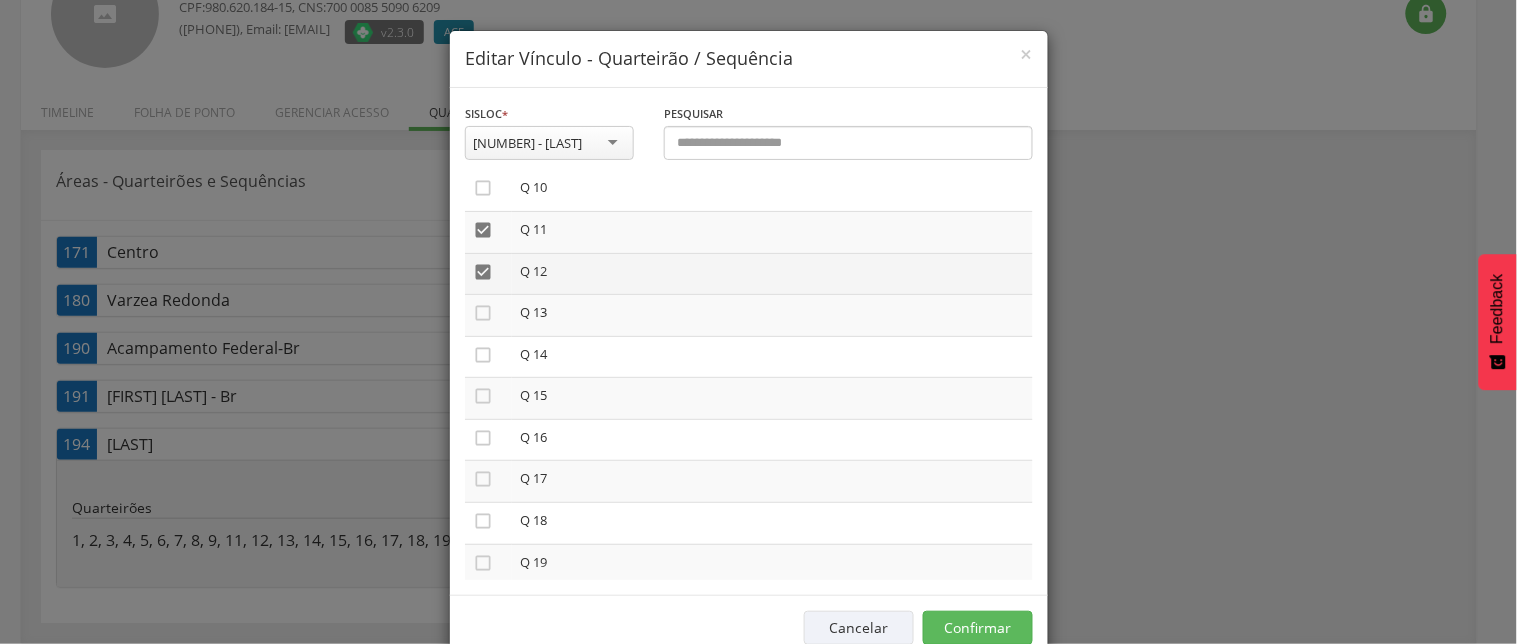 click on "" at bounding box center (483, 272) 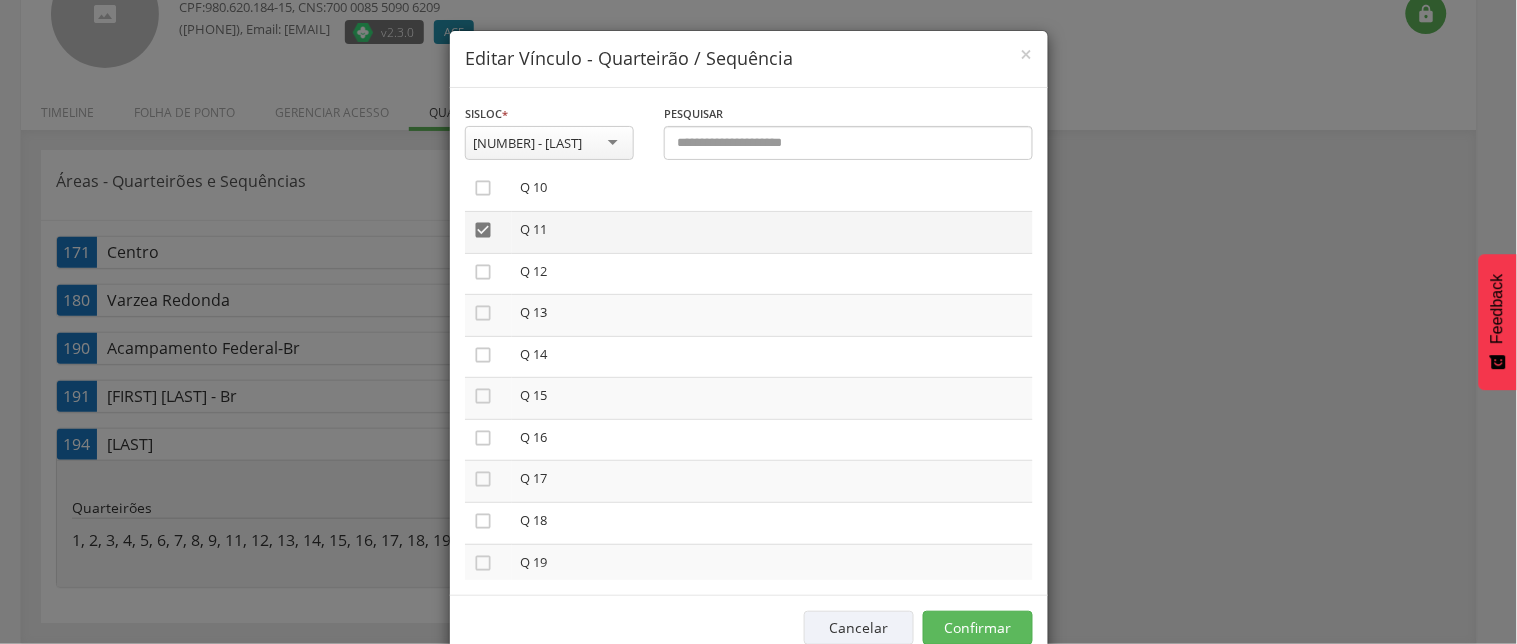 click on "" at bounding box center (483, 230) 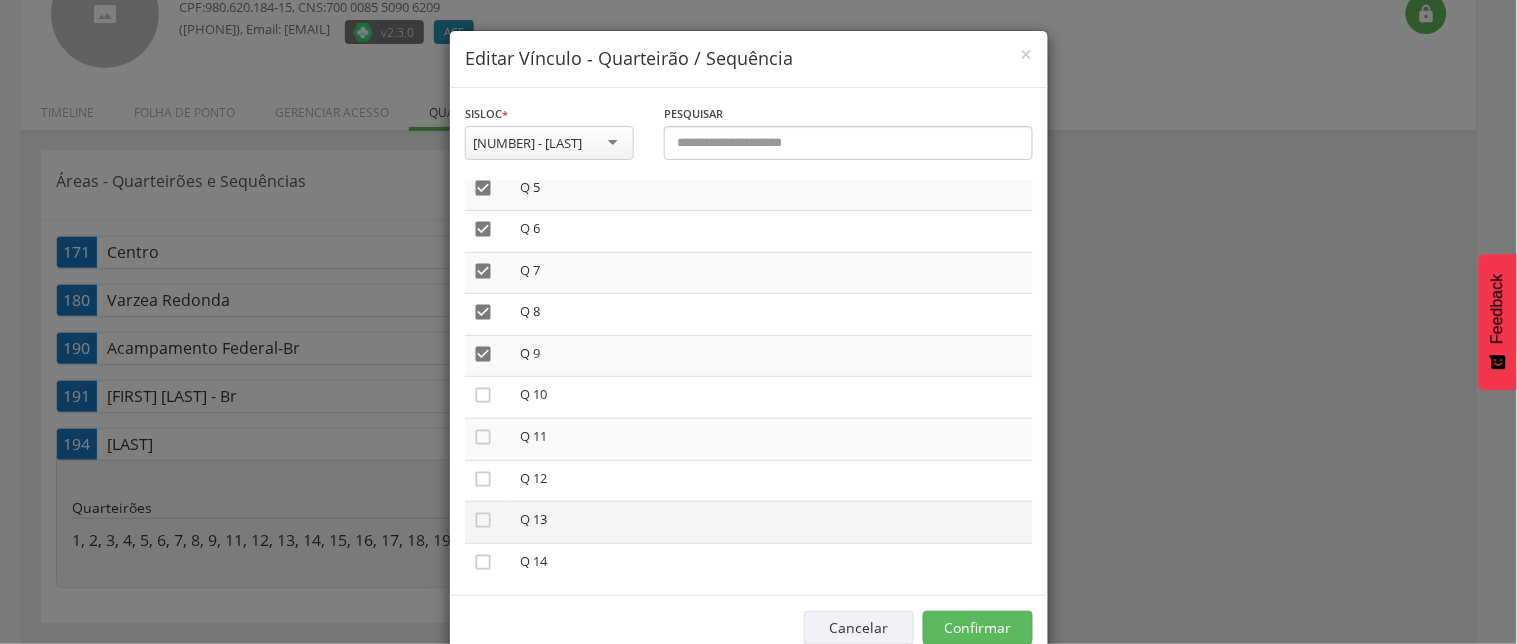 scroll, scrollTop: 200, scrollLeft: 0, axis: vertical 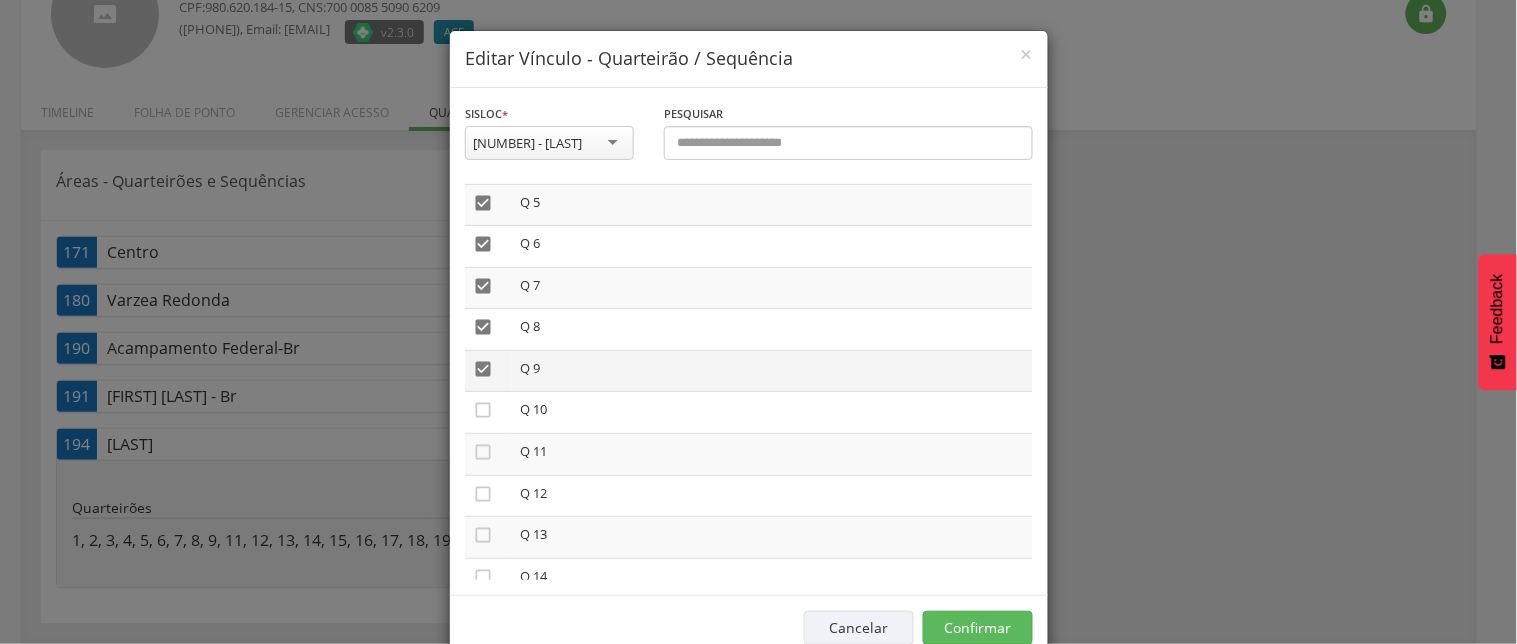 click on "" at bounding box center [483, 369] 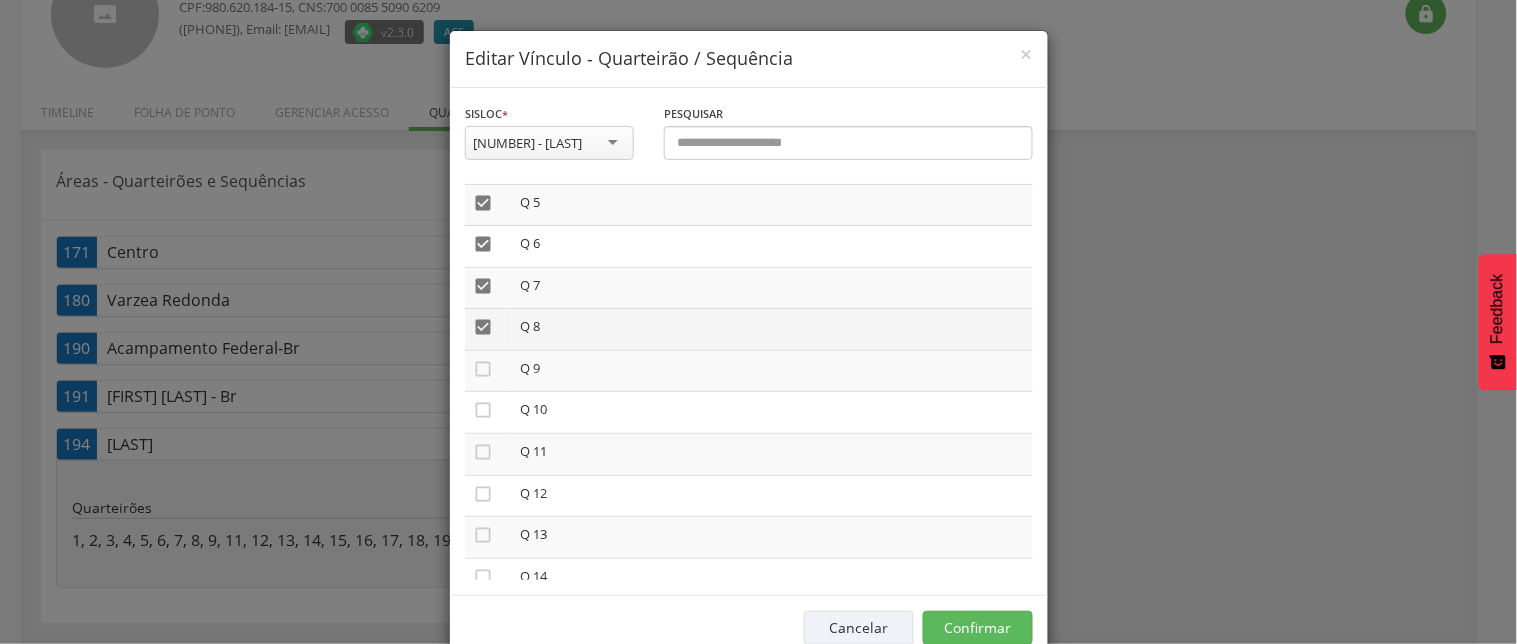 drag, startPoint x: 473, startPoint y: 338, endPoint x: 473, endPoint y: 320, distance: 18 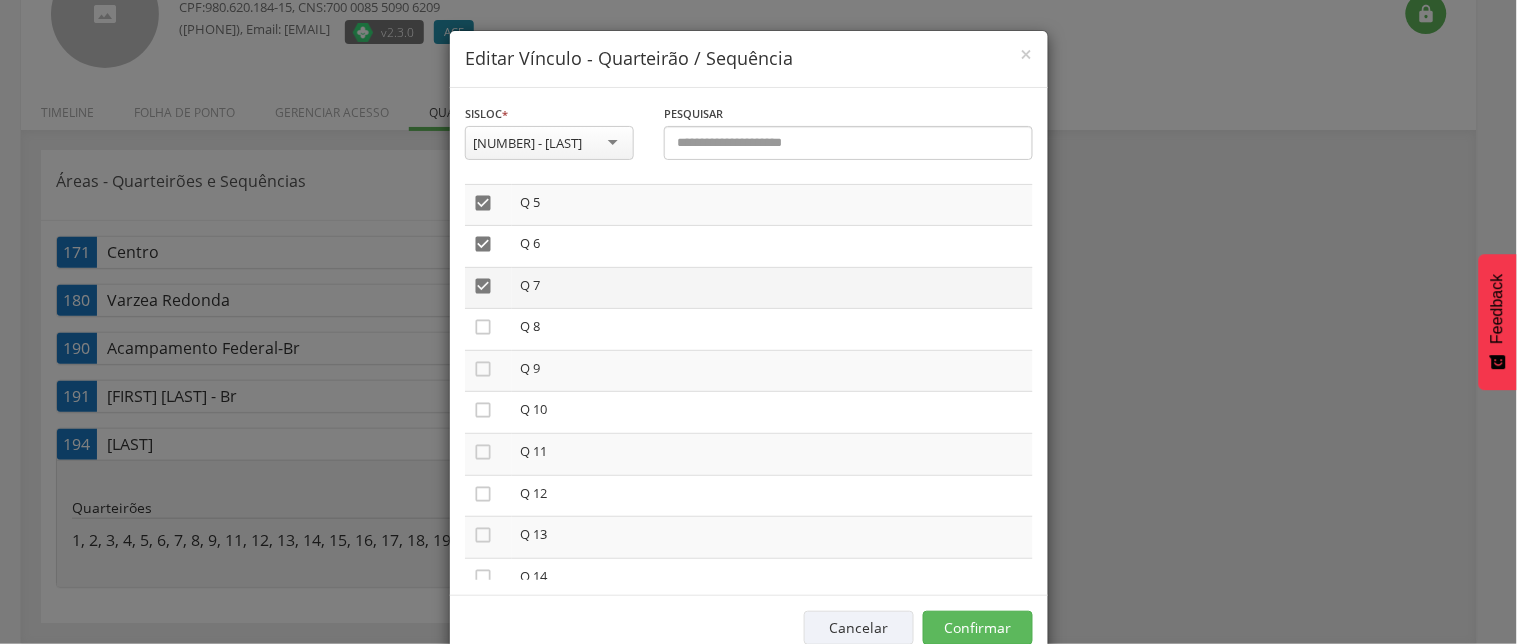 click on "" at bounding box center [483, 286] 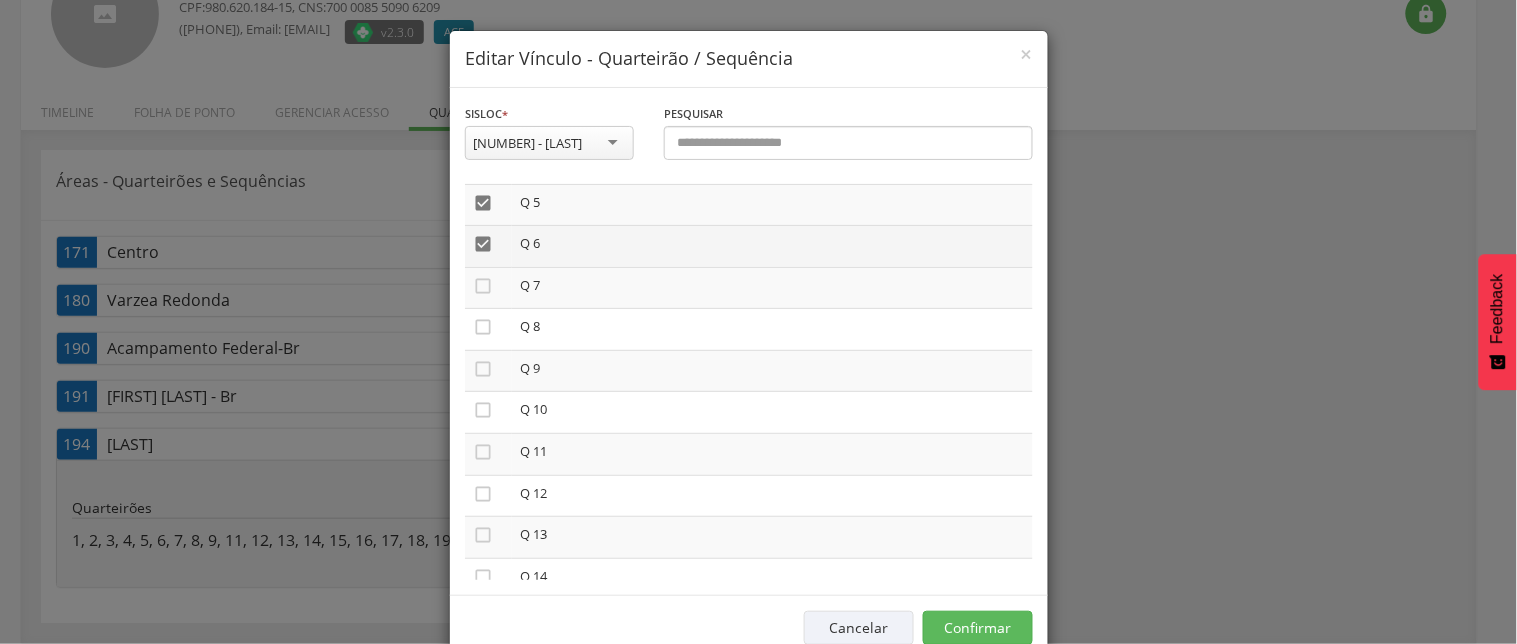 click on "" at bounding box center [483, 244] 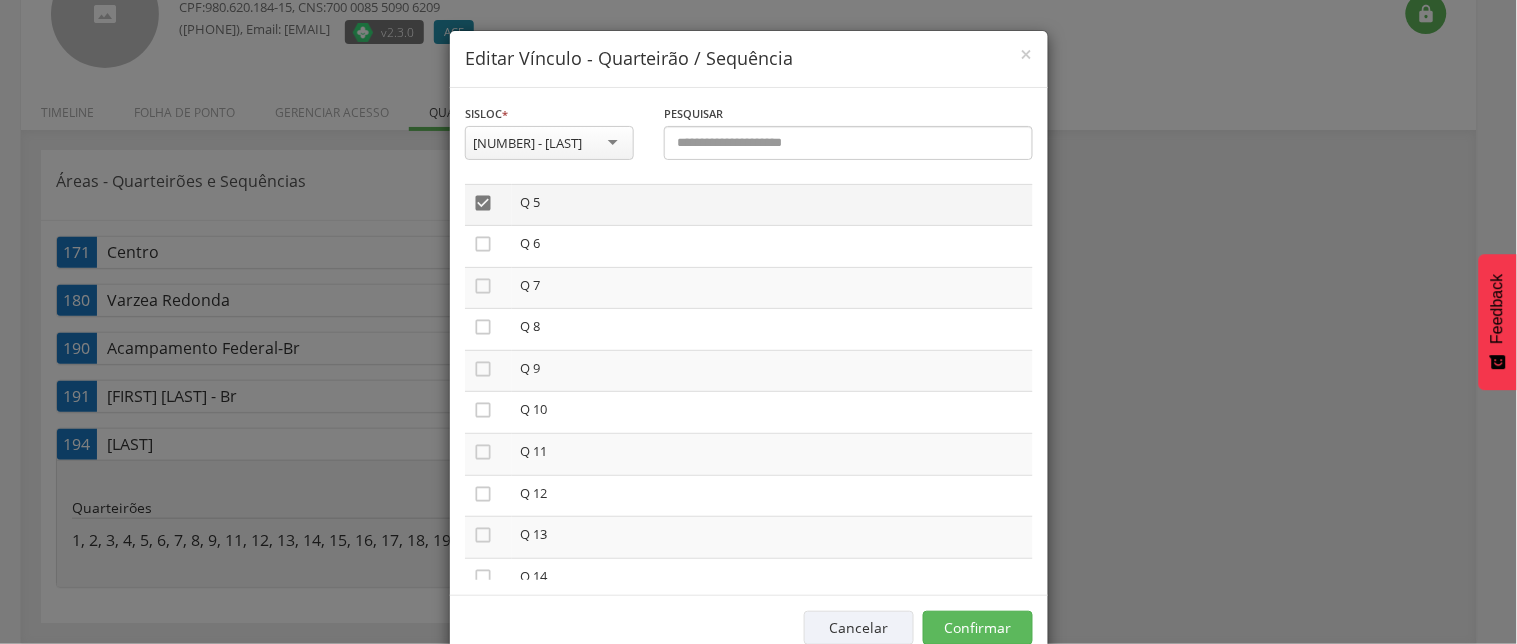 click on "" at bounding box center [483, 203] 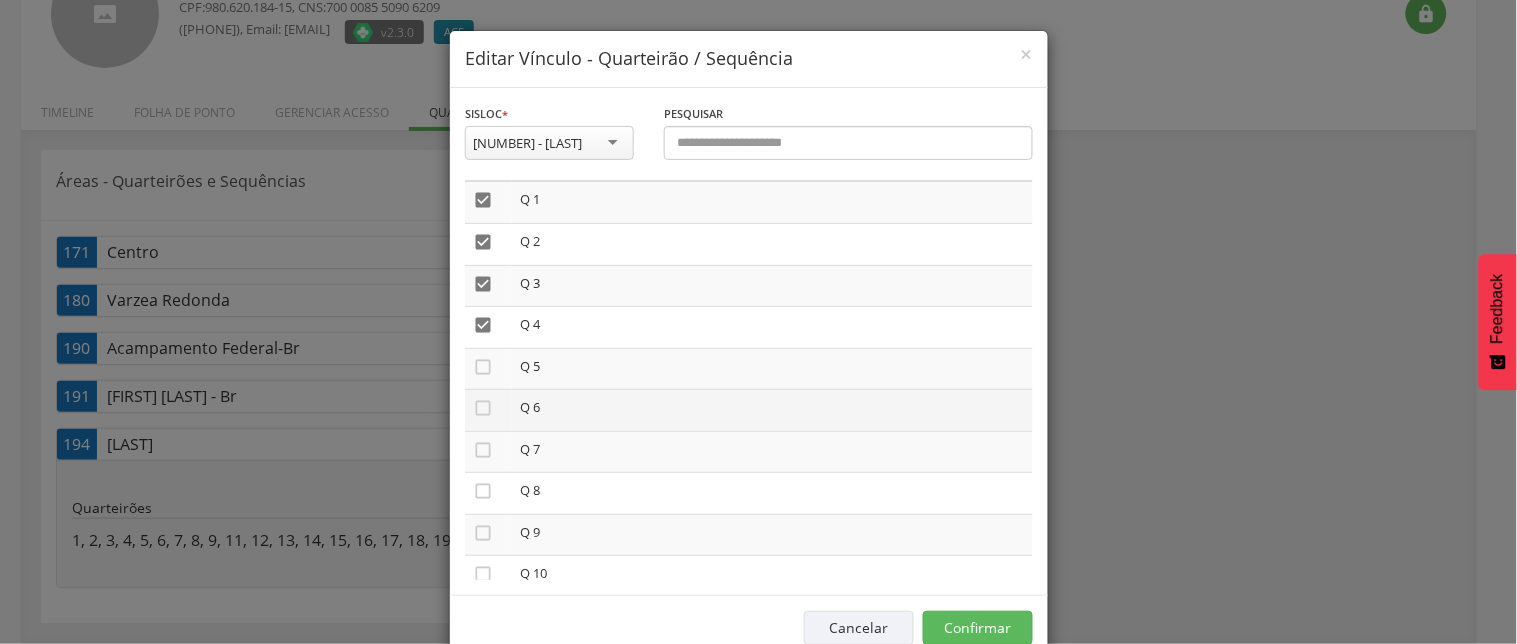 scroll, scrollTop: 0, scrollLeft: 0, axis: both 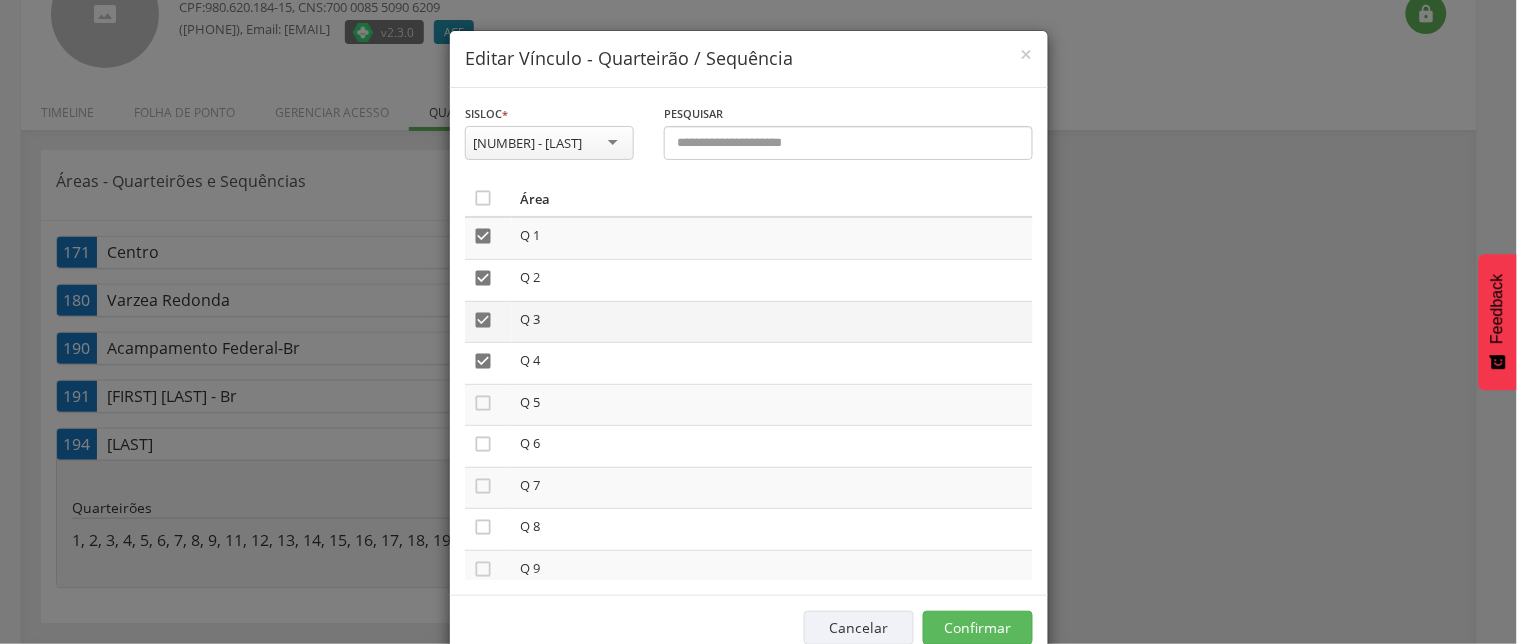 drag, startPoint x: 470, startPoint y: 360, endPoint x: 470, endPoint y: 335, distance: 25 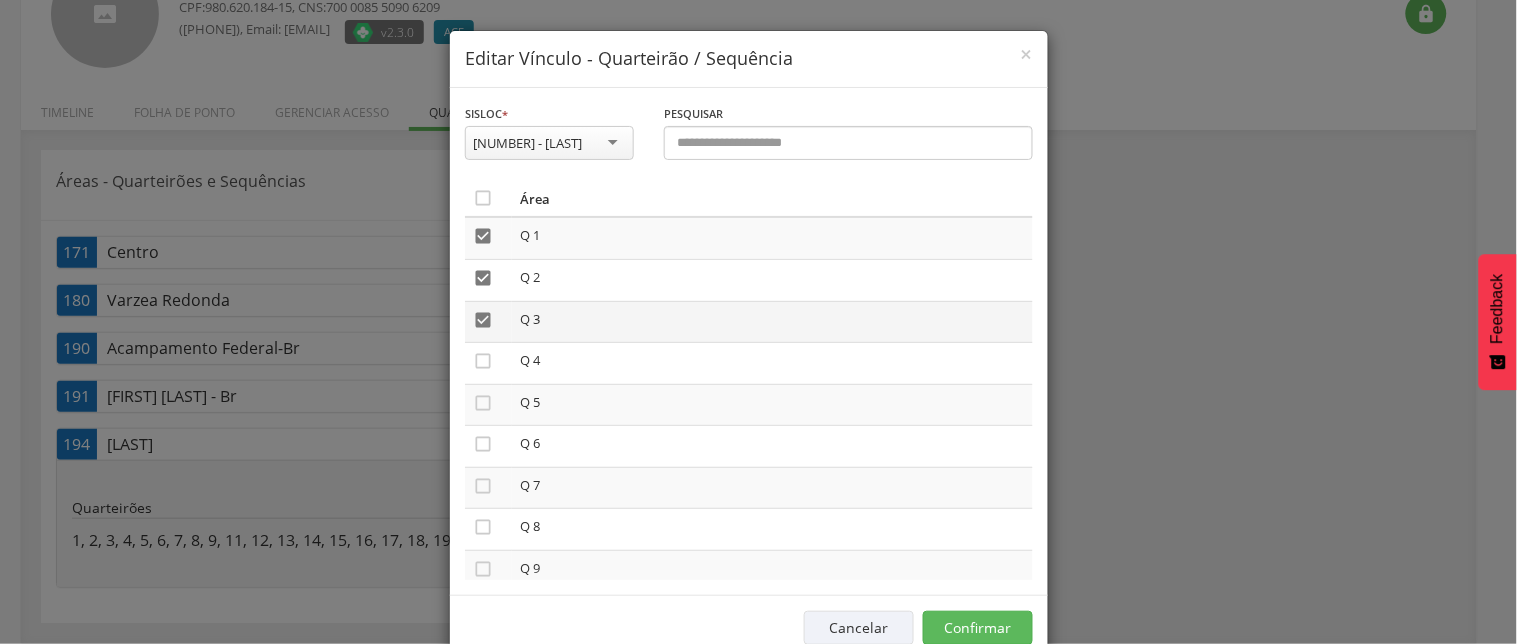 click on "" at bounding box center (483, 320) 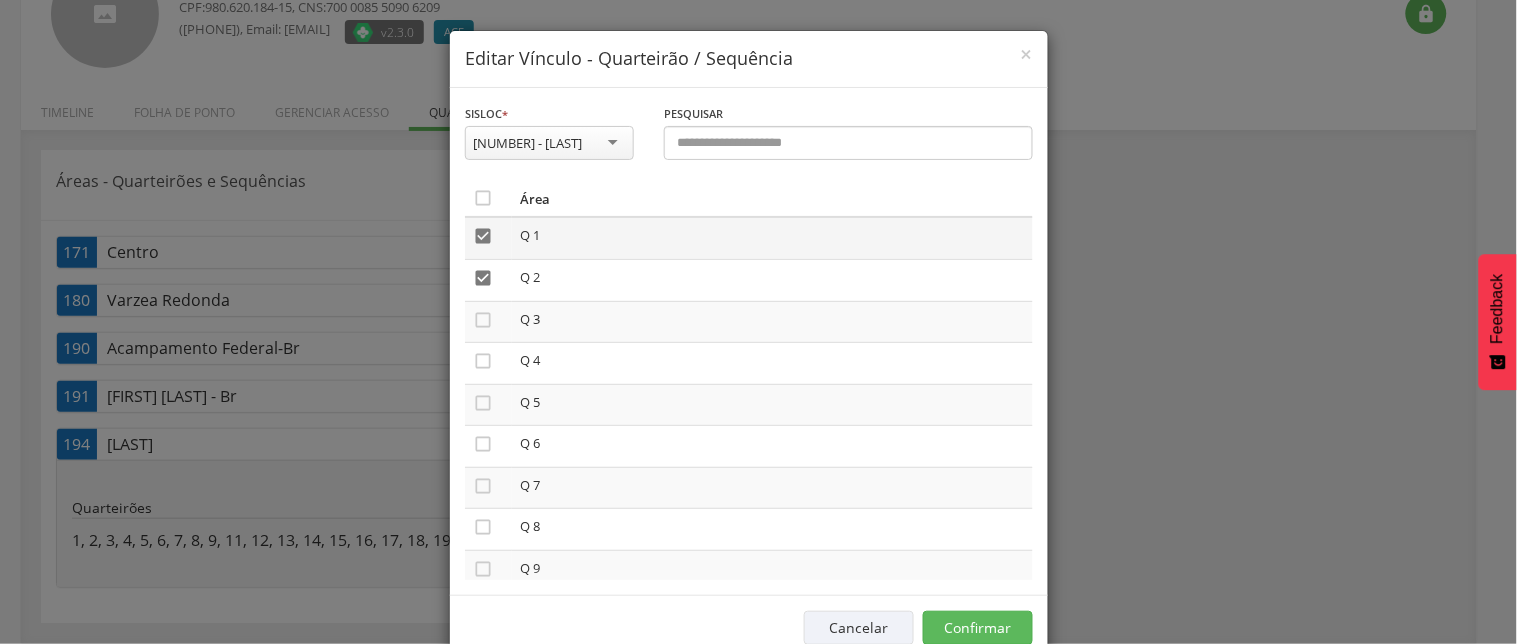 drag, startPoint x: 476, startPoint y: 281, endPoint x: 476, endPoint y: 247, distance: 34 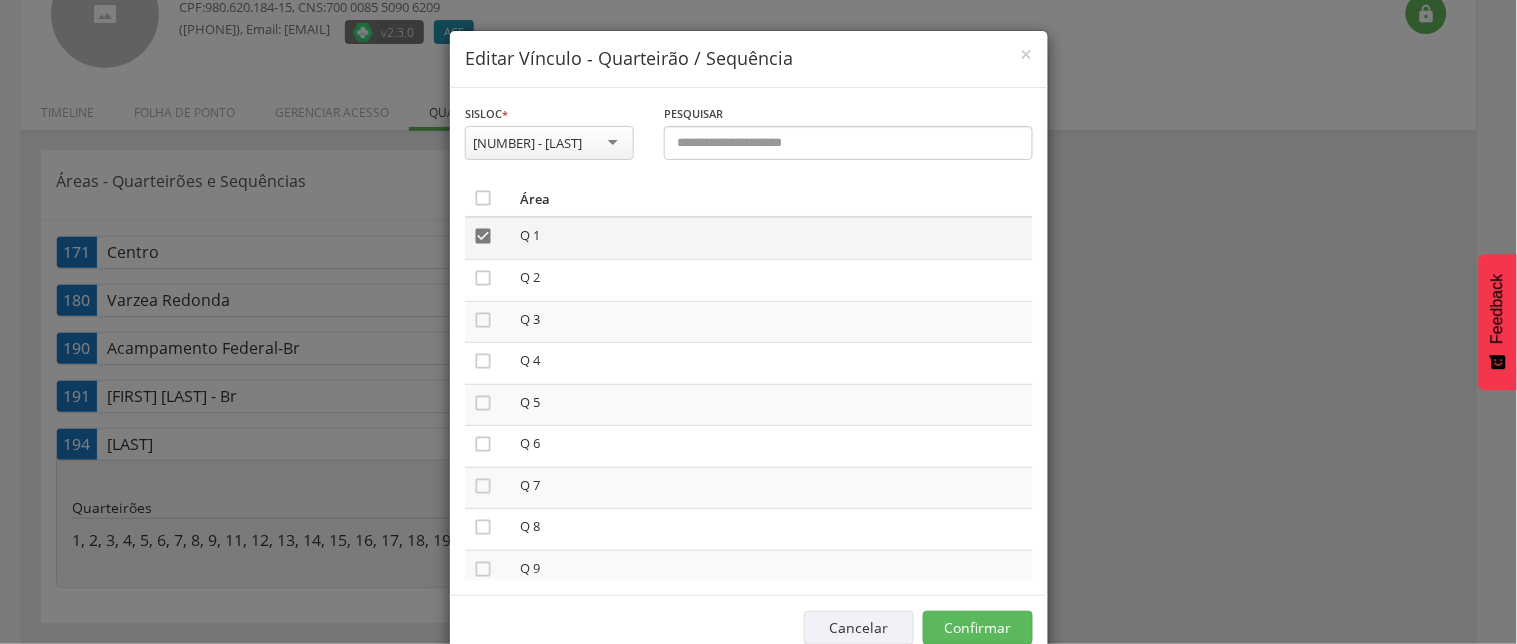 click on "" at bounding box center (483, 236) 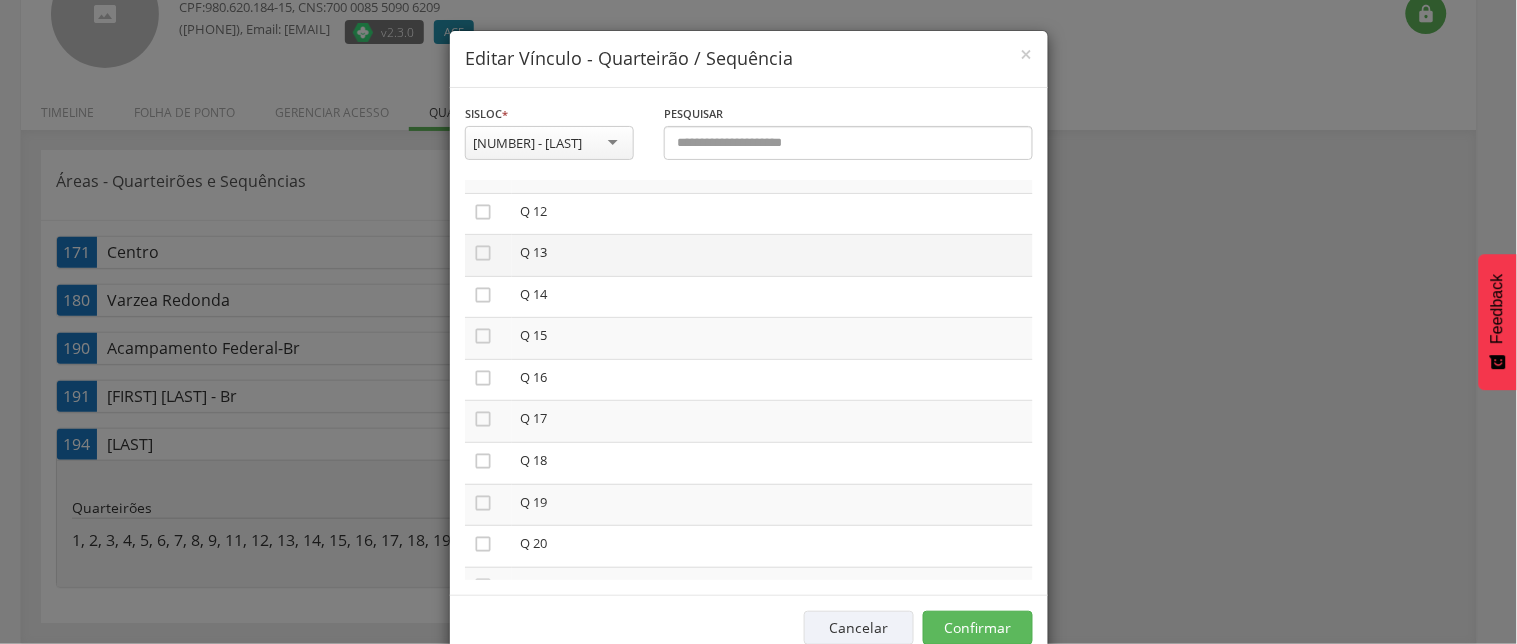 scroll, scrollTop: 755, scrollLeft: 0, axis: vertical 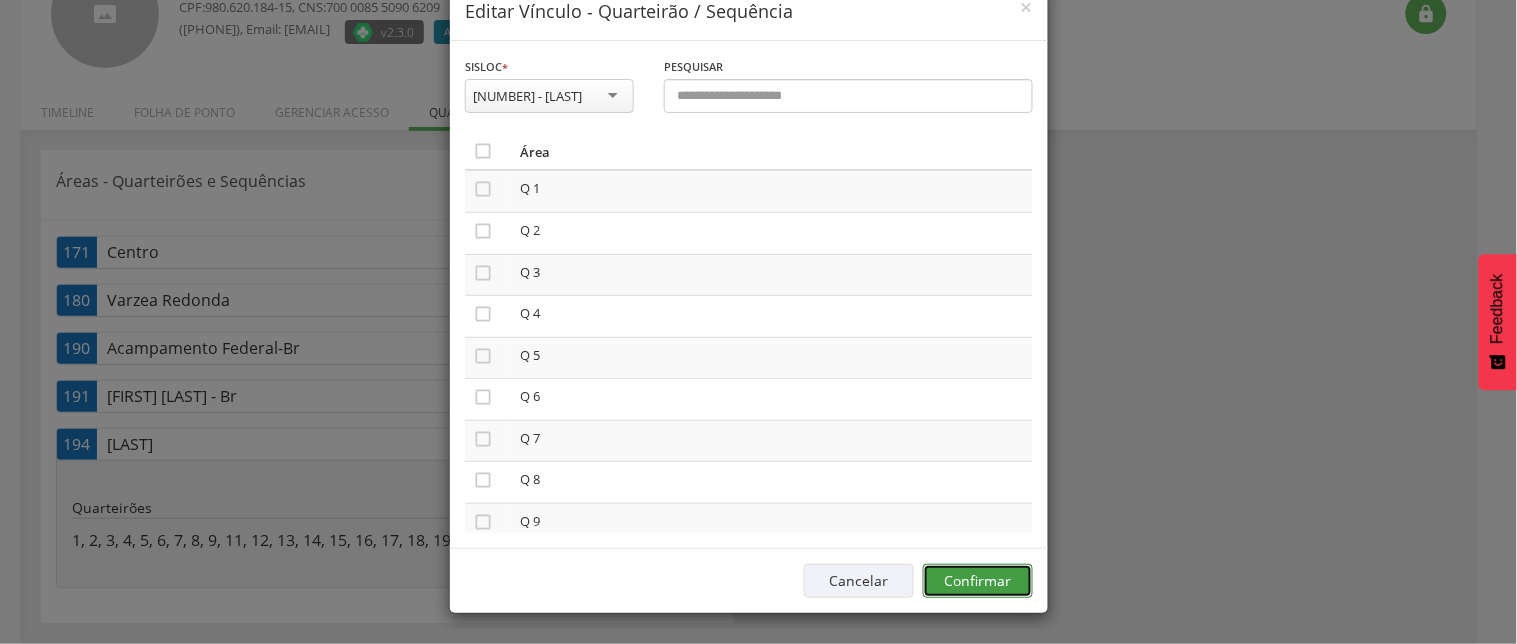 click on "Confirmar" at bounding box center [978, 581] 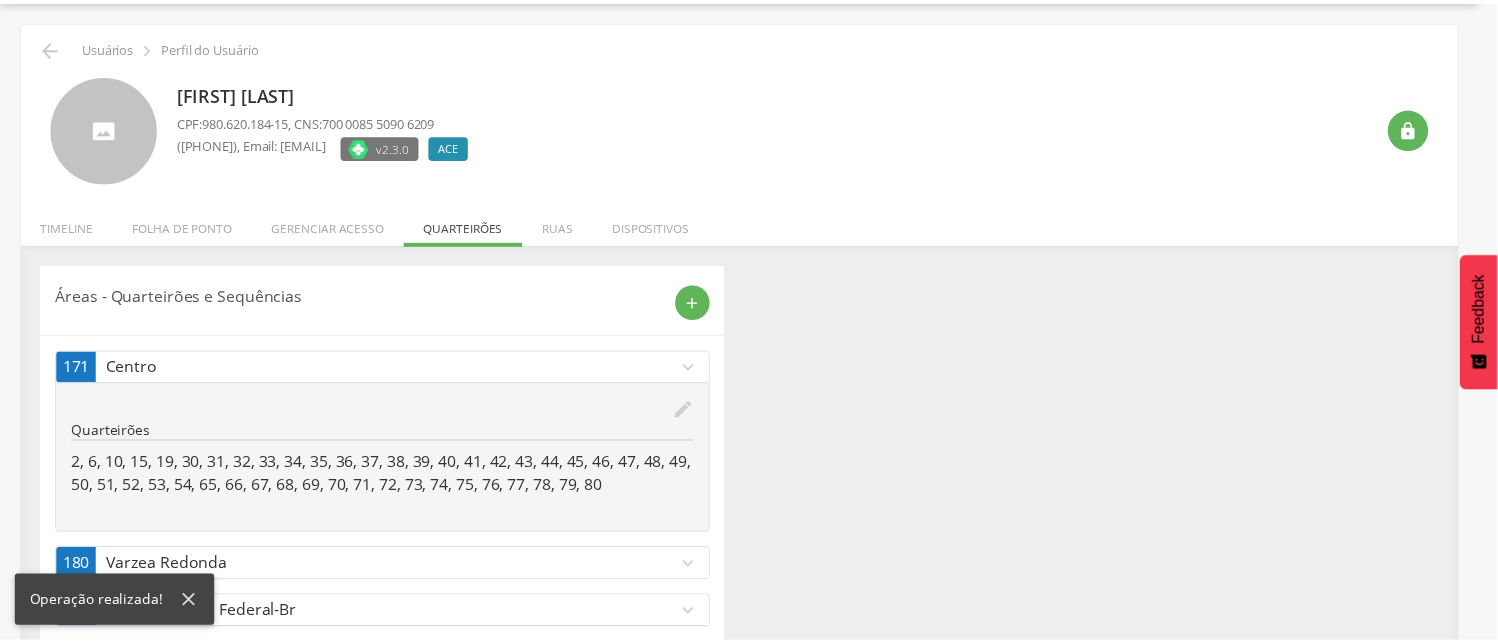 scroll, scrollTop: 151, scrollLeft: 0, axis: vertical 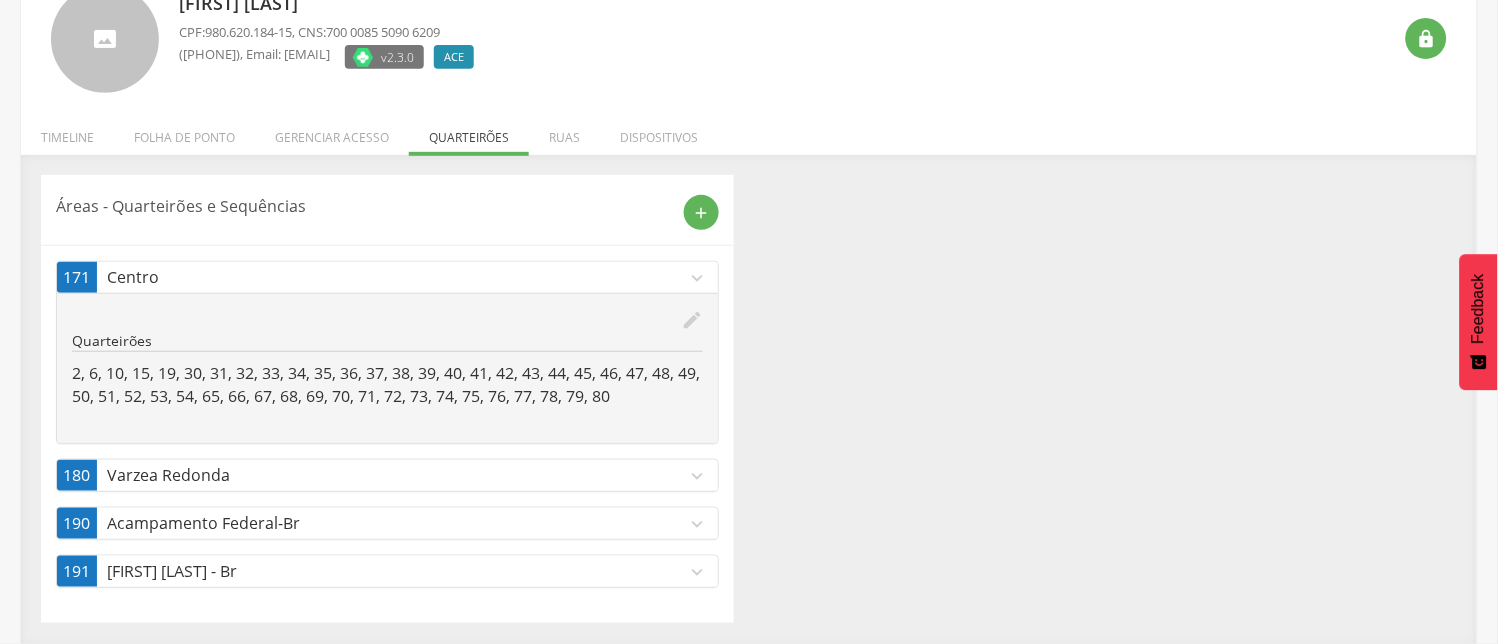 click on "expand_more" at bounding box center [697, 572] 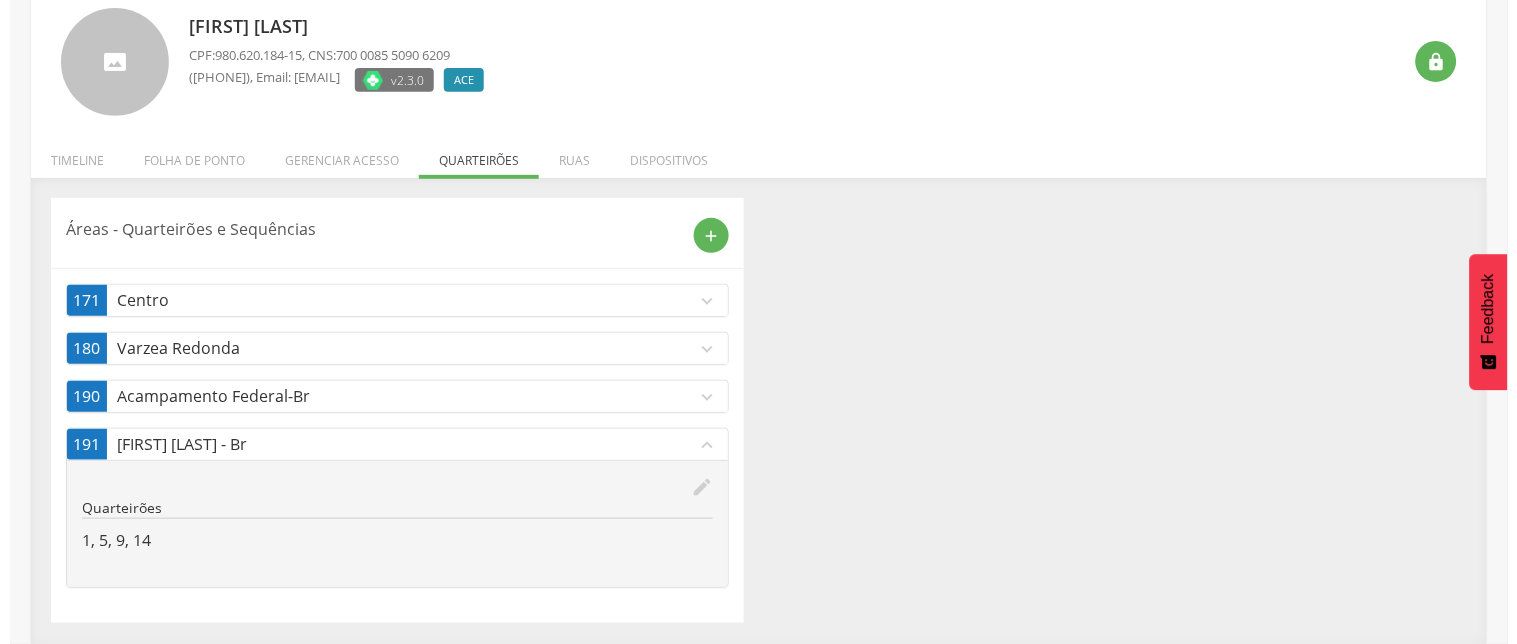 scroll, scrollTop: 127, scrollLeft: 0, axis: vertical 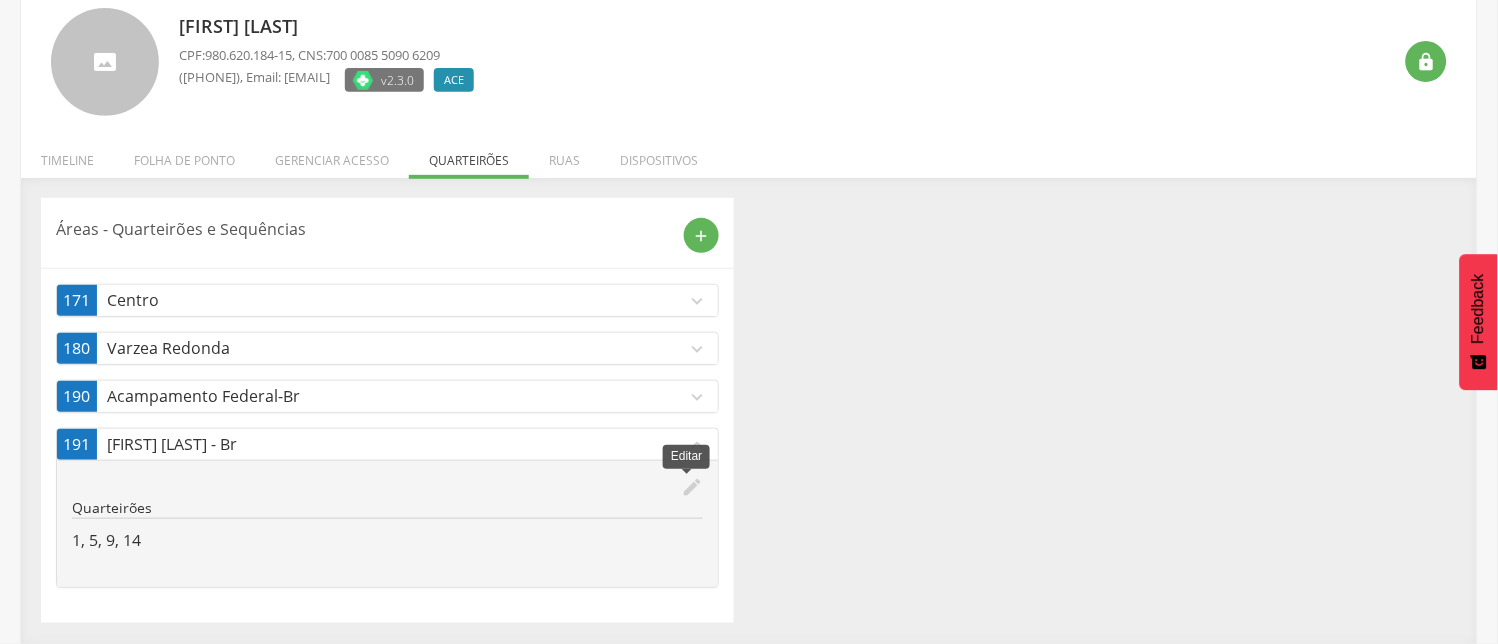 click on "edit" at bounding box center [692, 487] 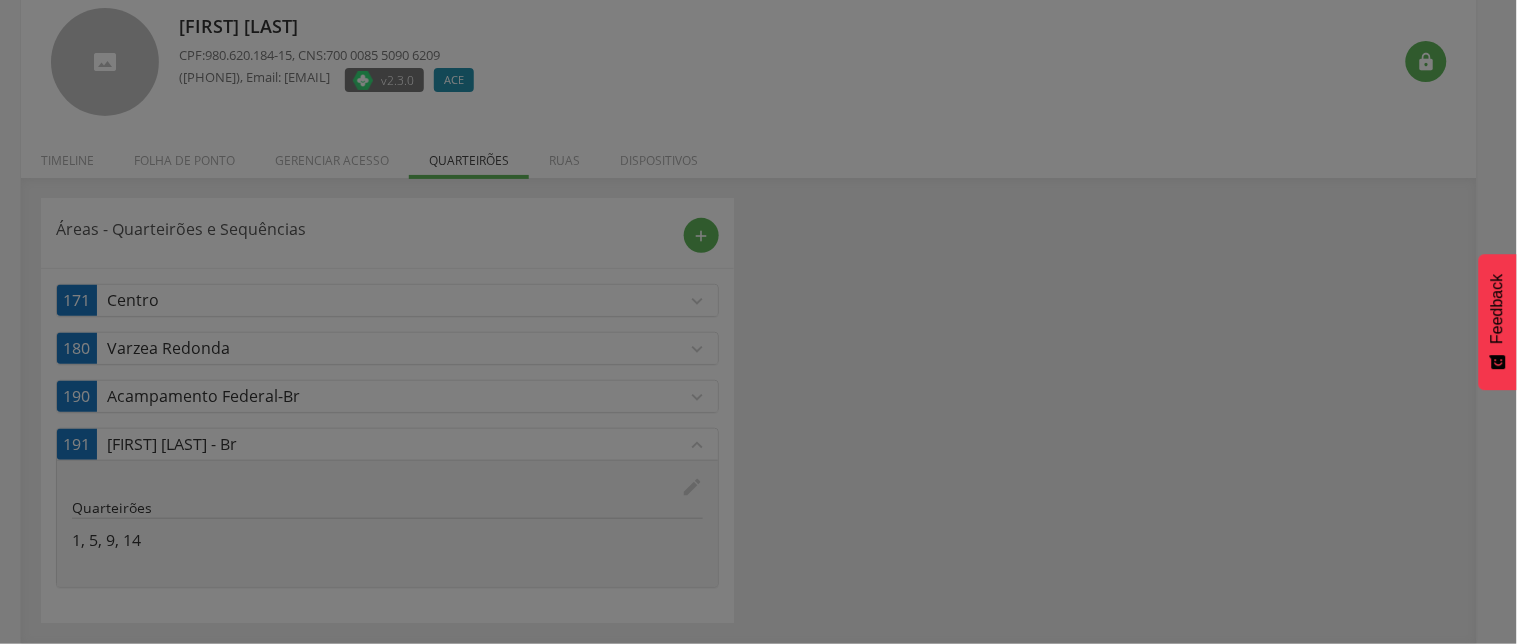 scroll, scrollTop: 0, scrollLeft: 0, axis: both 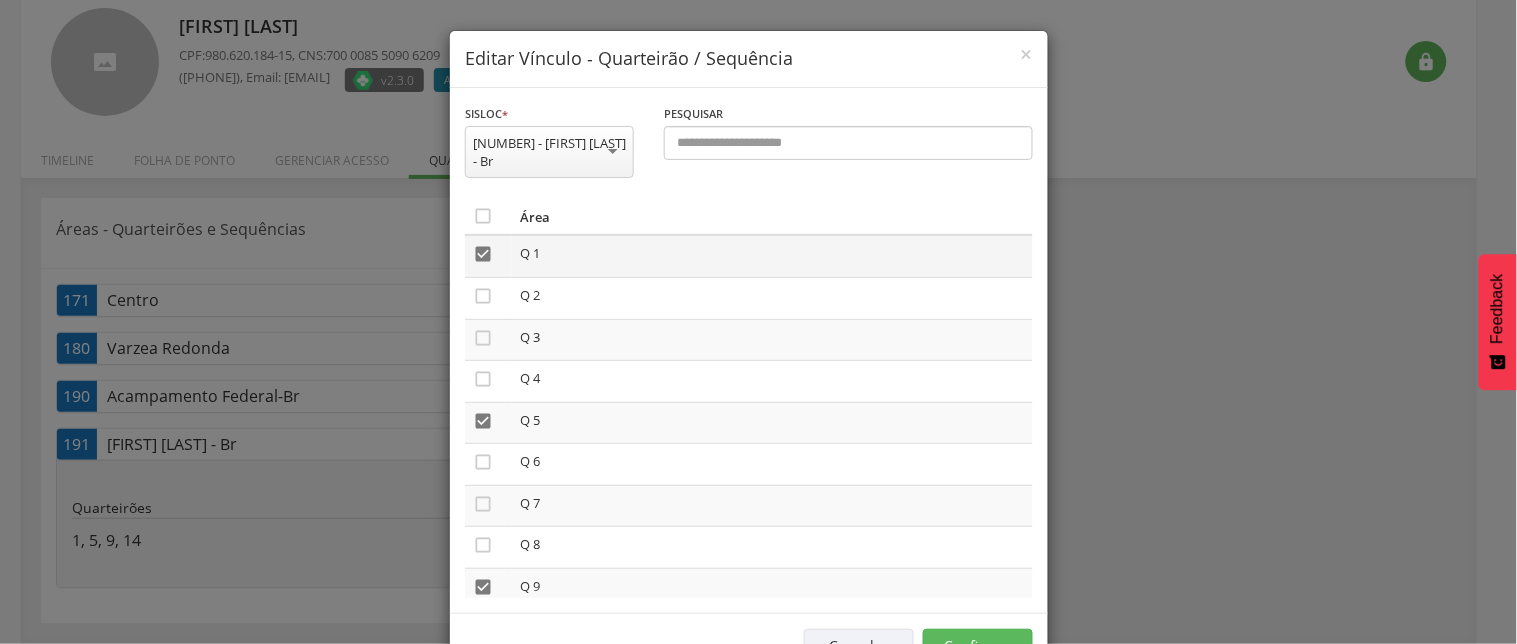 click on "" at bounding box center [483, 254] 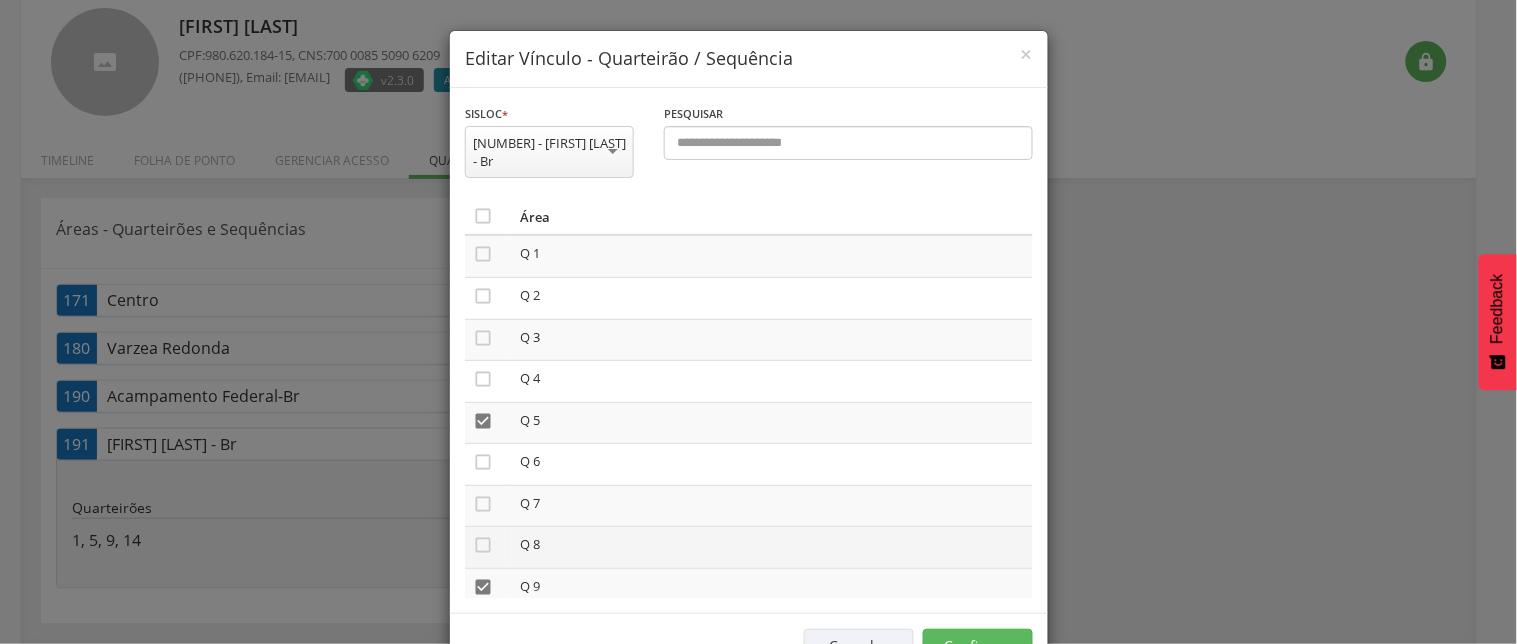 drag, startPoint x: 475, startPoint y: 418, endPoint x: 464, endPoint y: 538, distance: 120.50311 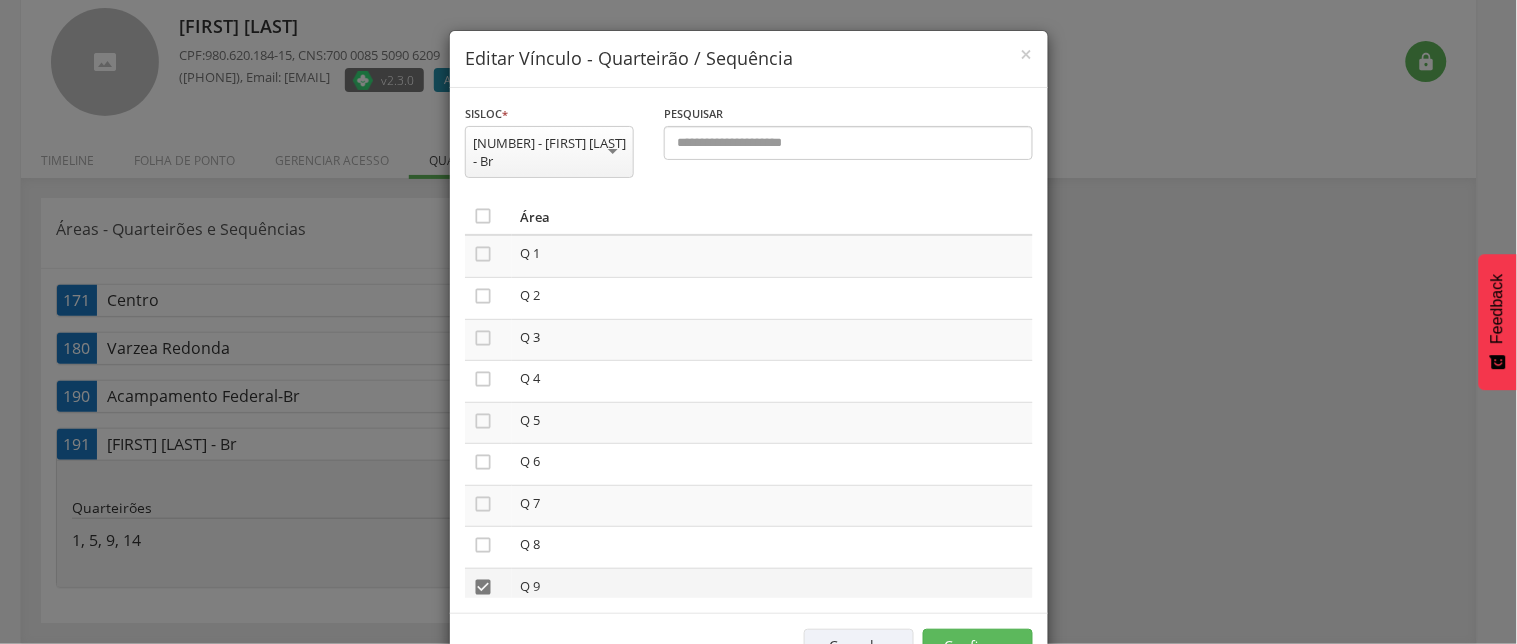 click on "" at bounding box center (483, 587) 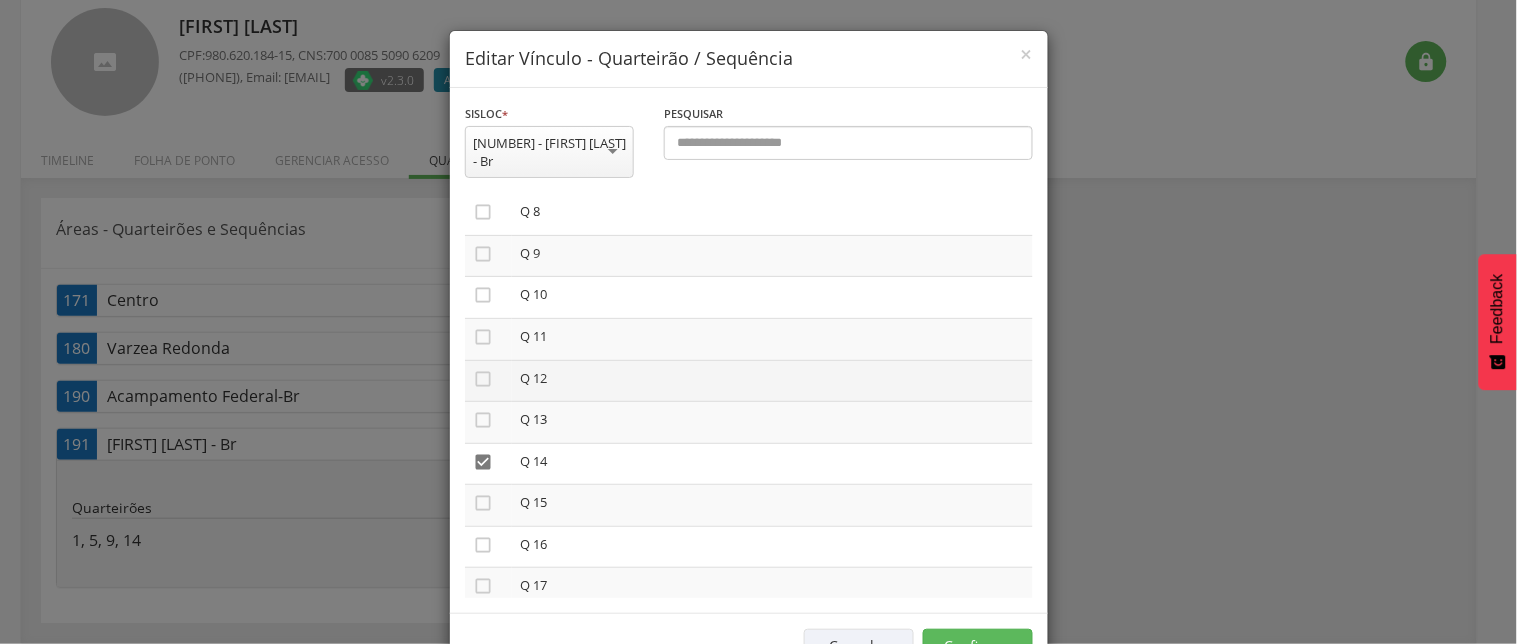 scroll, scrollTop: 375, scrollLeft: 0, axis: vertical 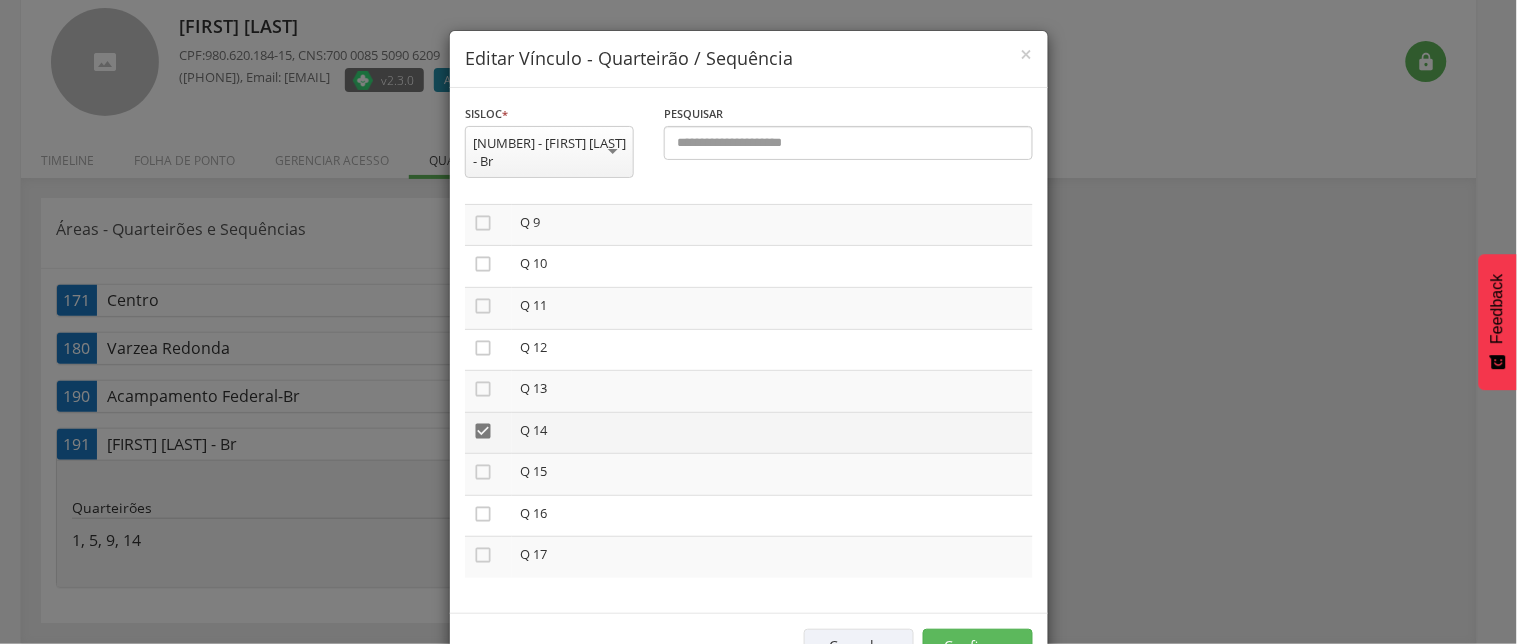 click on "" at bounding box center [483, 431] 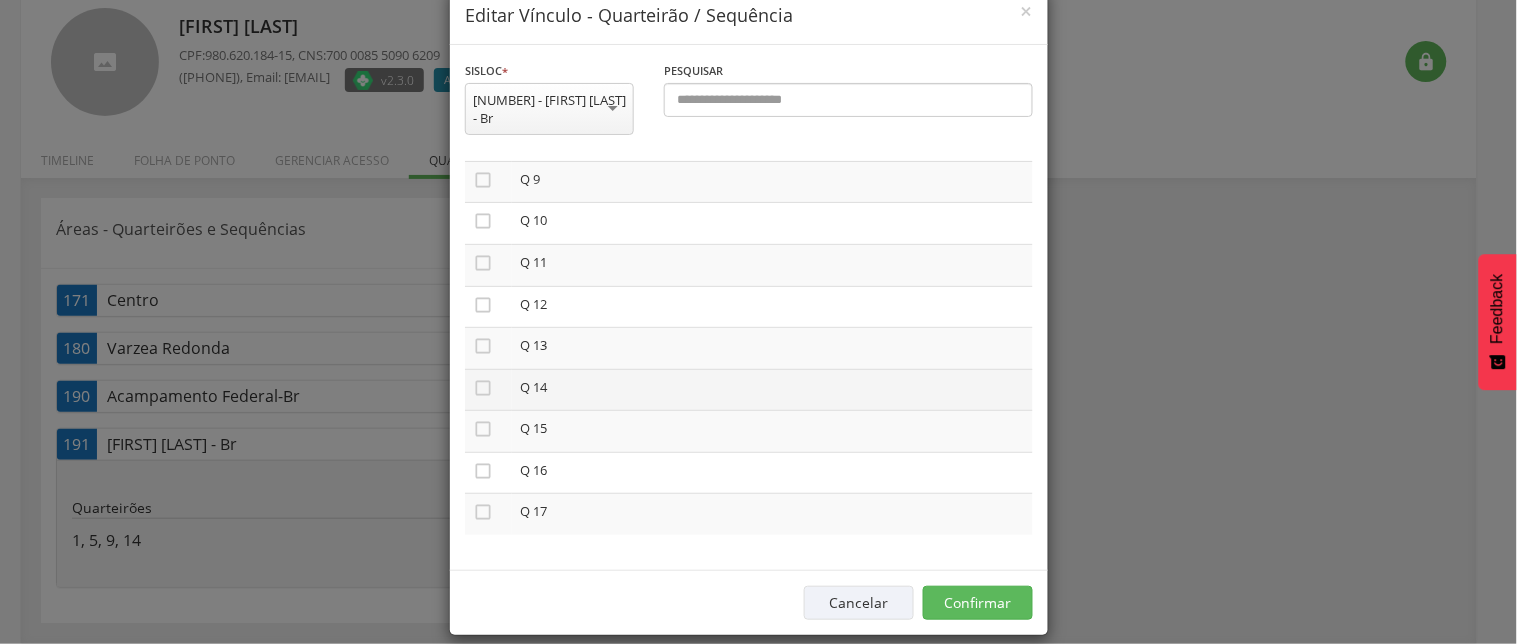 scroll, scrollTop: 66, scrollLeft: 0, axis: vertical 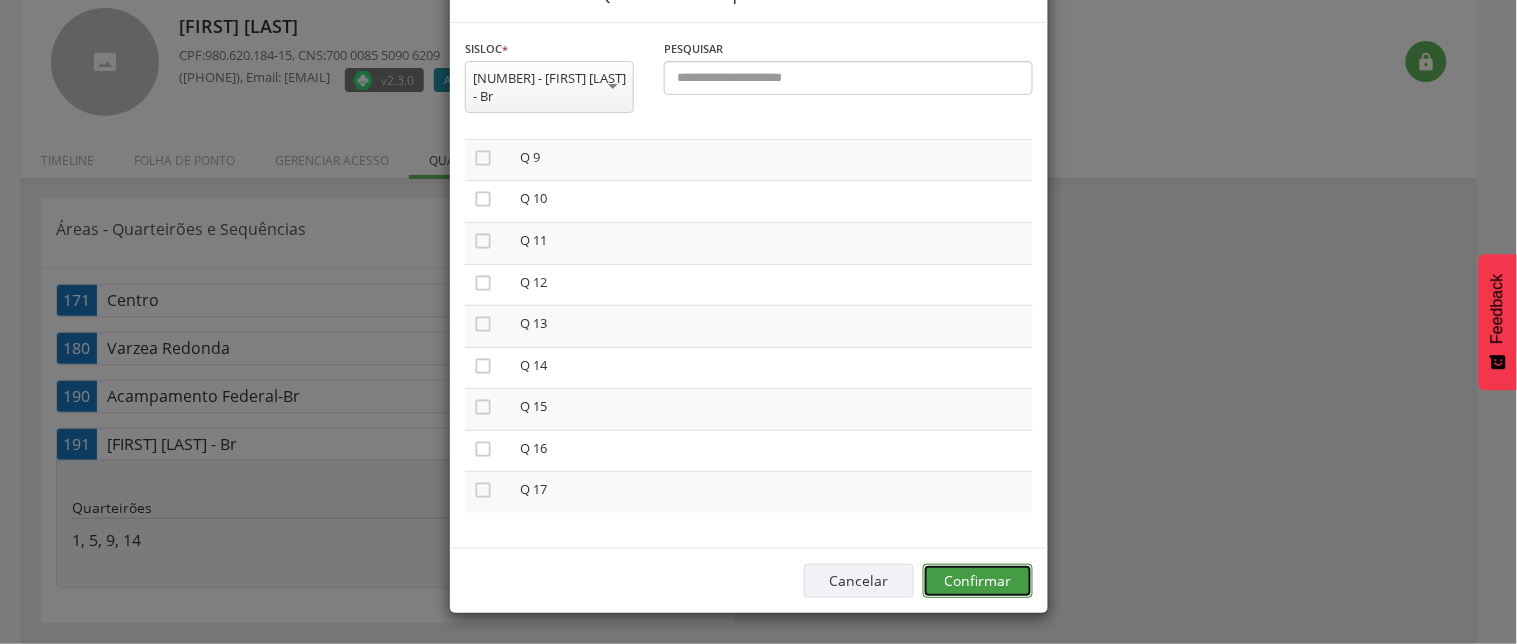 click on "Confirmar" at bounding box center (978, 581) 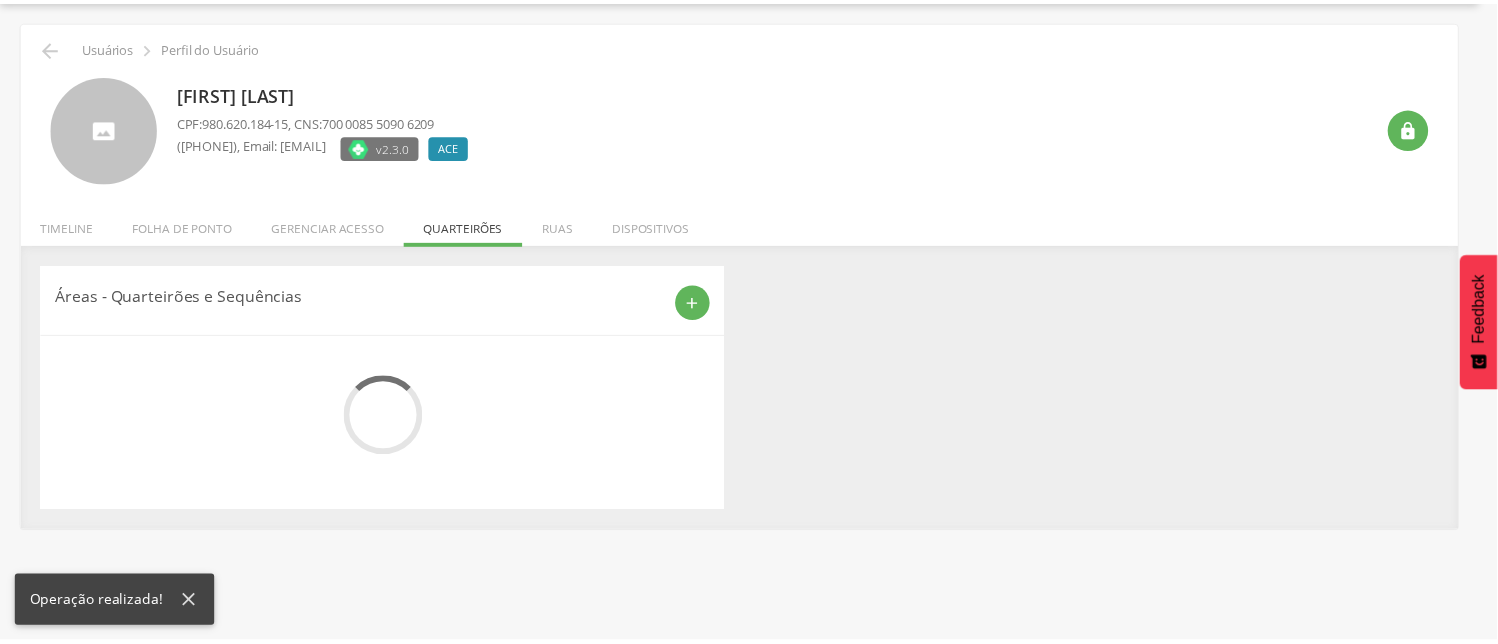 scroll, scrollTop: 103, scrollLeft: 0, axis: vertical 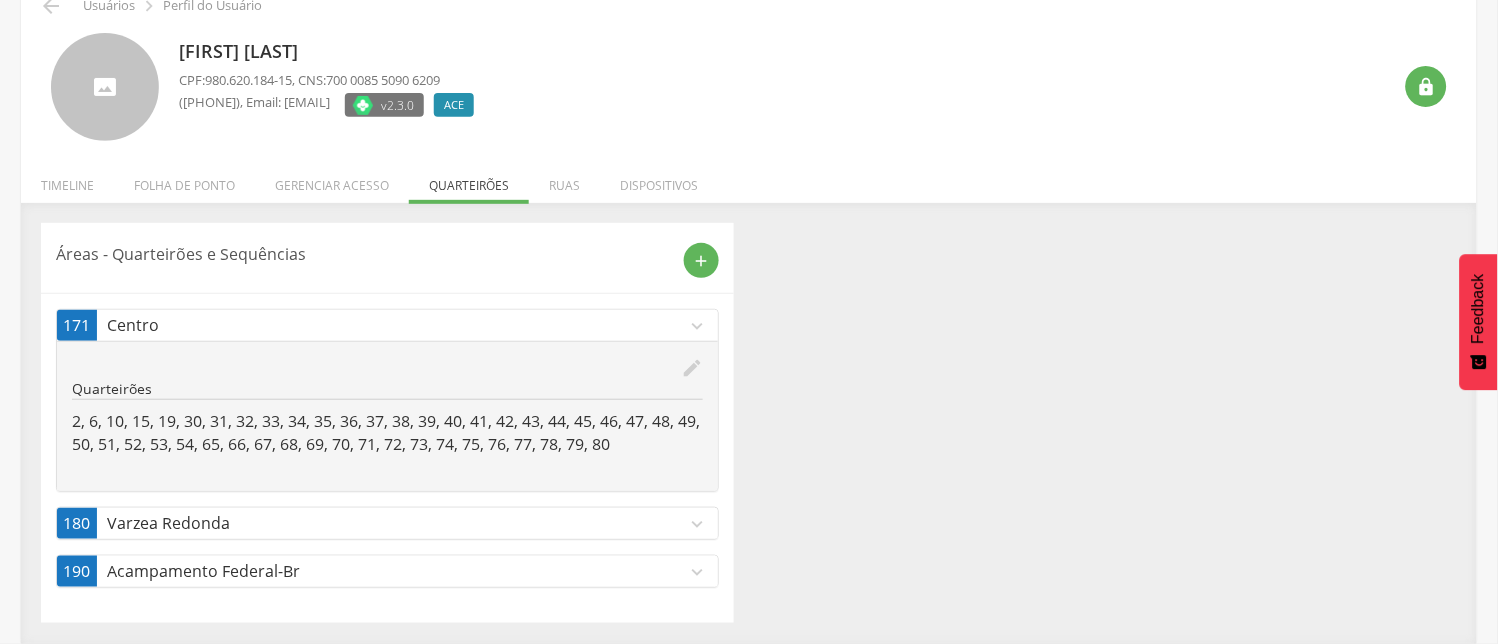 click on "expand_more" at bounding box center (697, 572) 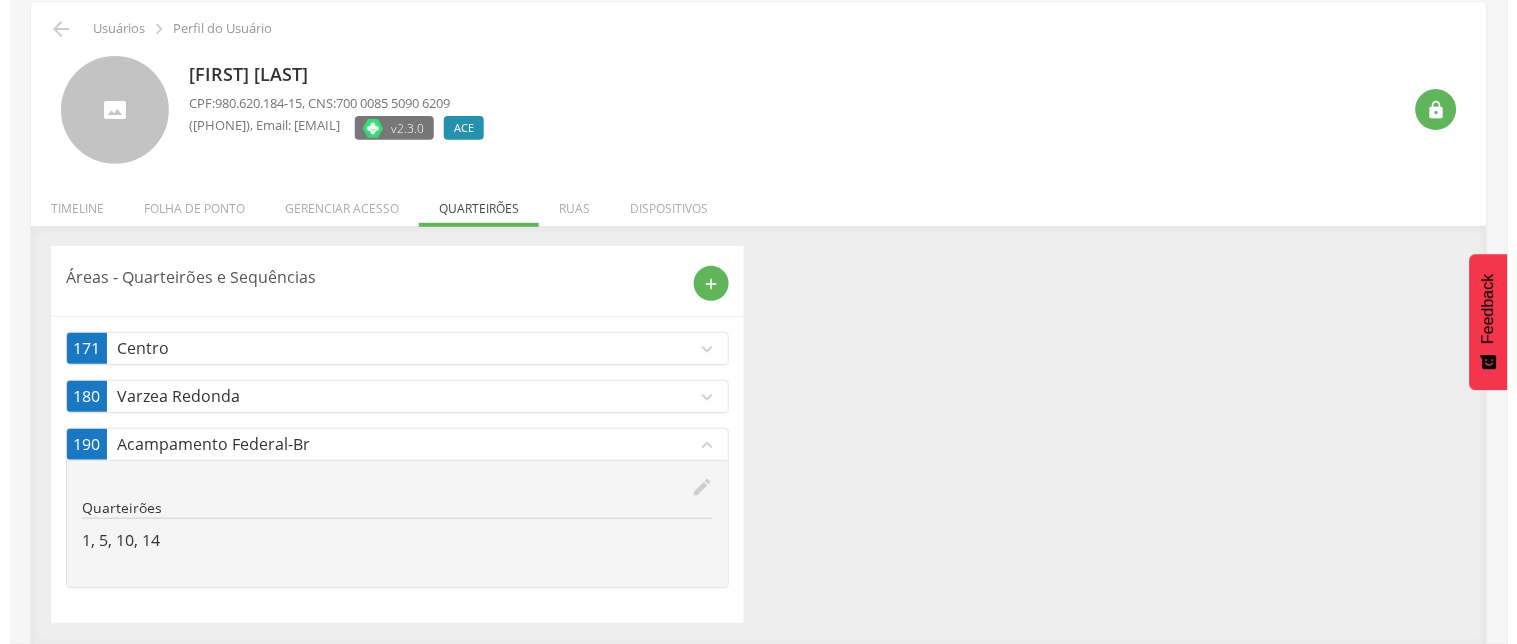 scroll, scrollTop: 80, scrollLeft: 0, axis: vertical 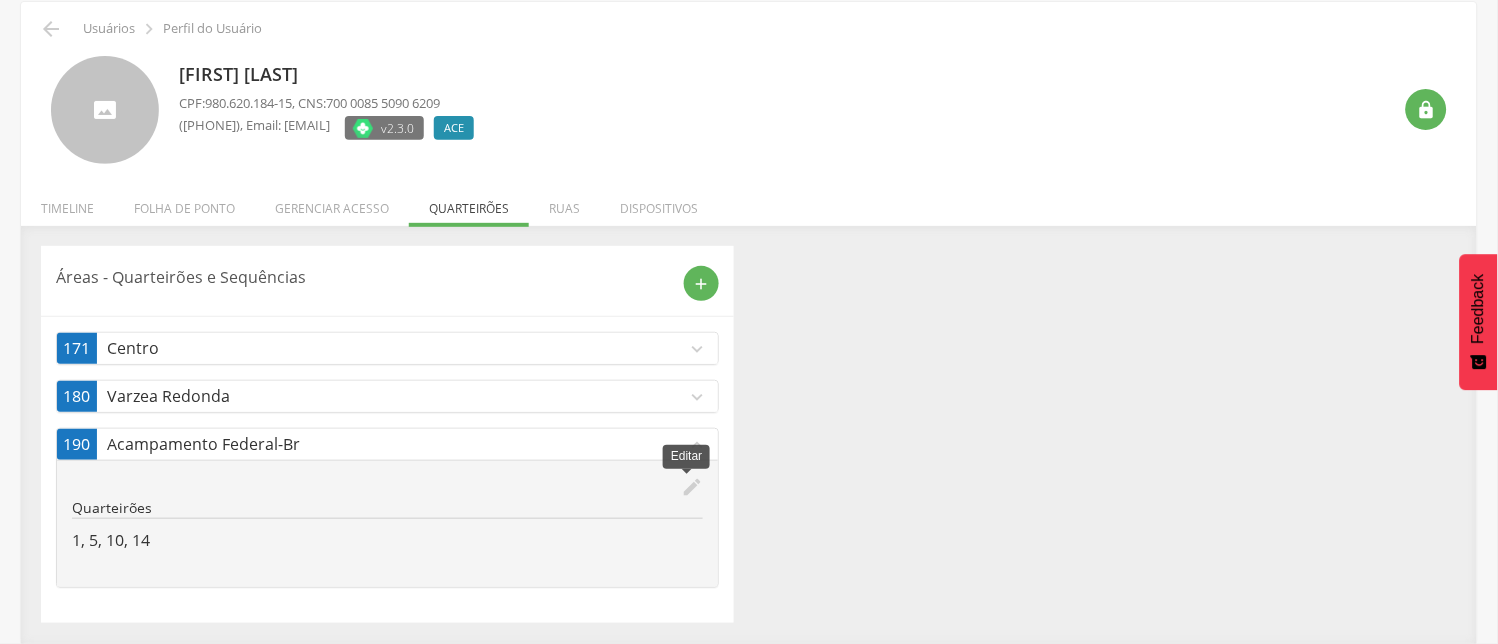 click on "edit" at bounding box center (692, 487) 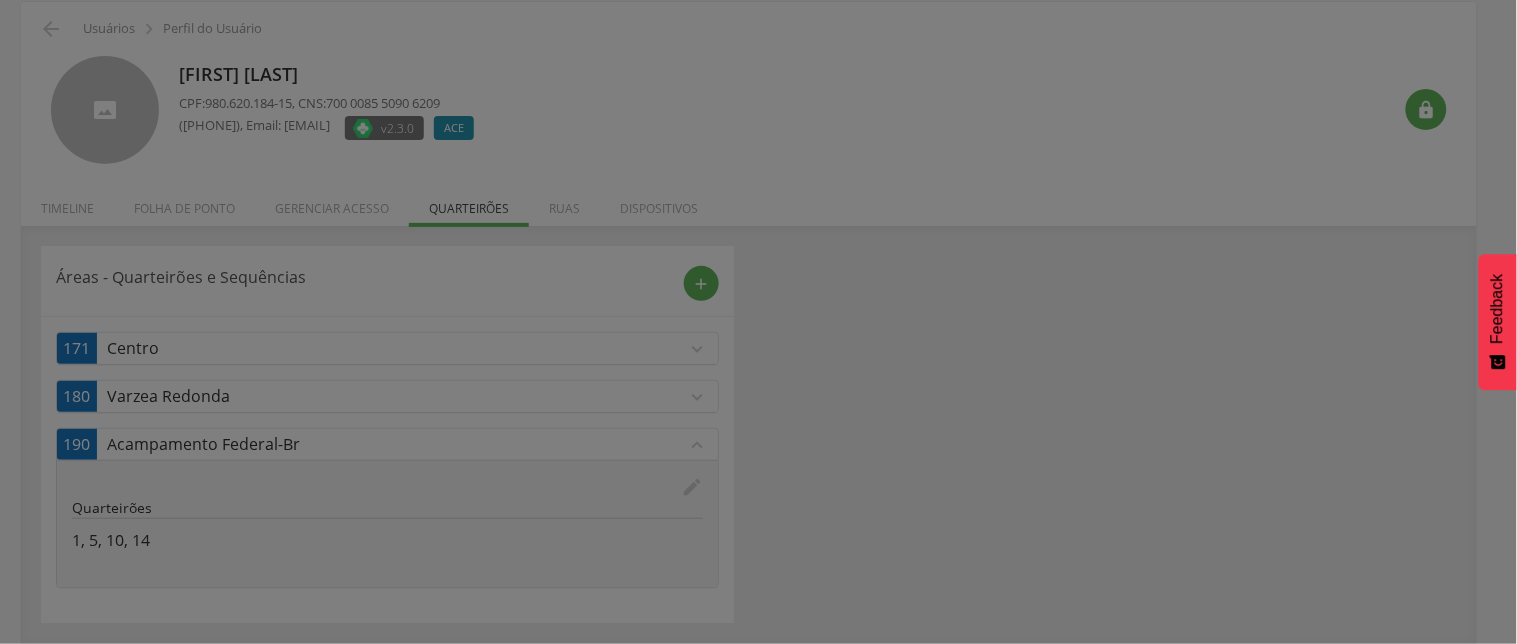 scroll, scrollTop: 0, scrollLeft: 0, axis: both 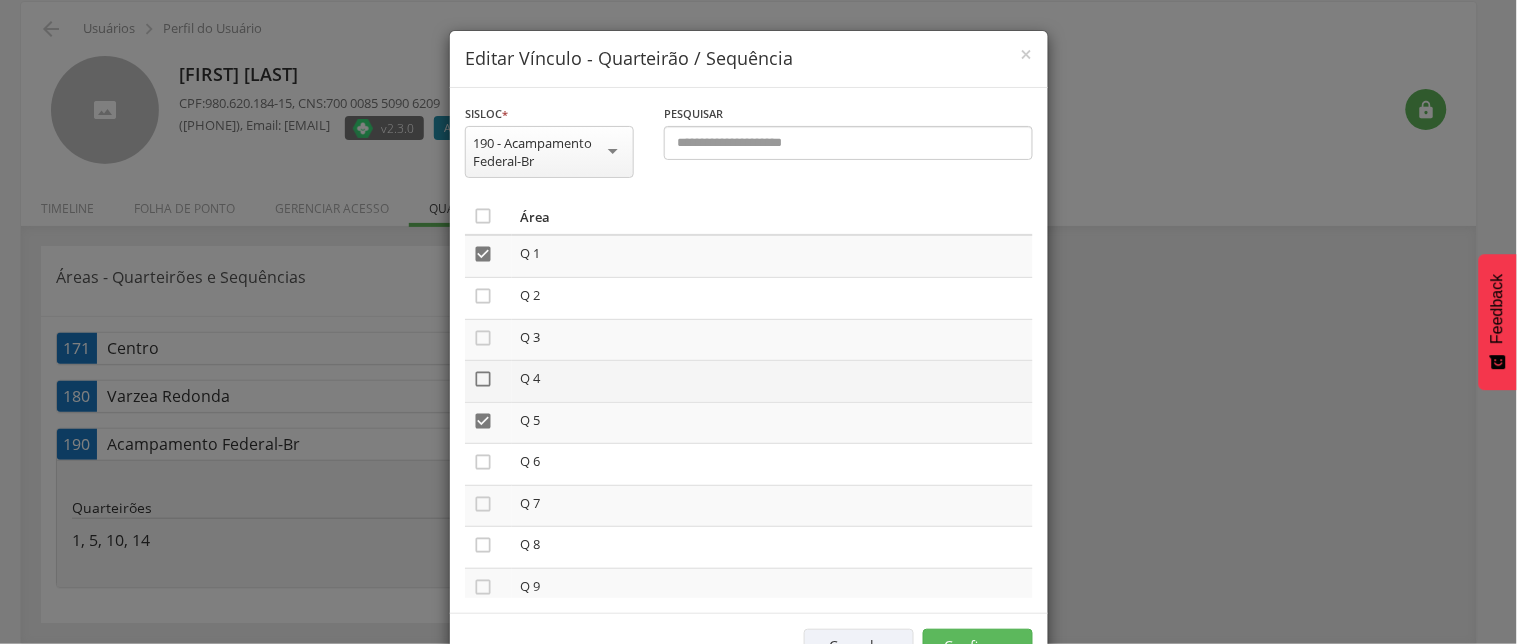 click on " Q 1  Q 2  Q 3  Q 4  Q 5  Q 6  Q 7  Q 8  Q 9  Q 10  Q 11  Q 12  Q 13  Q 14  Q 15" at bounding box center [749, 546] 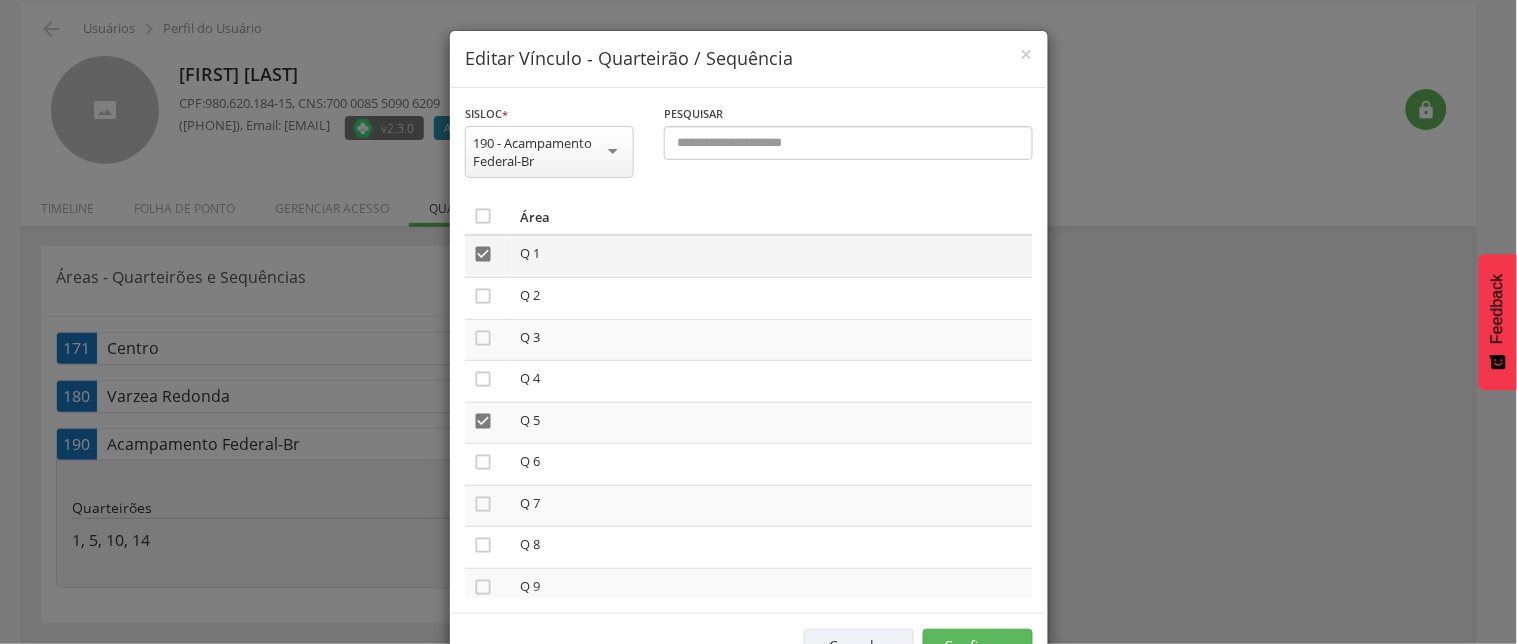 click on "" at bounding box center (483, 254) 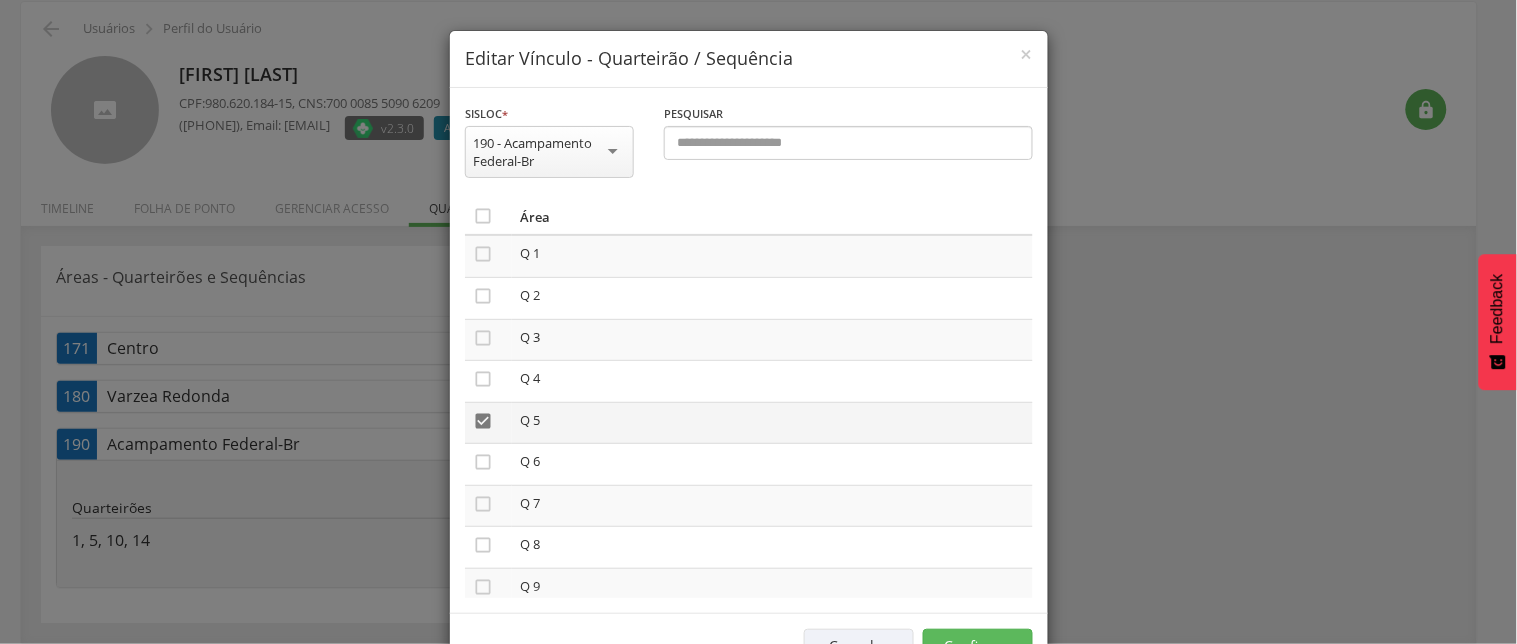 click on "" at bounding box center [483, 421] 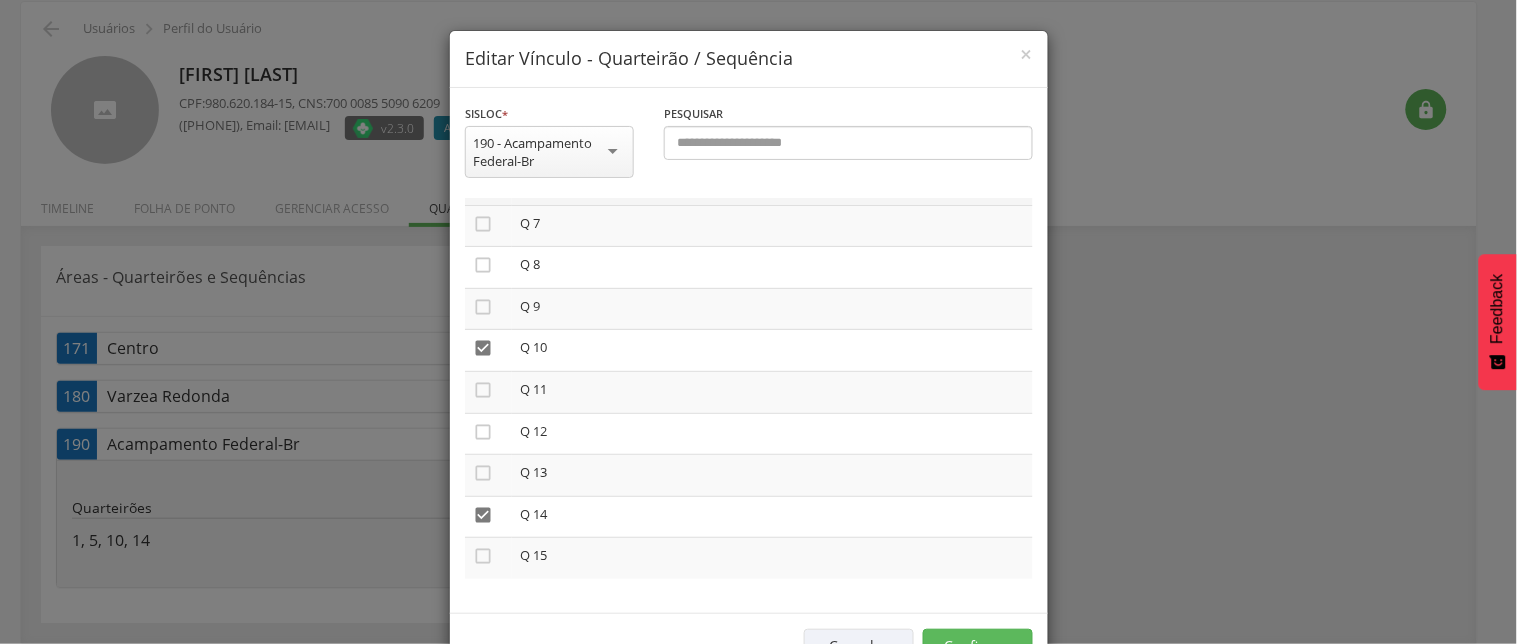 scroll, scrollTop: 290, scrollLeft: 0, axis: vertical 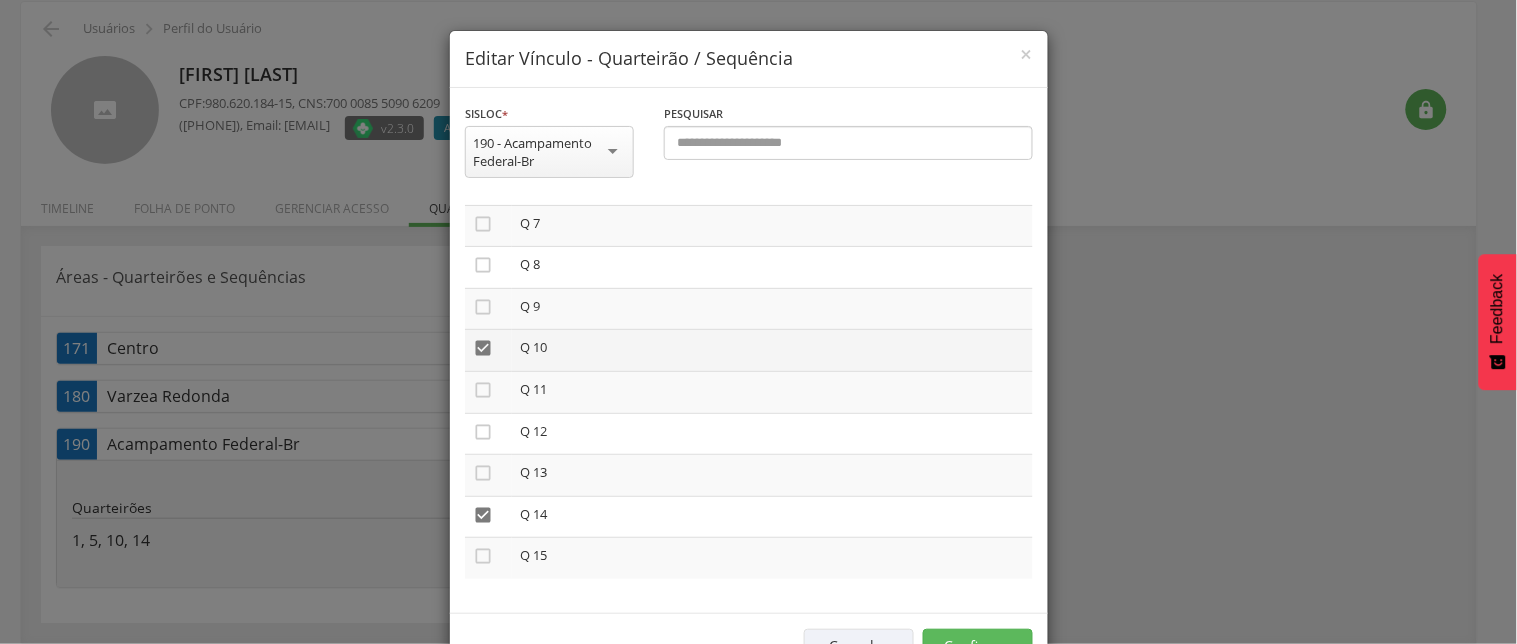 click on "" at bounding box center [483, 348] 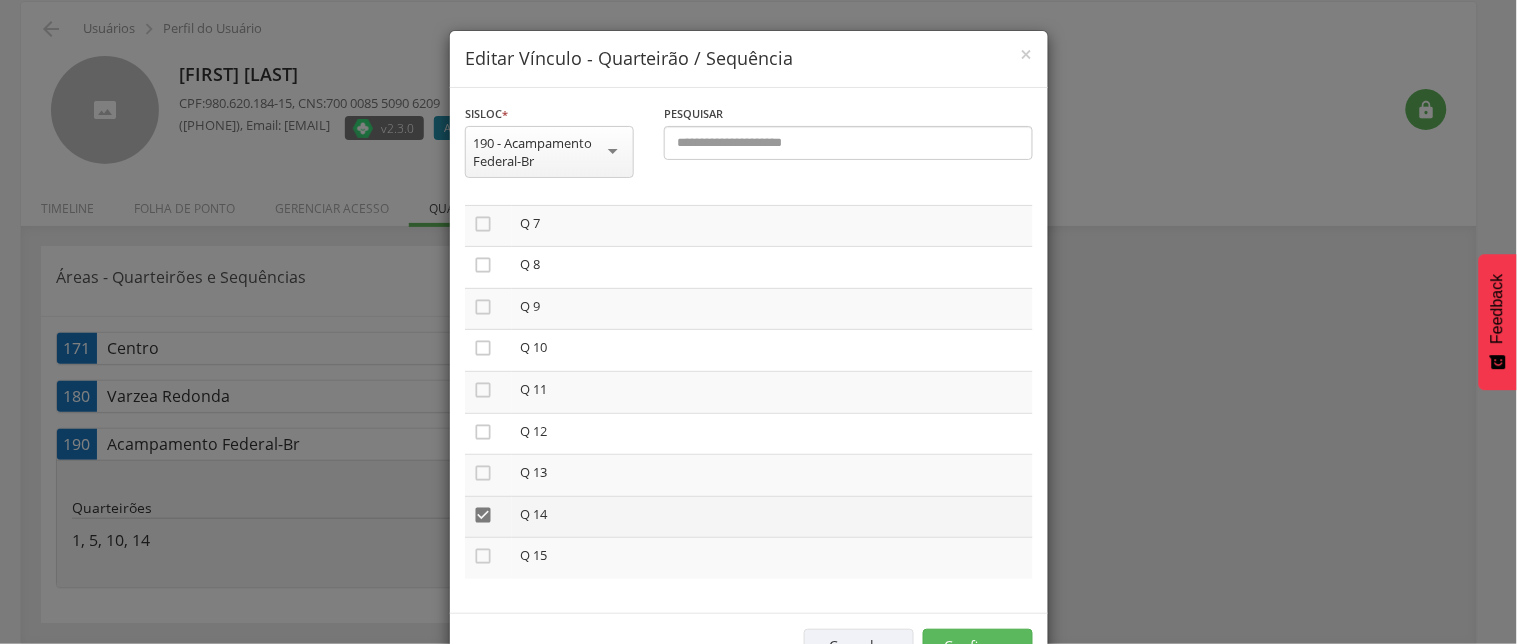 click on "" at bounding box center [483, 515] 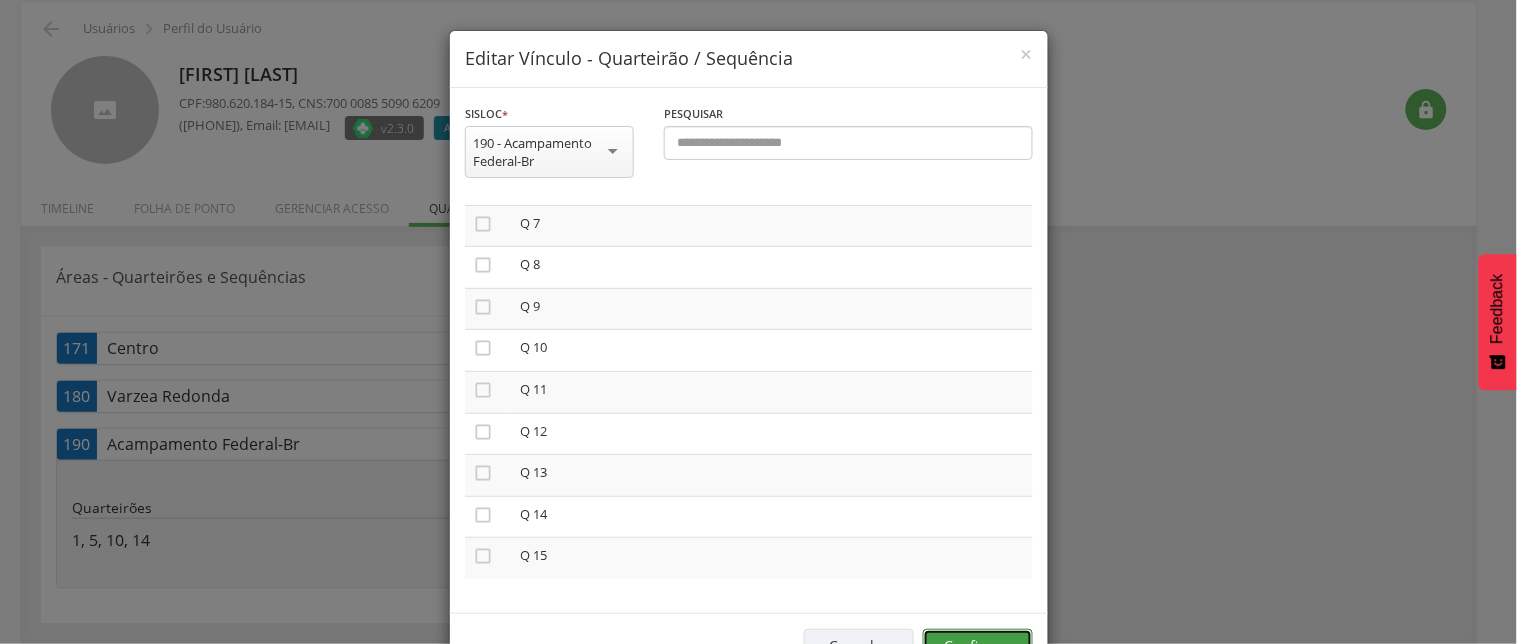click on "Confirmar" at bounding box center (978, 646) 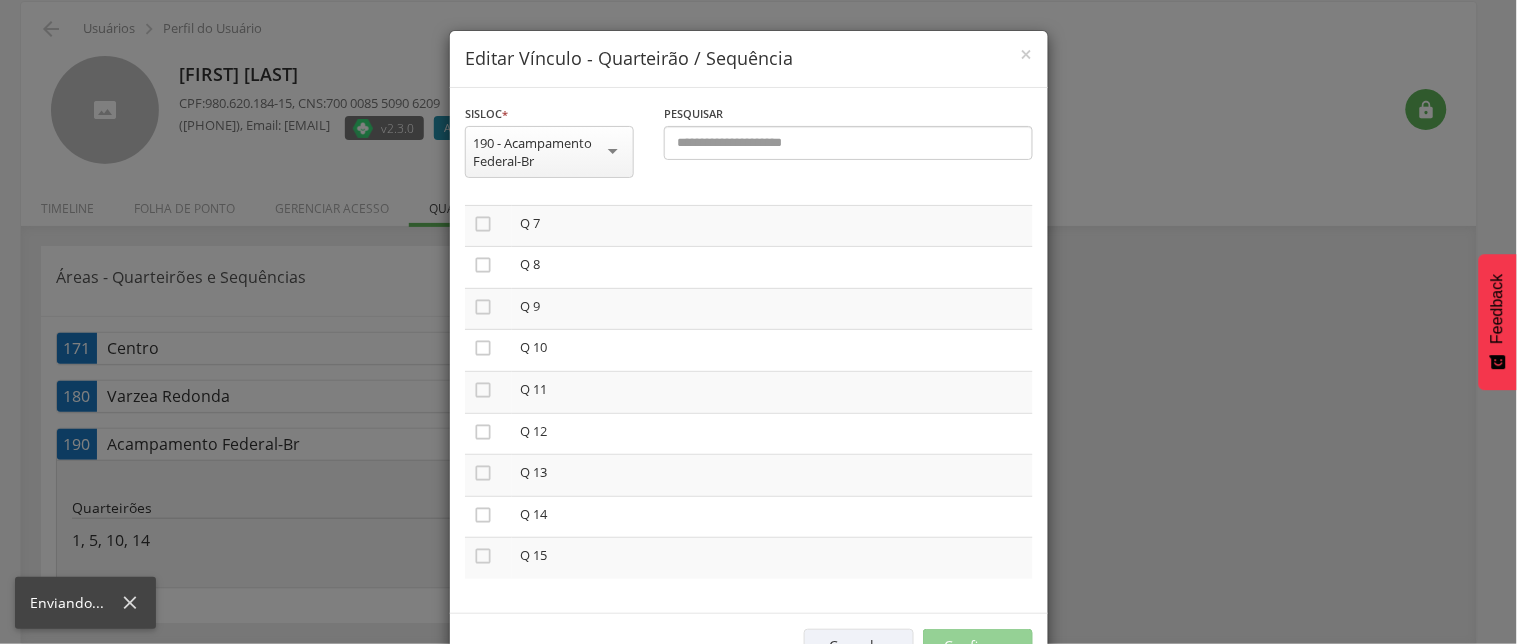 scroll, scrollTop: 60, scrollLeft: 0, axis: vertical 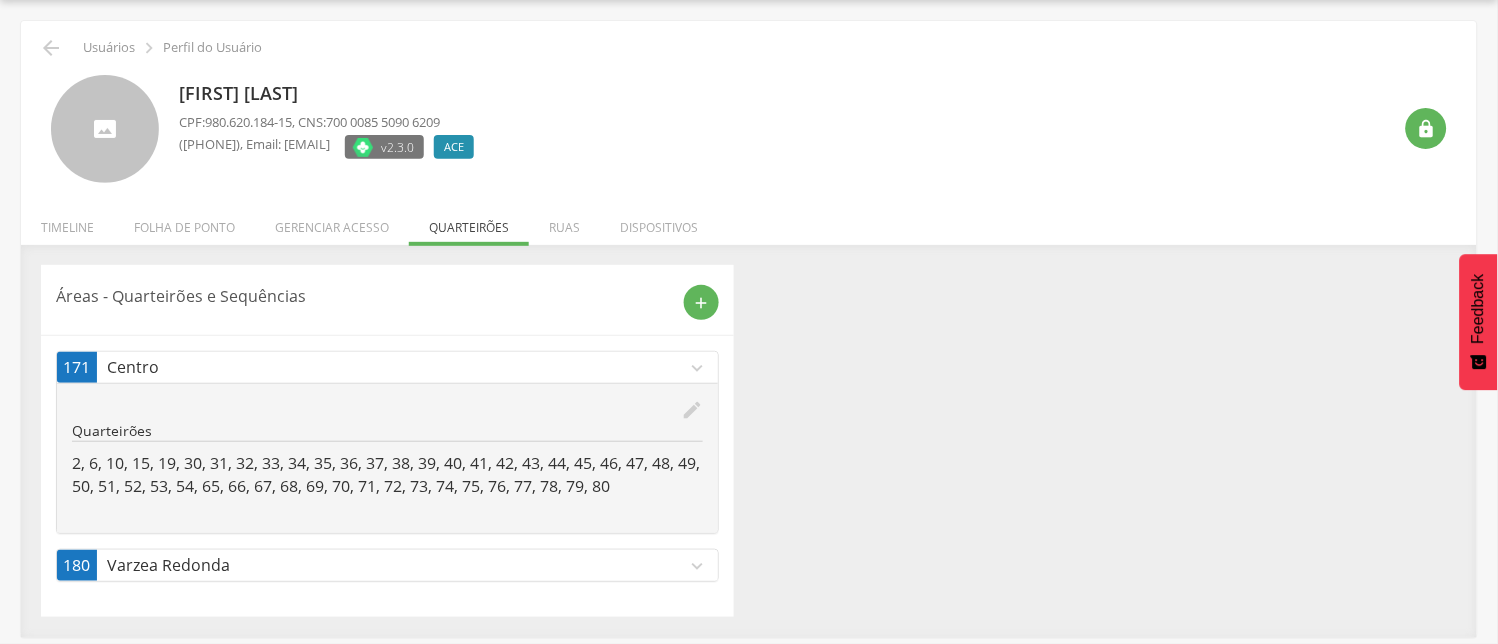 click on "expand_more" at bounding box center [697, 566] 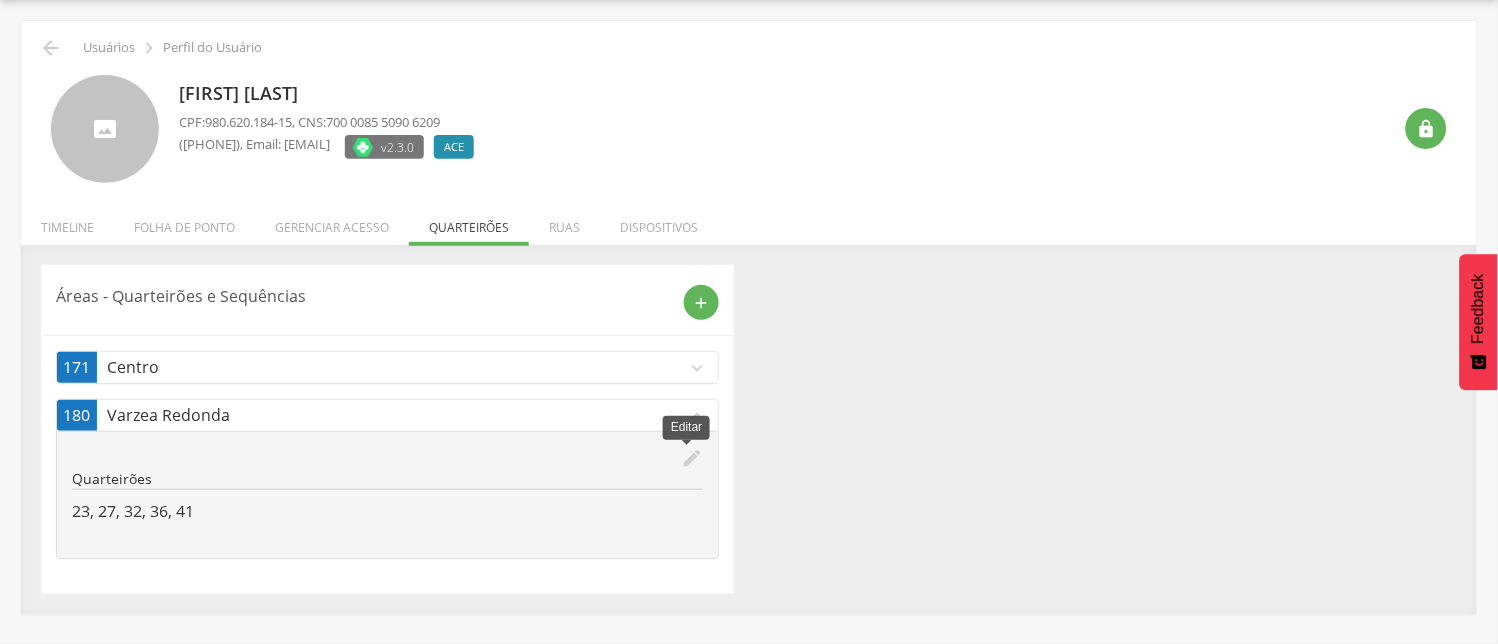click on "edit" at bounding box center (692, 458) 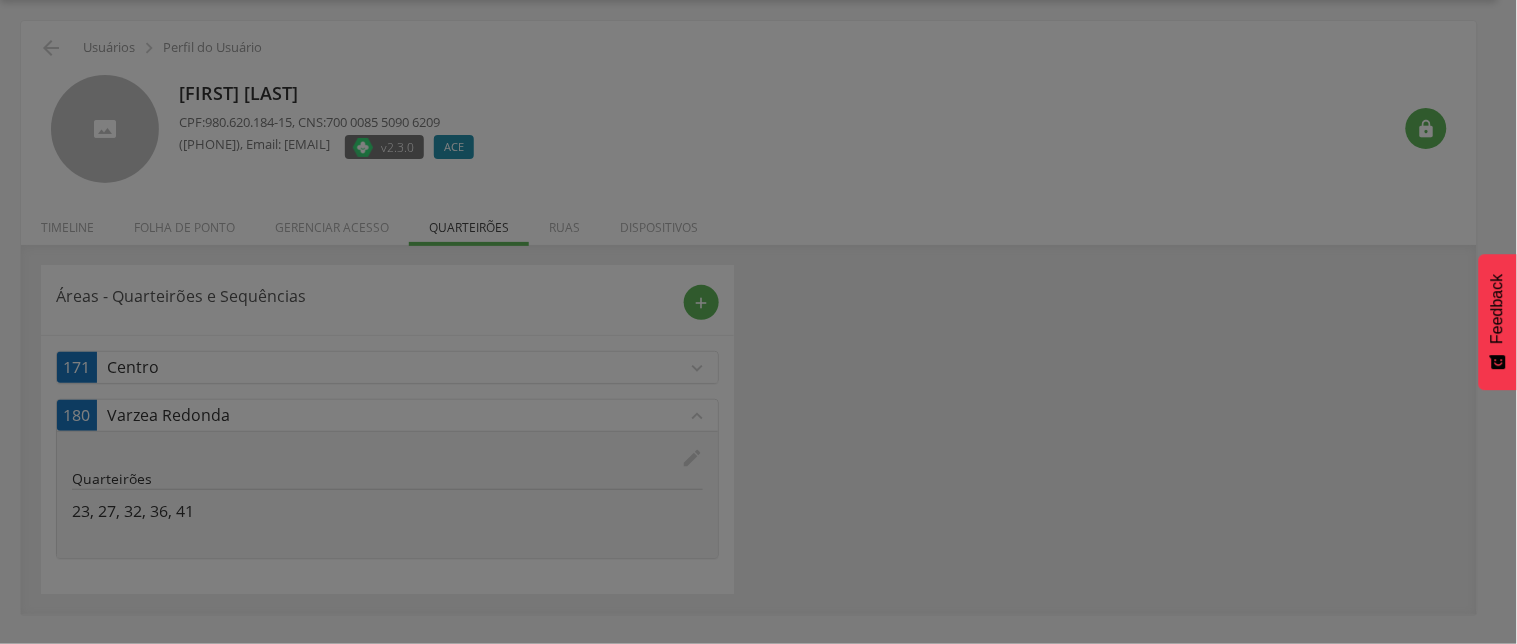 scroll, scrollTop: 0, scrollLeft: 0, axis: both 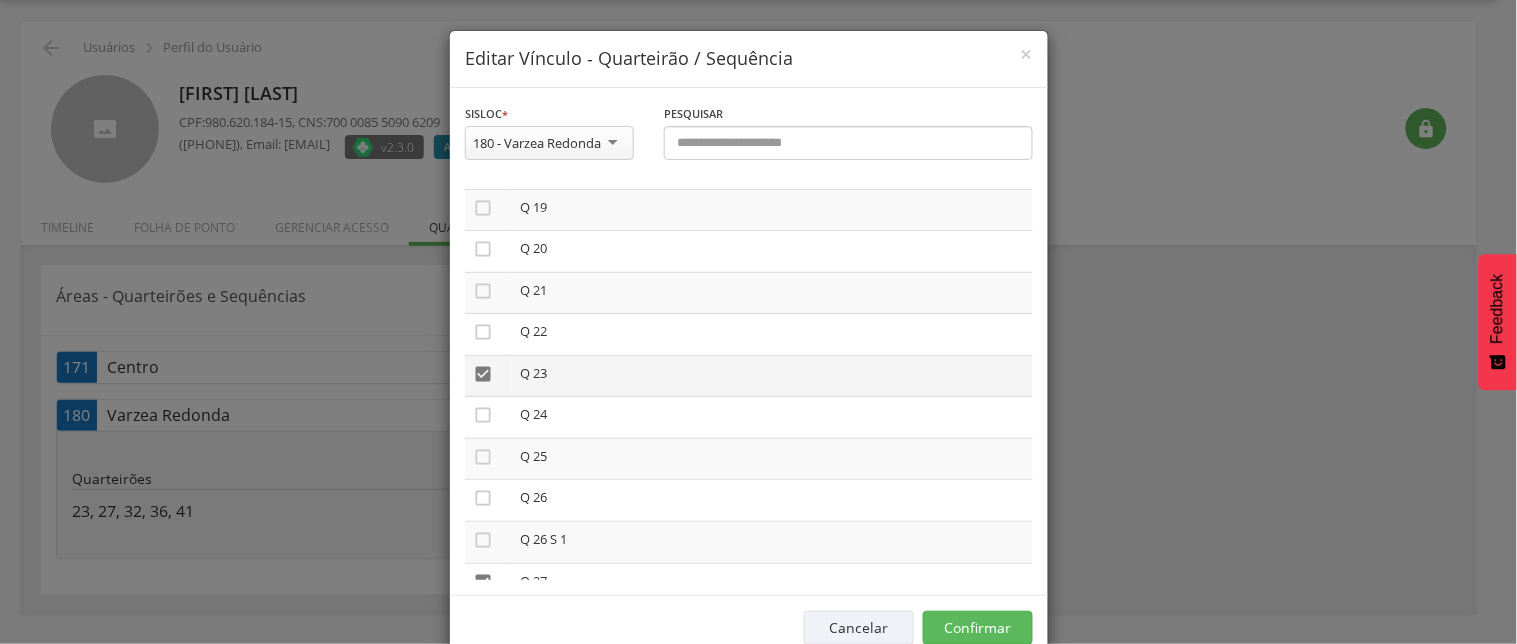 click on "" at bounding box center (483, 374) 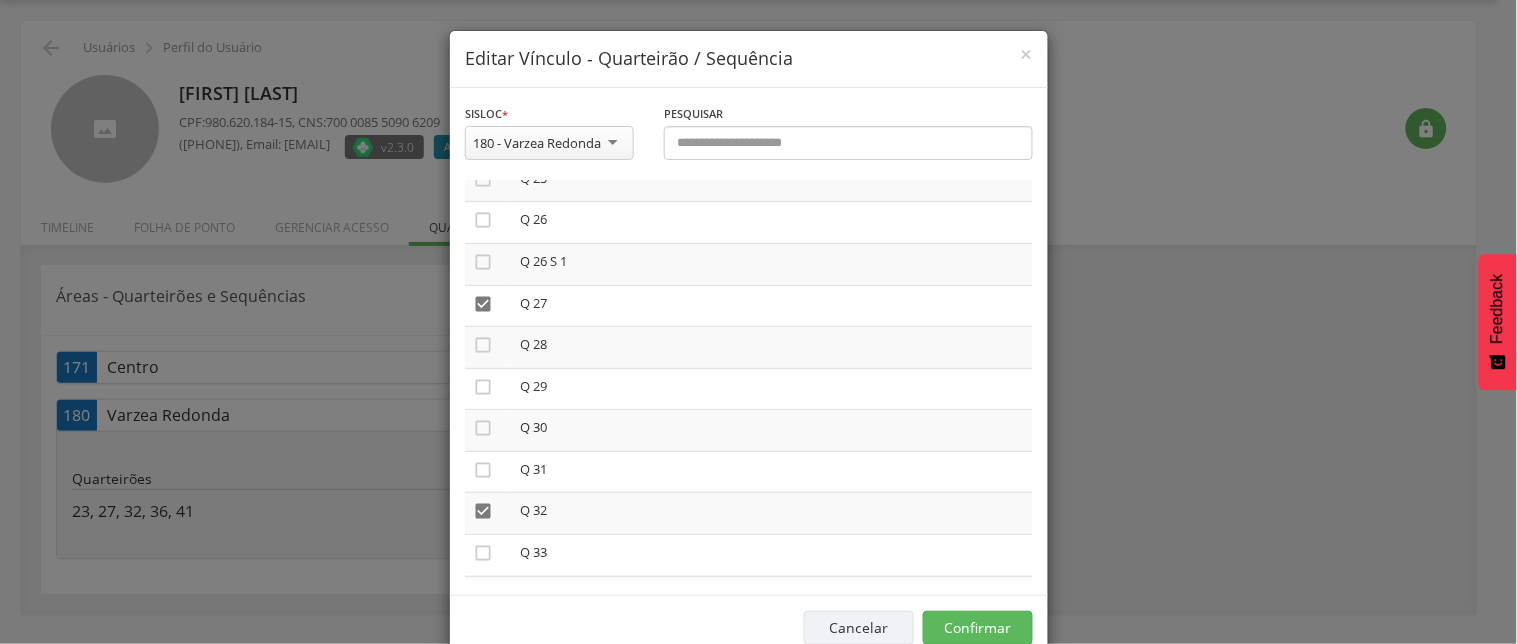 scroll, scrollTop: 1111, scrollLeft: 0, axis: vertical 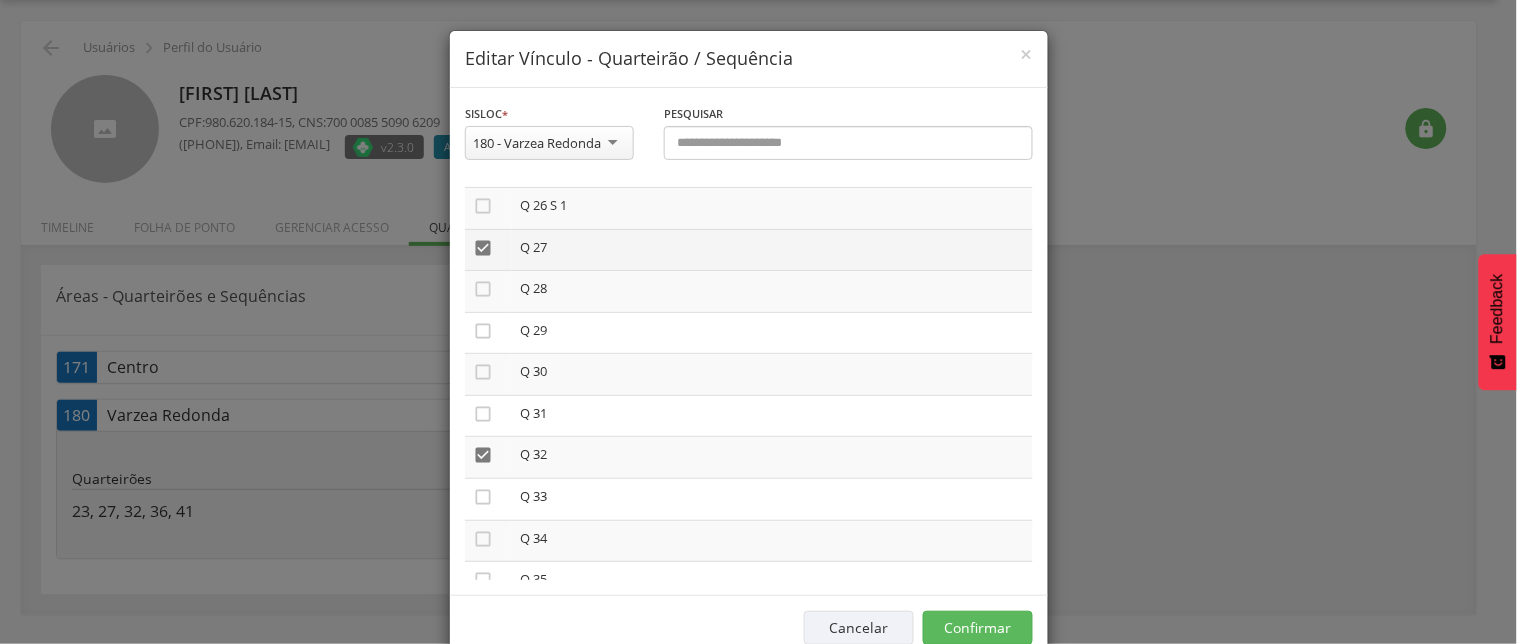 click on "" at bounding box center (483, 248) 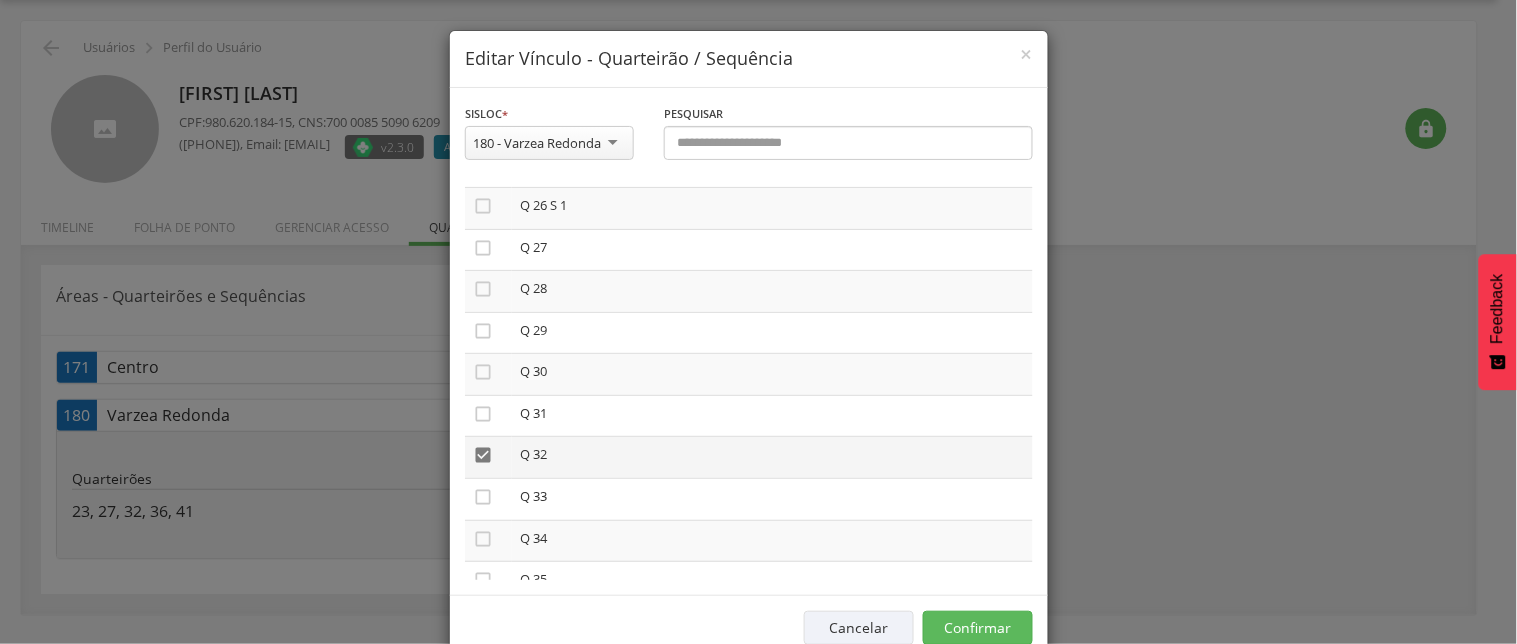 click on "" at bounding box center (483, 455) 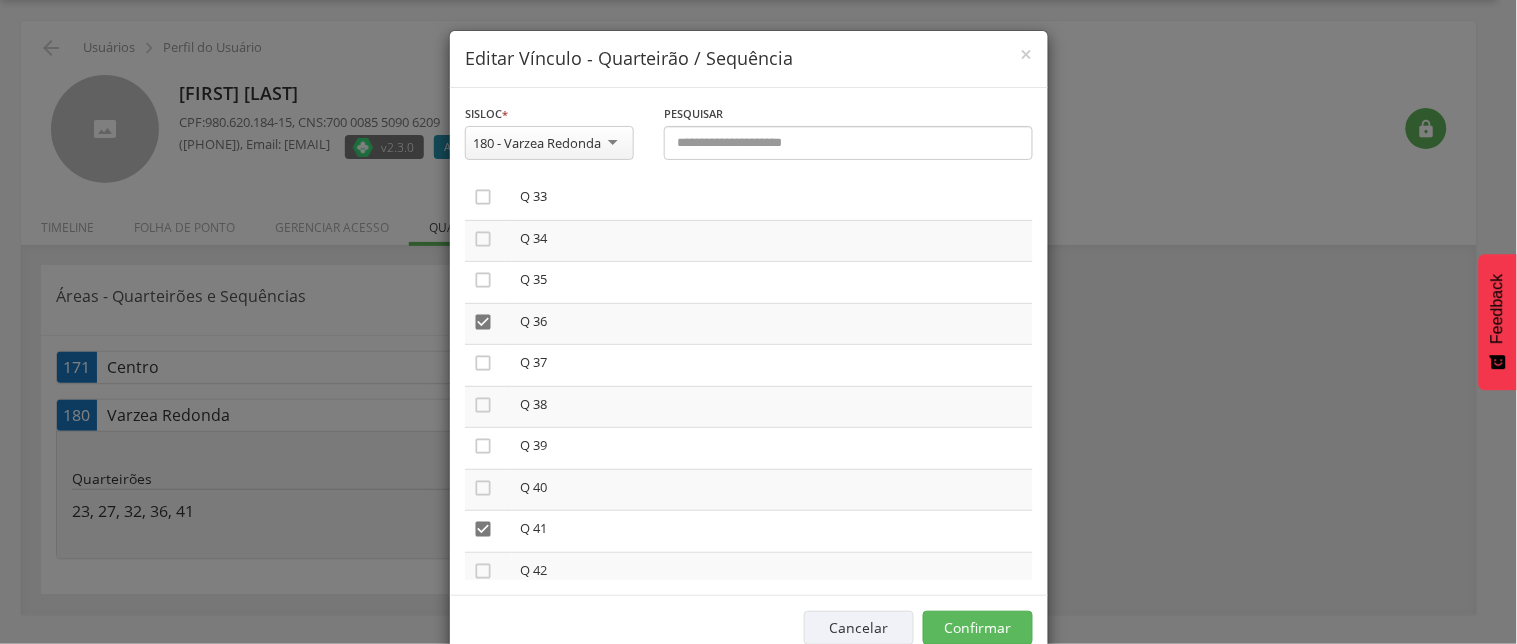 scroll, scrollTop: 1444, scrollLeft: 0, axis: vertical 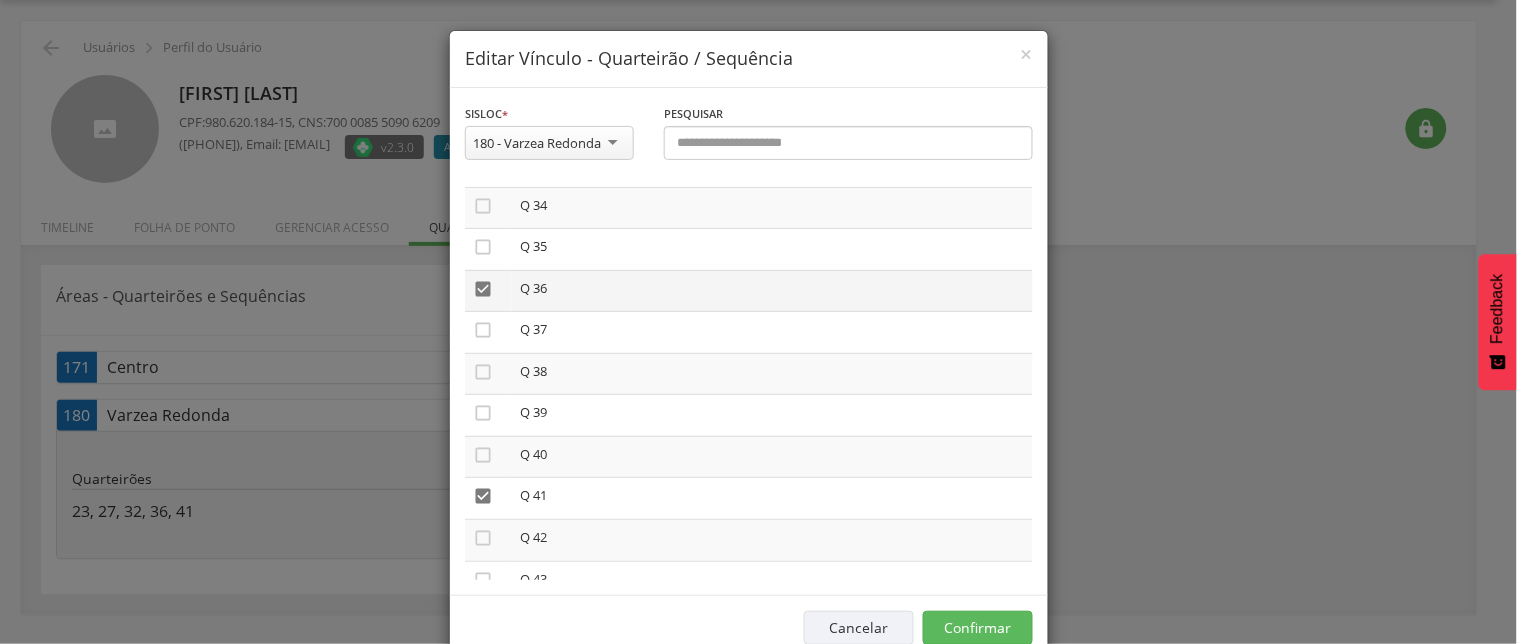 click on "" at bounding box center (483, 289) 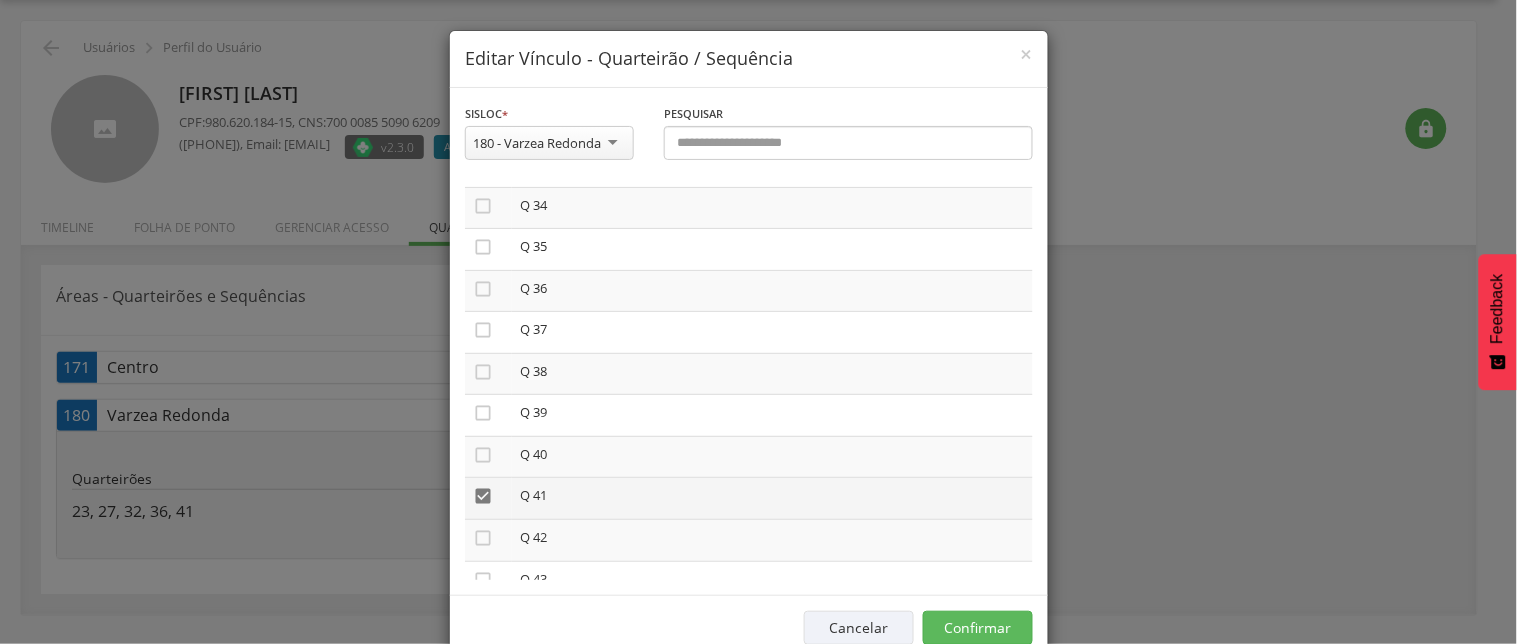 click on "" at bounding box center [483, 496] 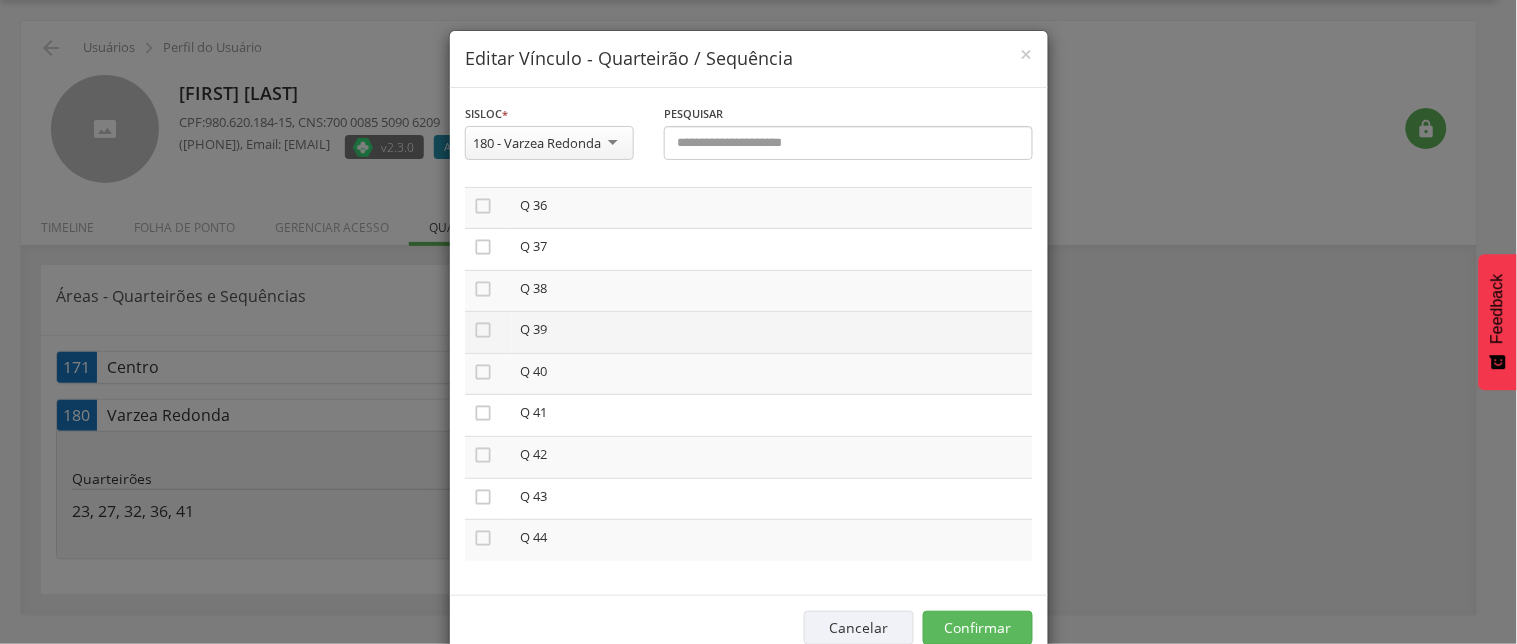 scroll, scrollTop: 1560, scrollLeft: 0, axis: vertical 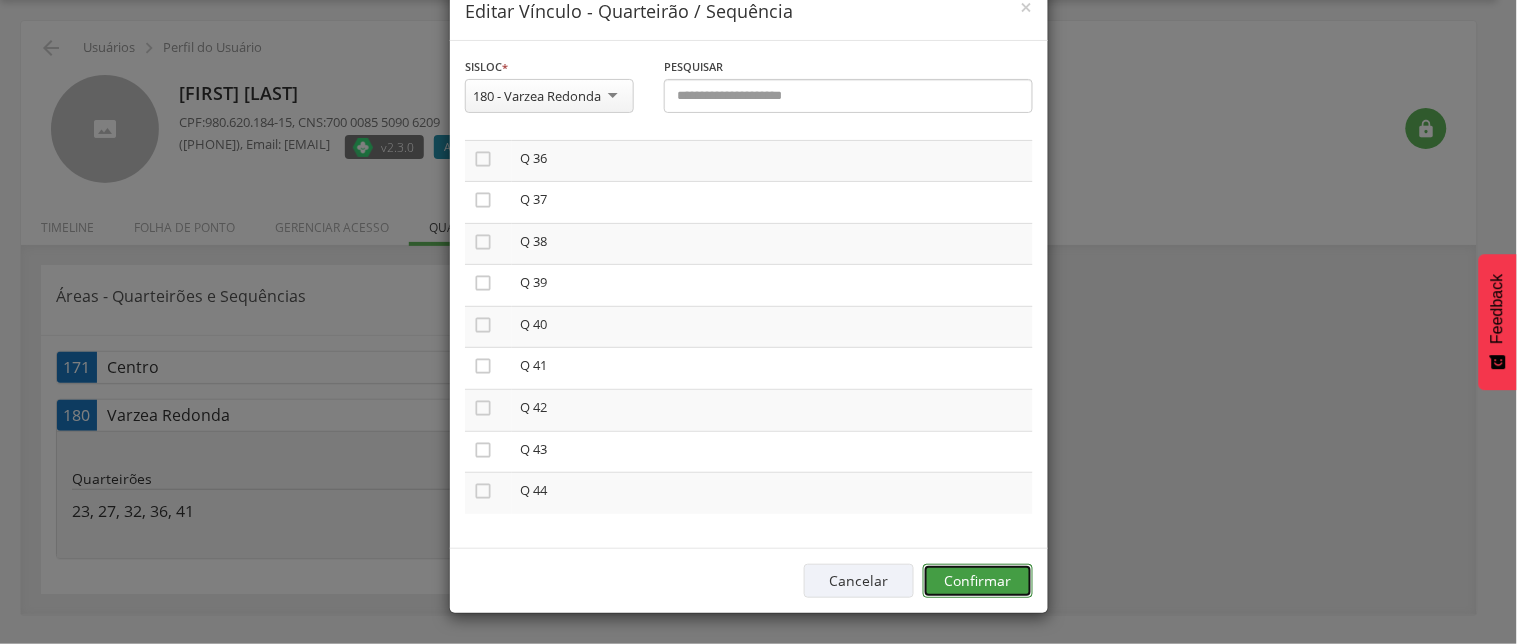 click on "Confirmar" at bounding box center (978, 581) 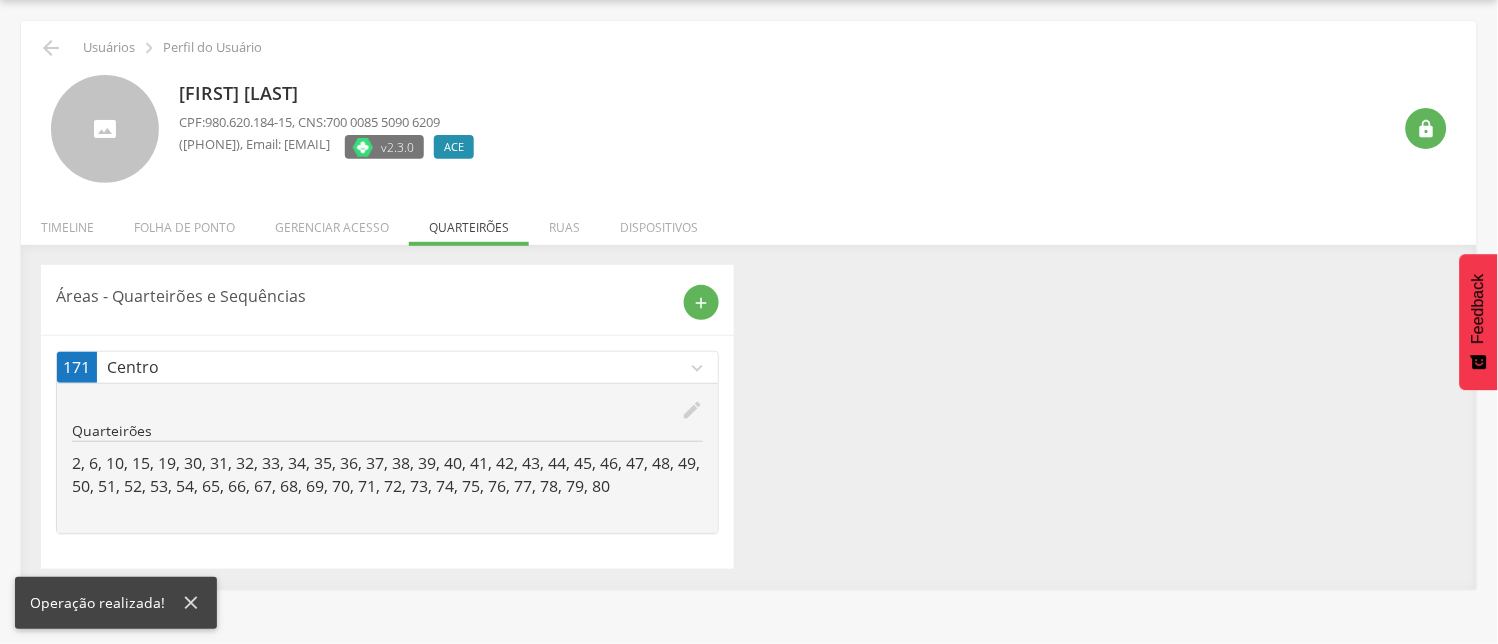 click on "edit" at bounding box center (692, 410) 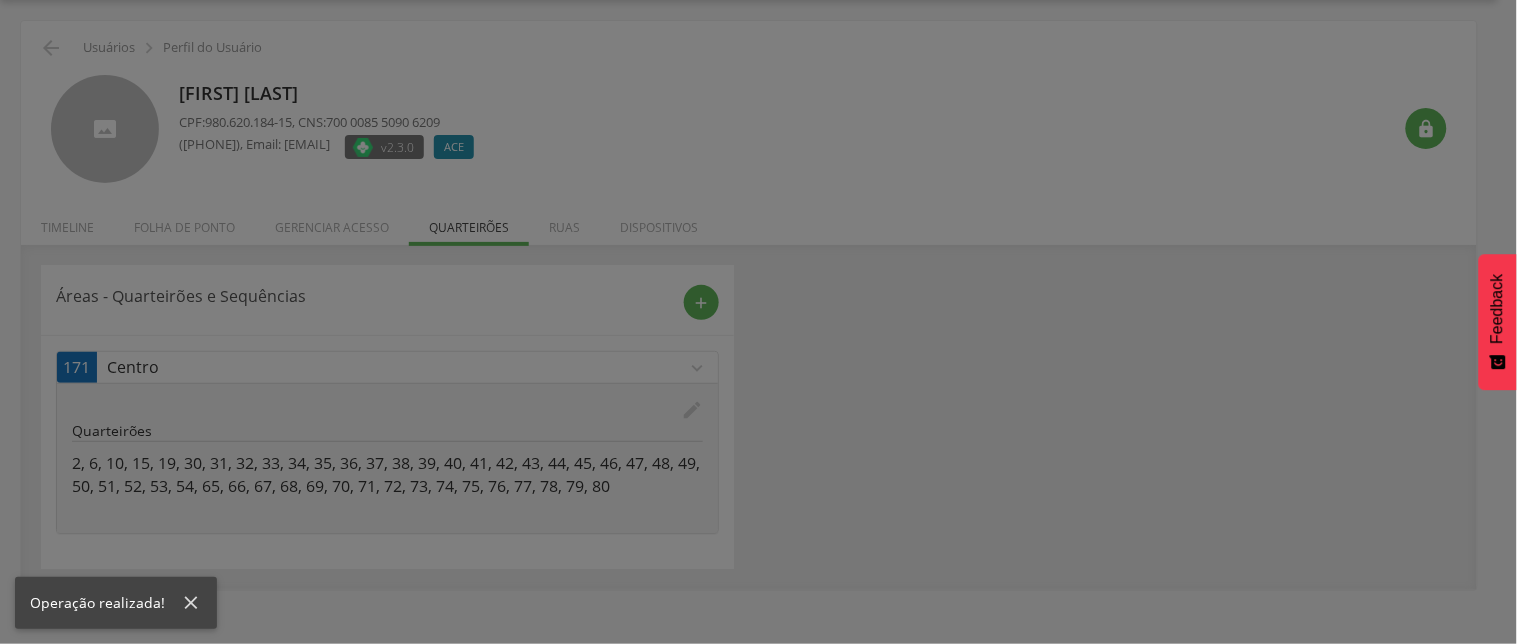 scroll, scrollTop: 0, scrollLeft: 0, axis: both 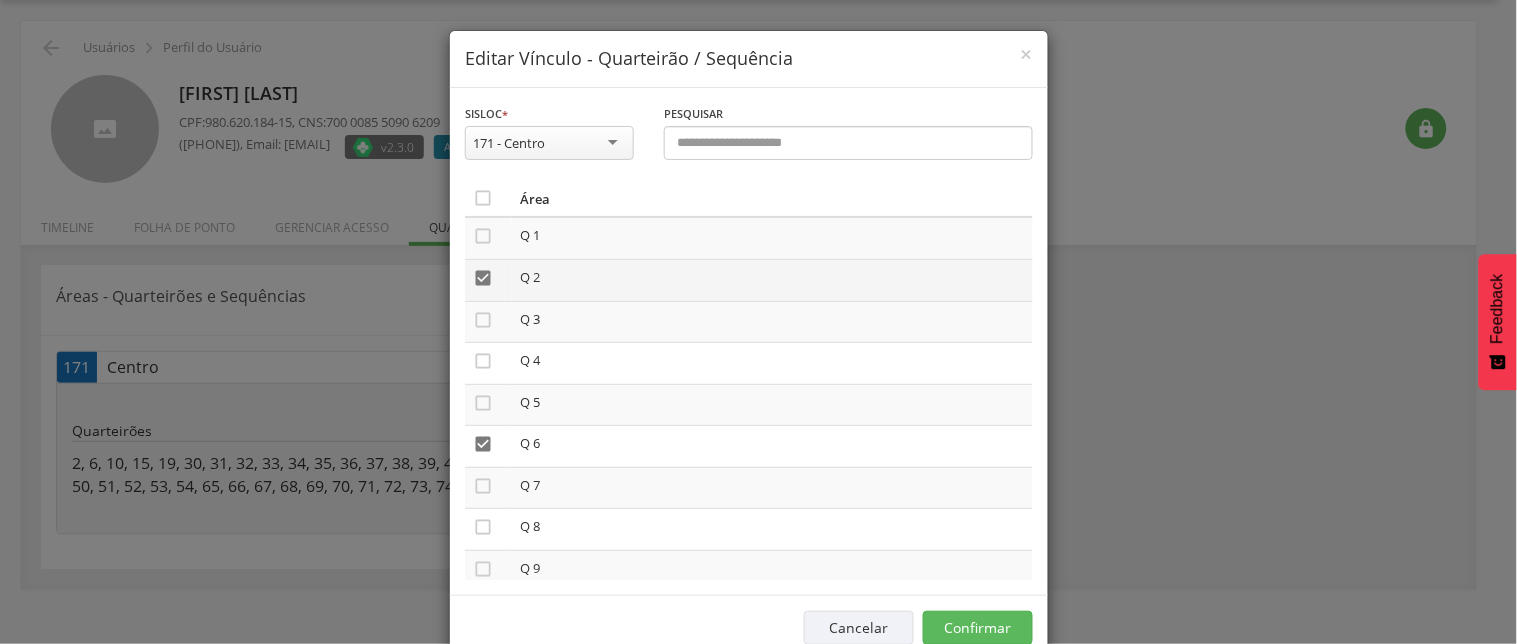 click on "" at bounding box center [483, 278] 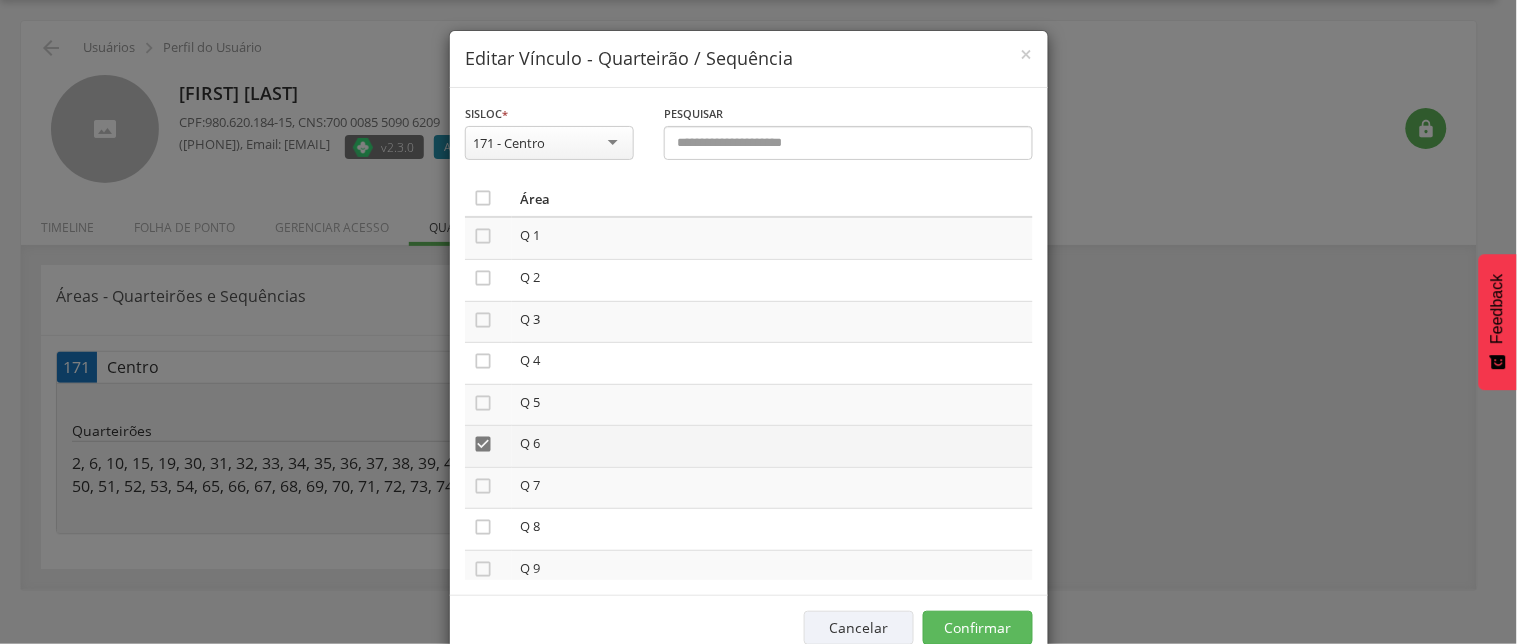 click on "" at bounding box center [483, 444] 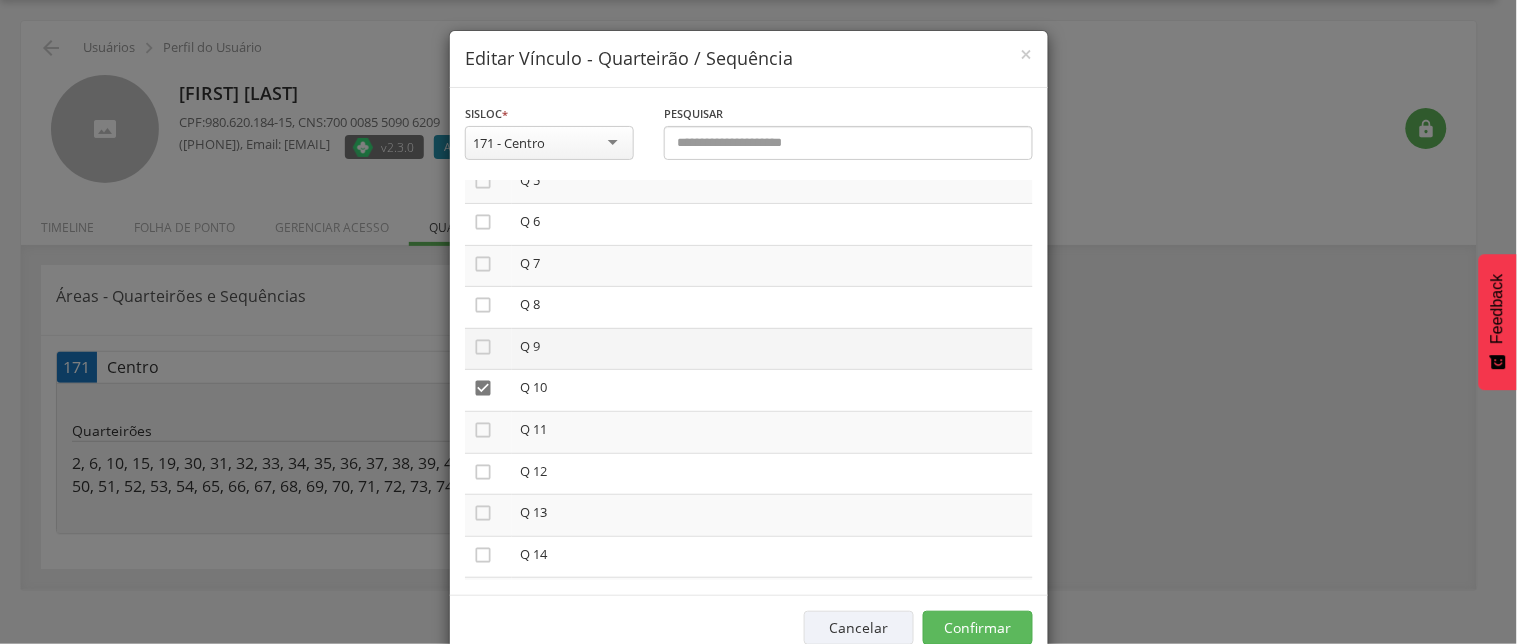 scroll, scrollTop: 333, scrollLeft: 0, axis: vertical 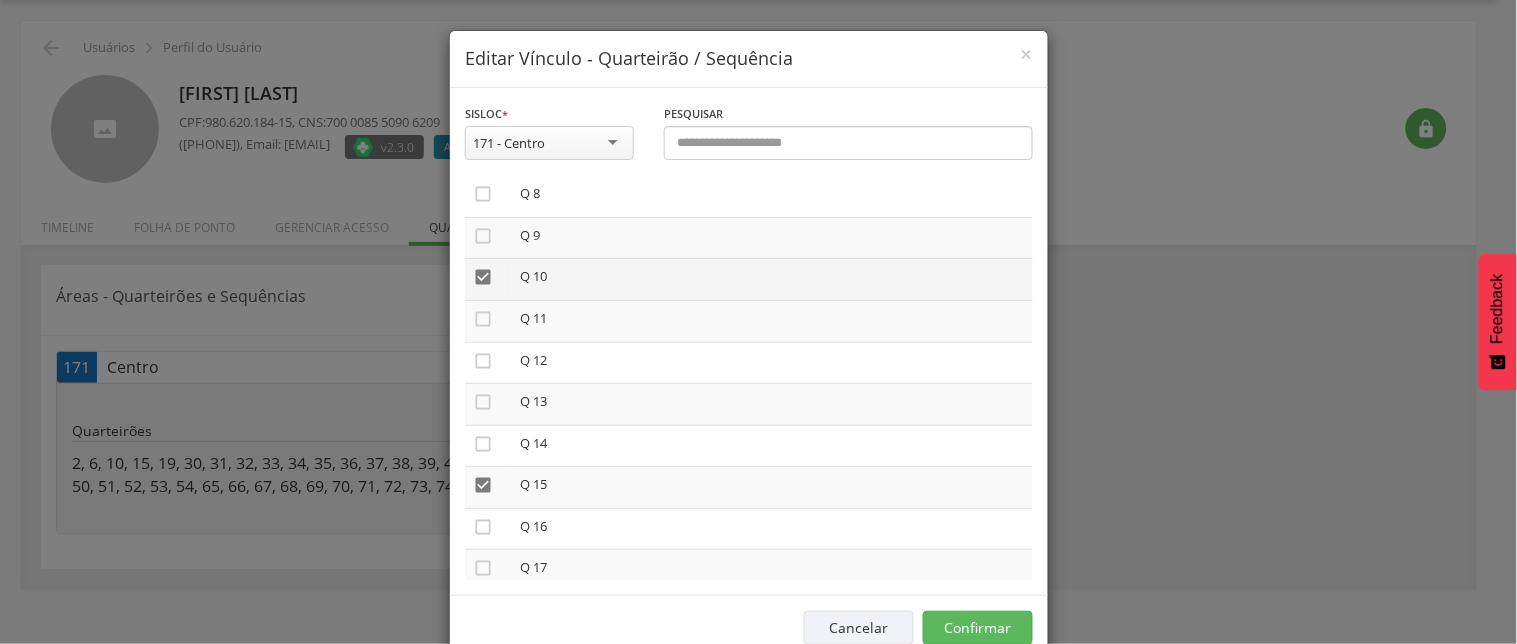 click on "" at bounding box center [483, 277] 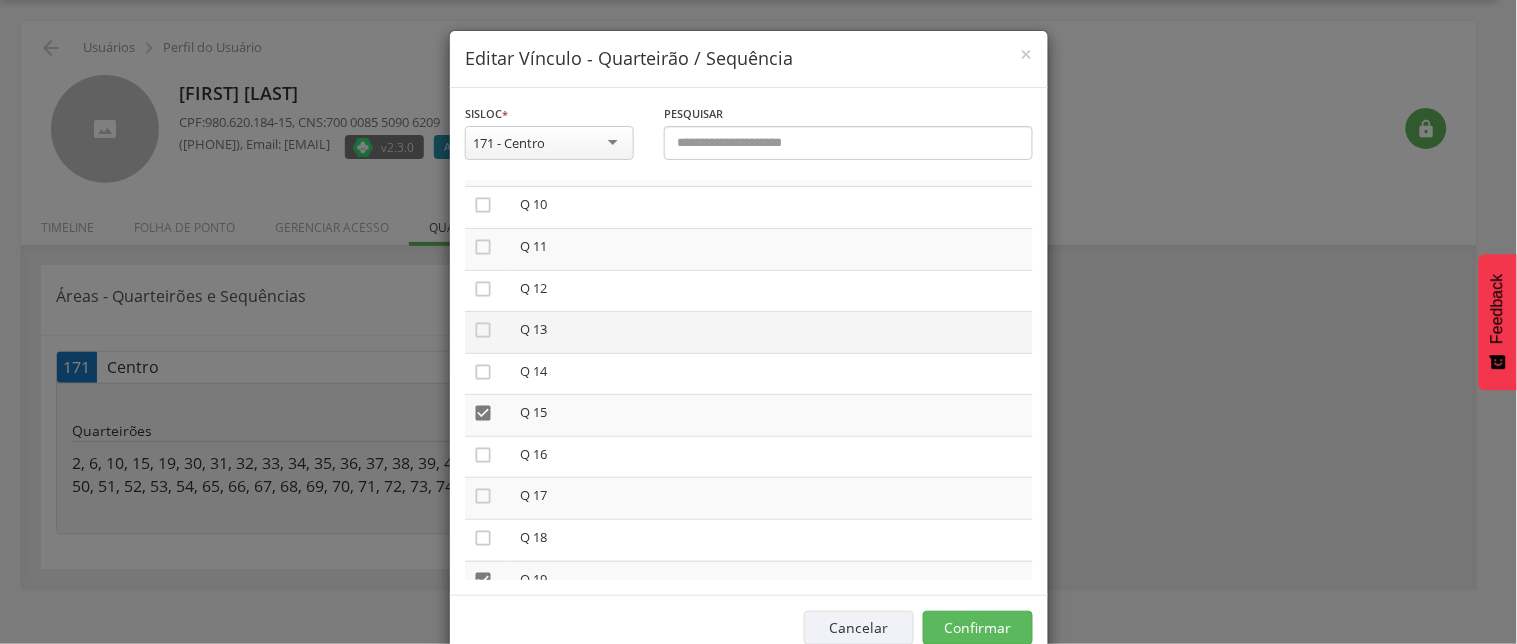 scroll, scrollTop: 444, scrollLeft: 0, axis: vertical 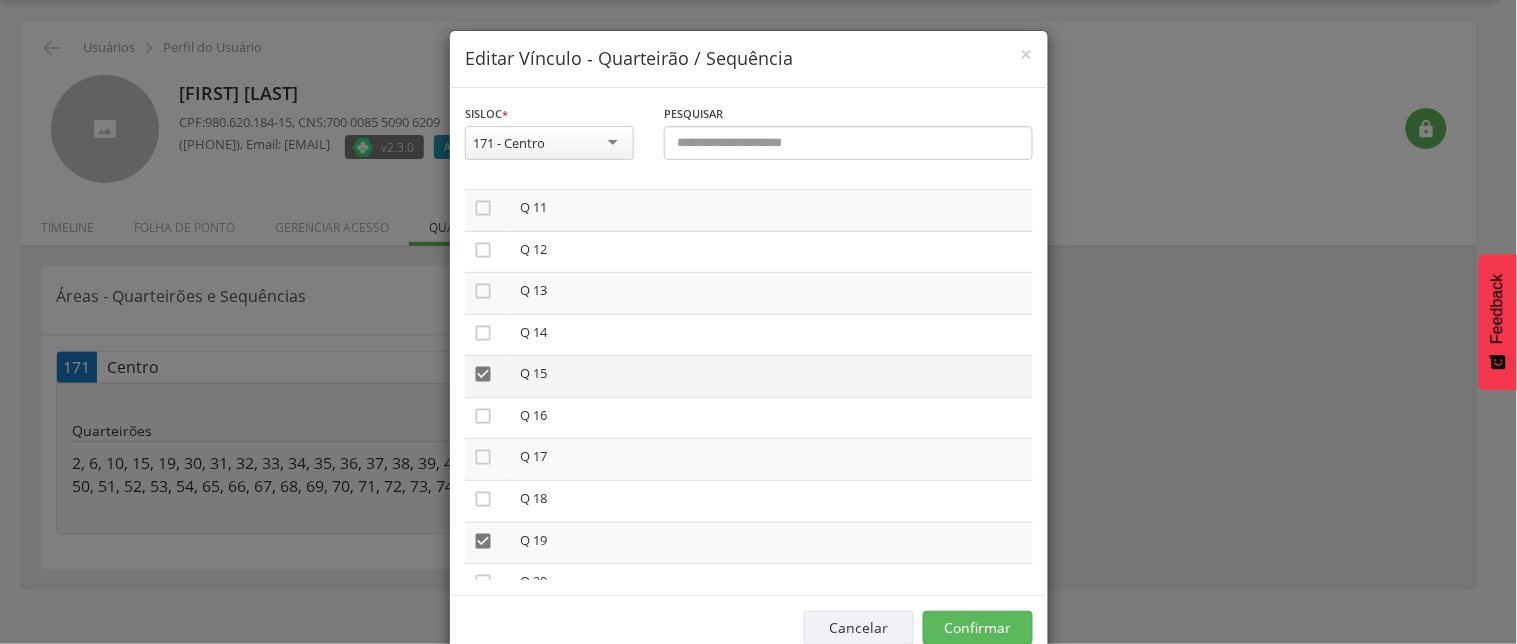 click on "" at bounding box center (483, 374) 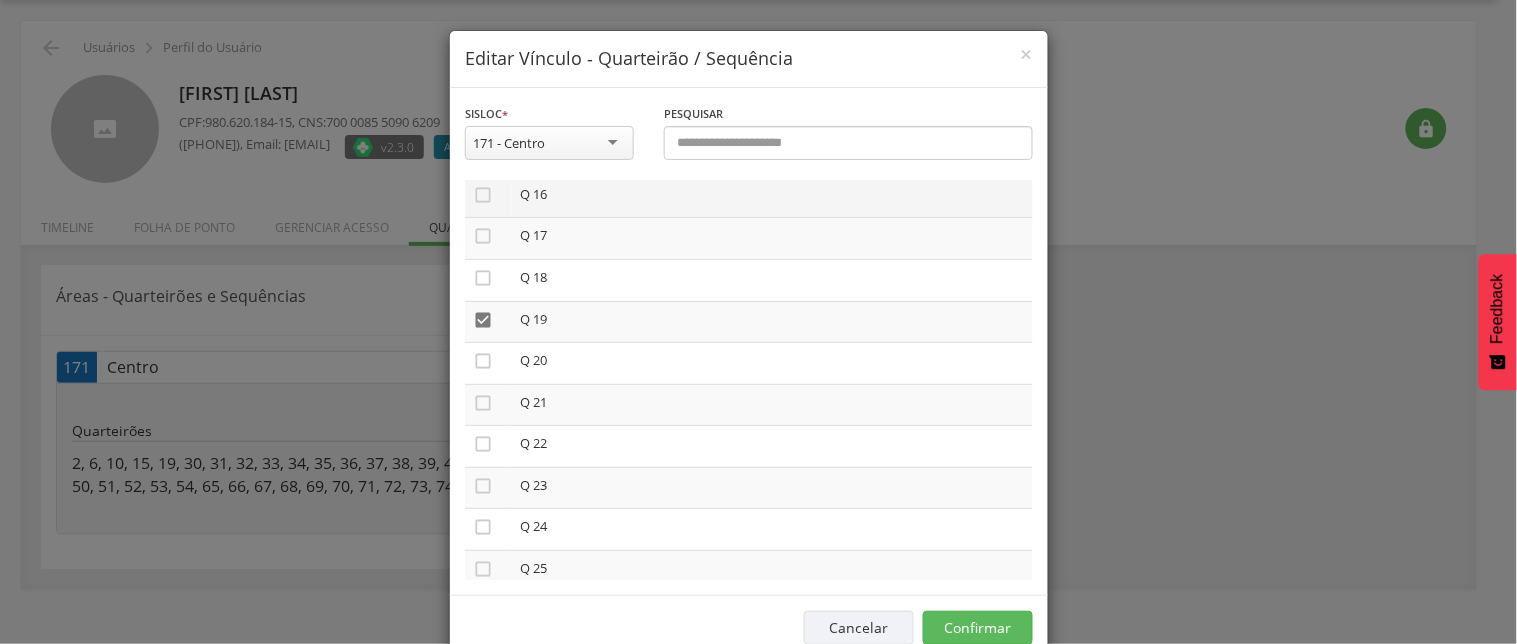 scroll, scrollTop: 666, scrollLeft: 0, axis: vertical 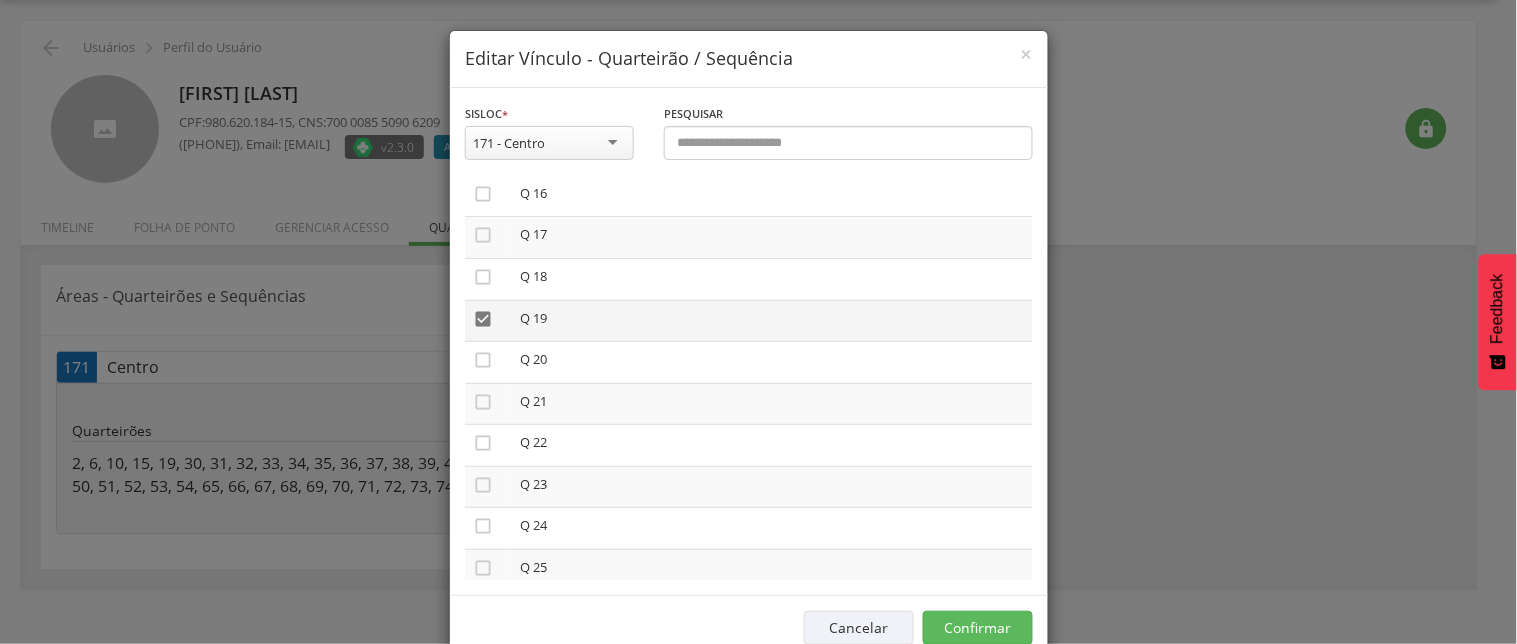 click on "" at bounding box center [483, 319] 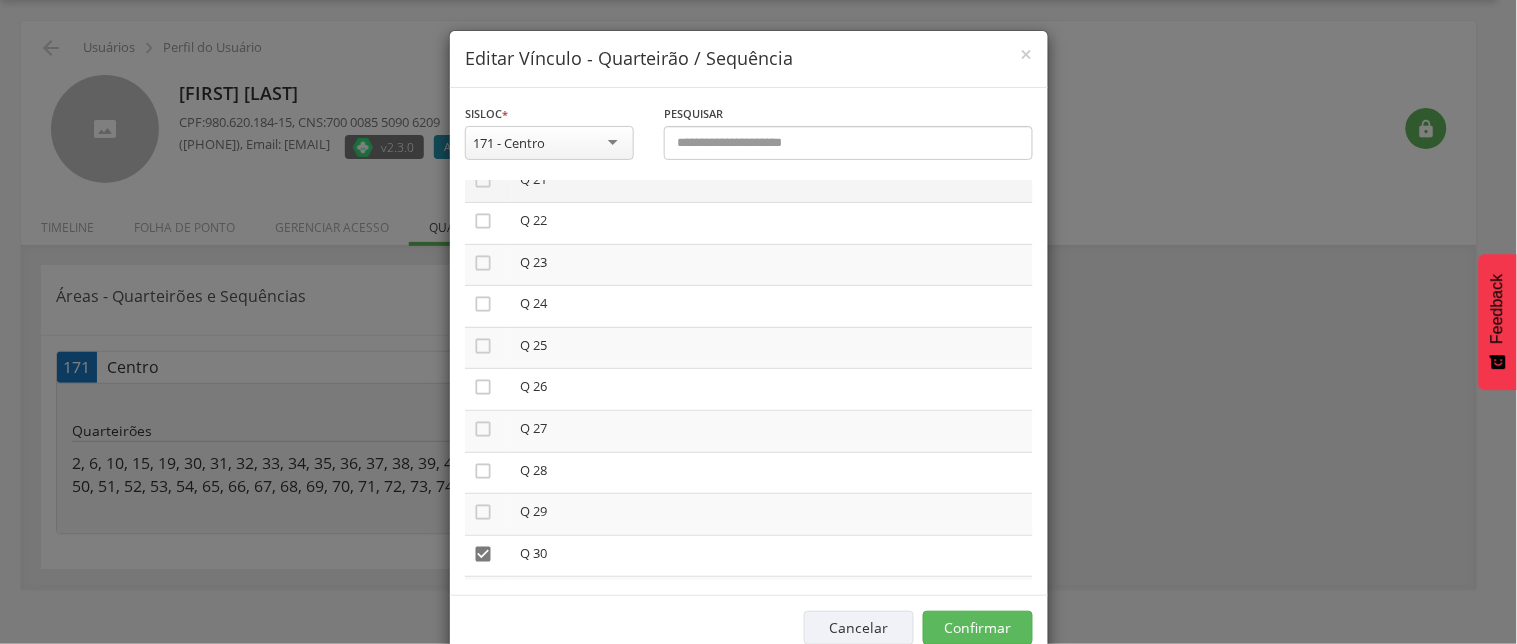 scroll, scrollTop: 1000, scrollLeft: 0, axis: vertical 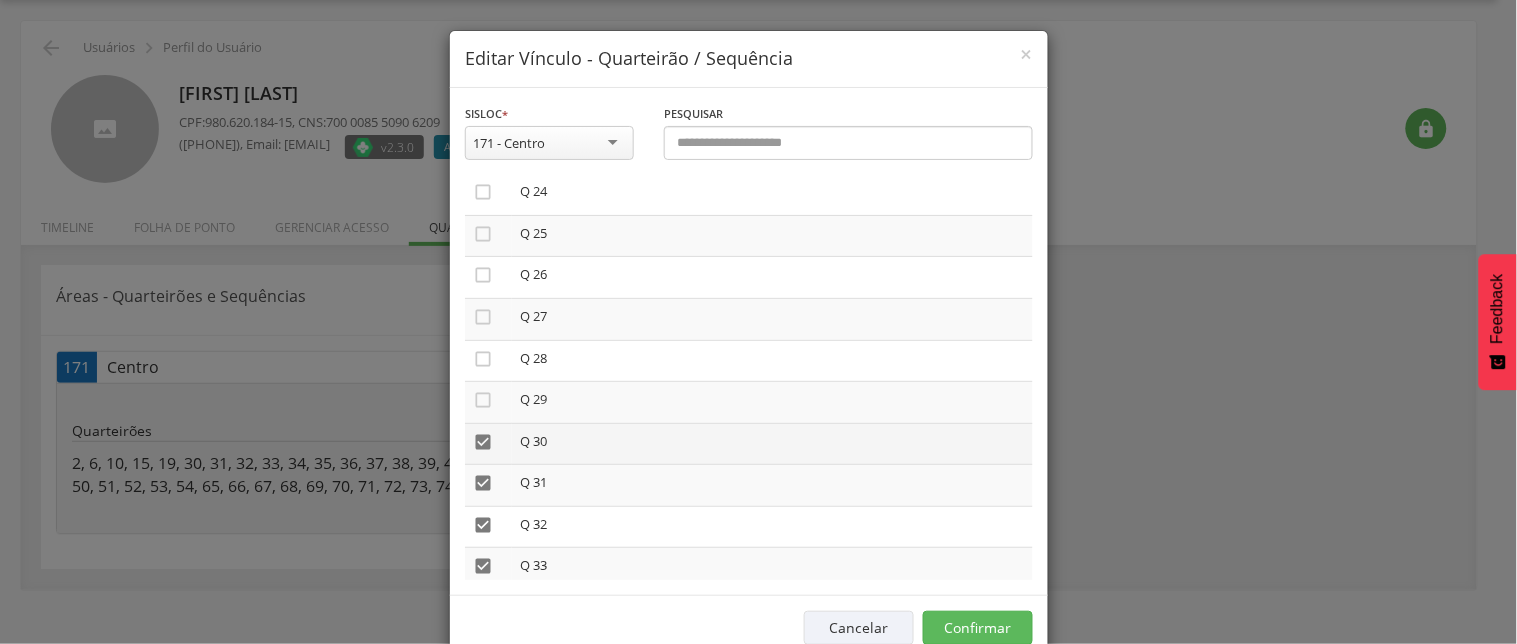 click on "" at bounding box center [483, 442] 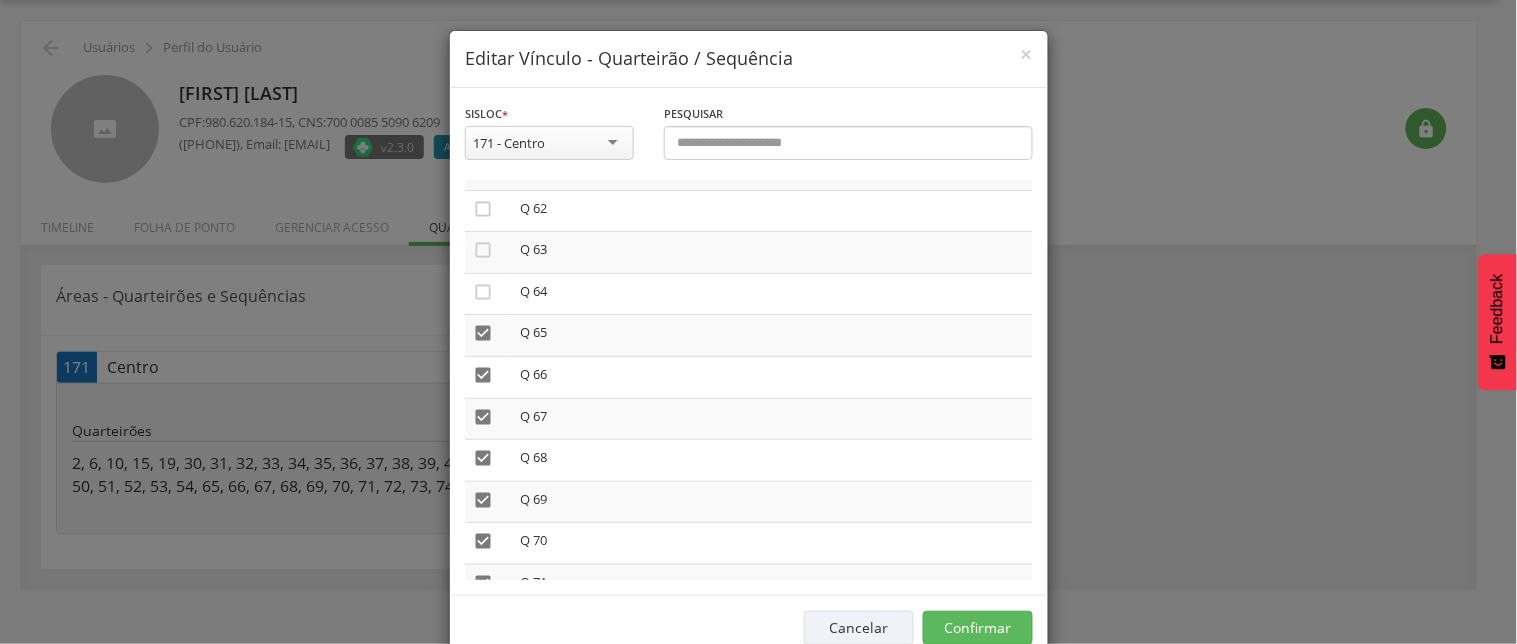 scroll, scrollTop: 2555, scrollLeft: 0, axis: vertical 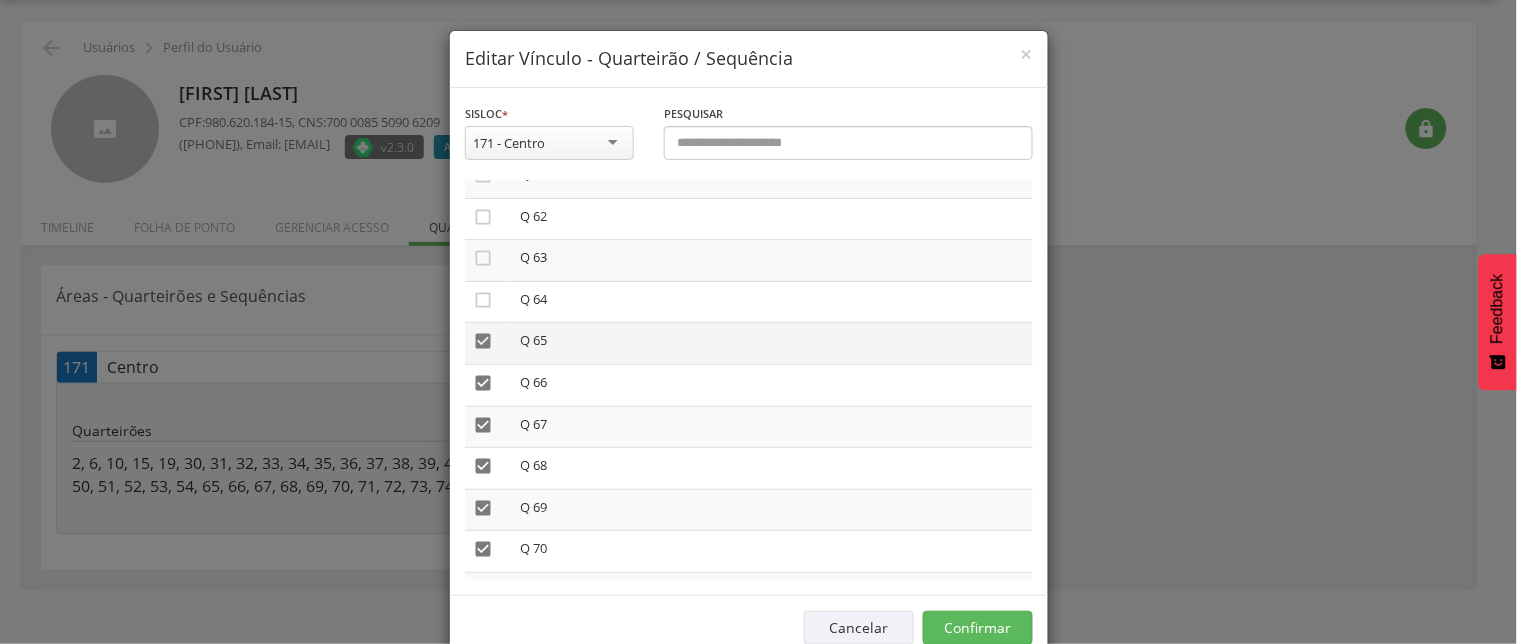 click on "" at bounding box center (483, 341) 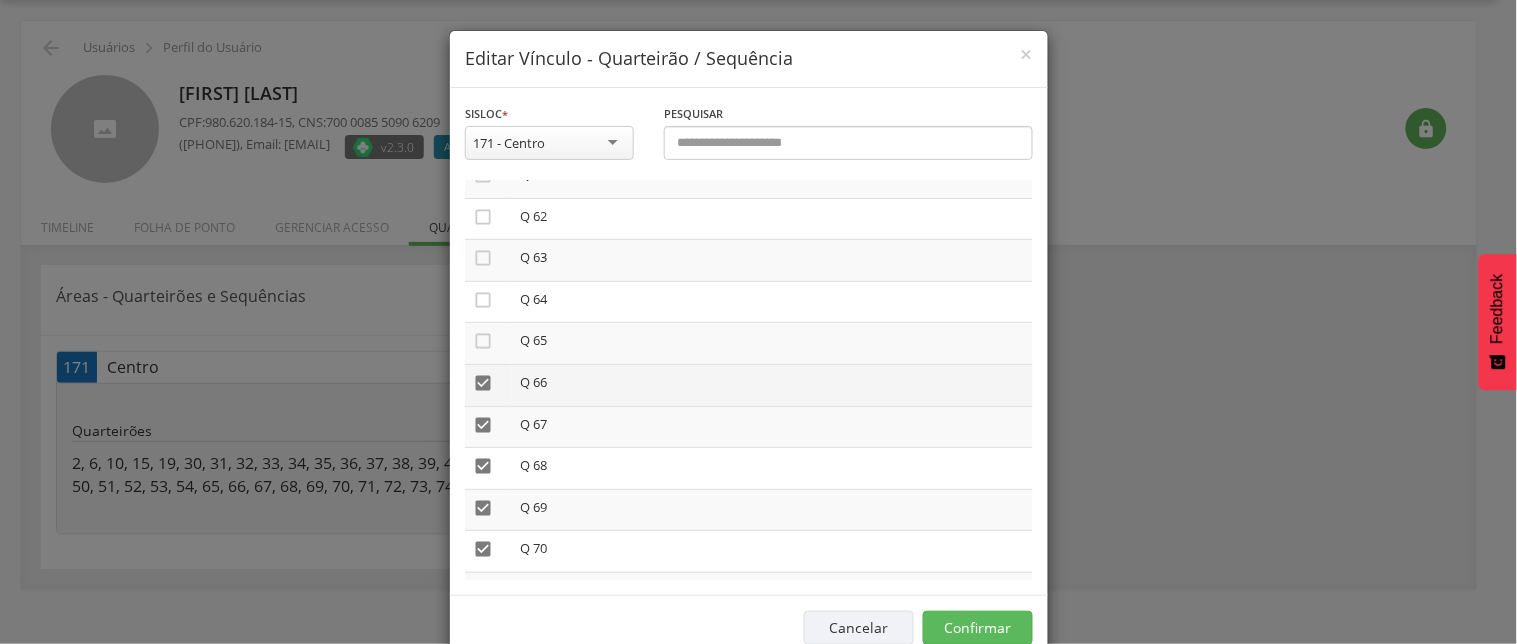 click on "" at bounding box center (483, 383) 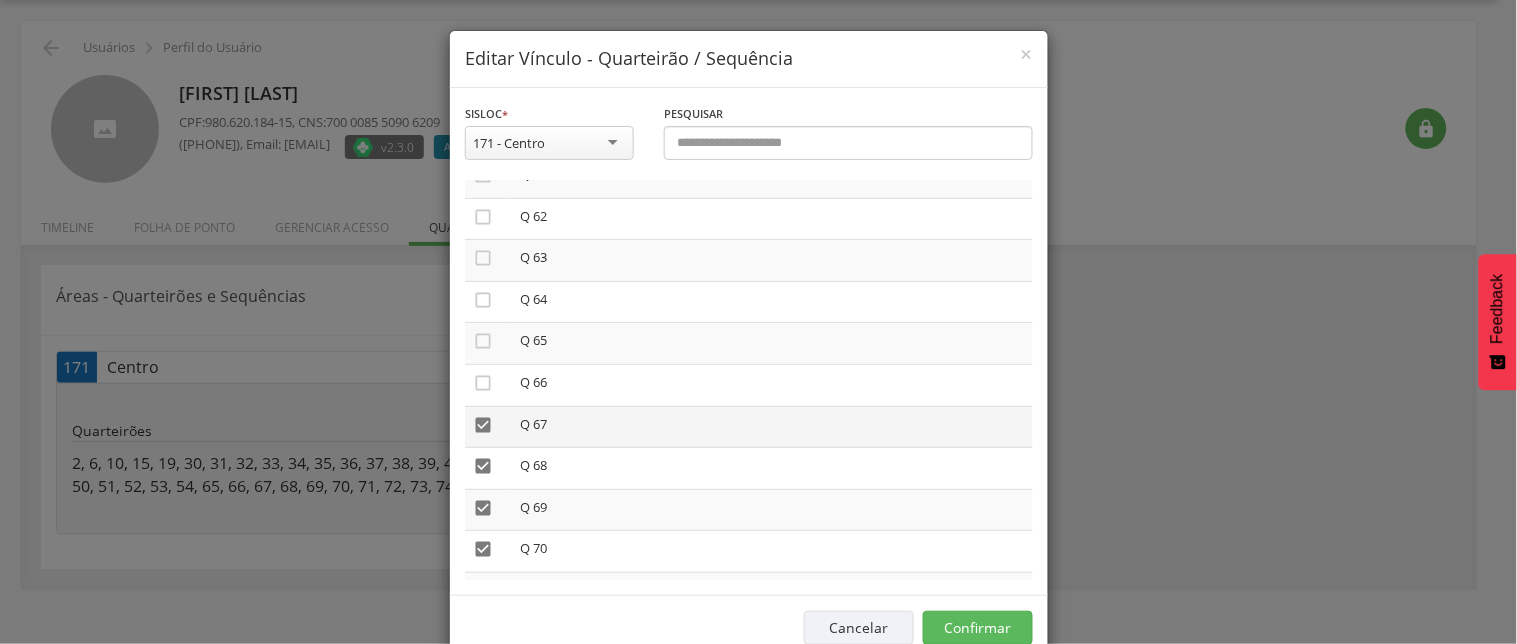 click on "" at bounding box center [483, 425] 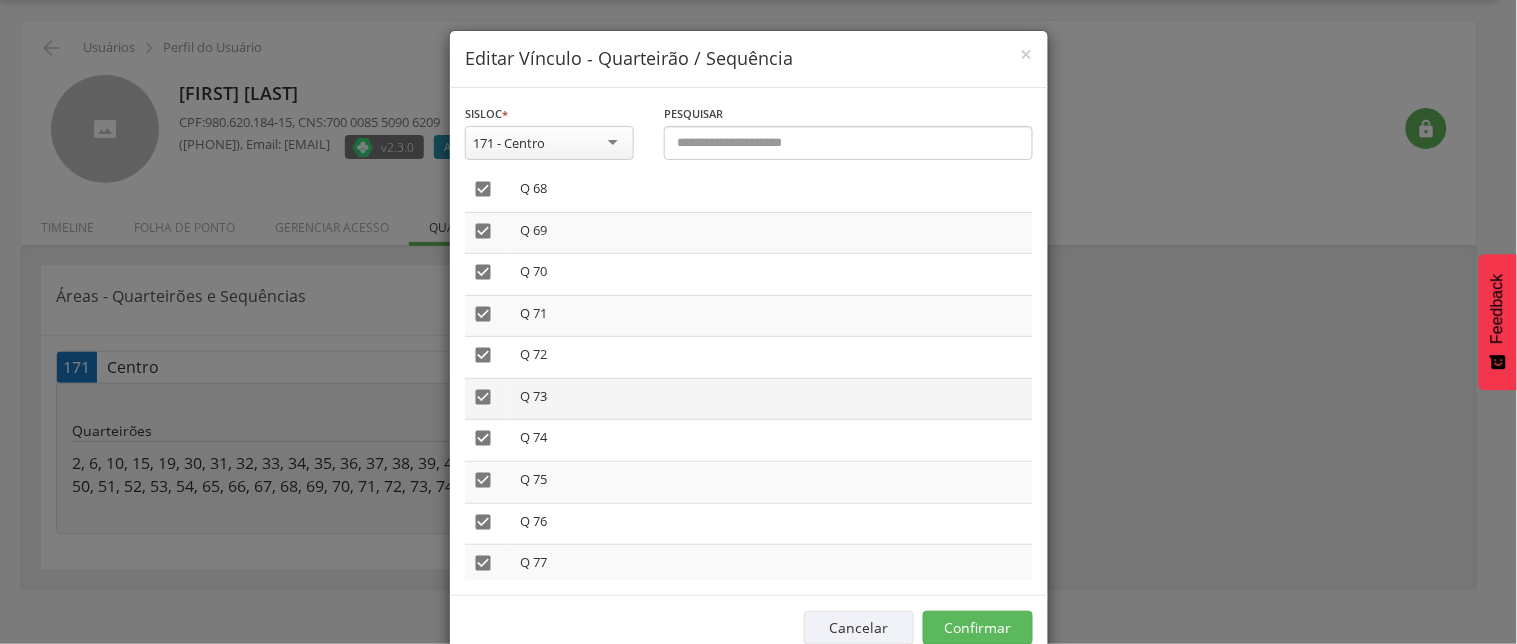 scroll, scrollTop: 2777, scrollLeft: 0, axis: vertical 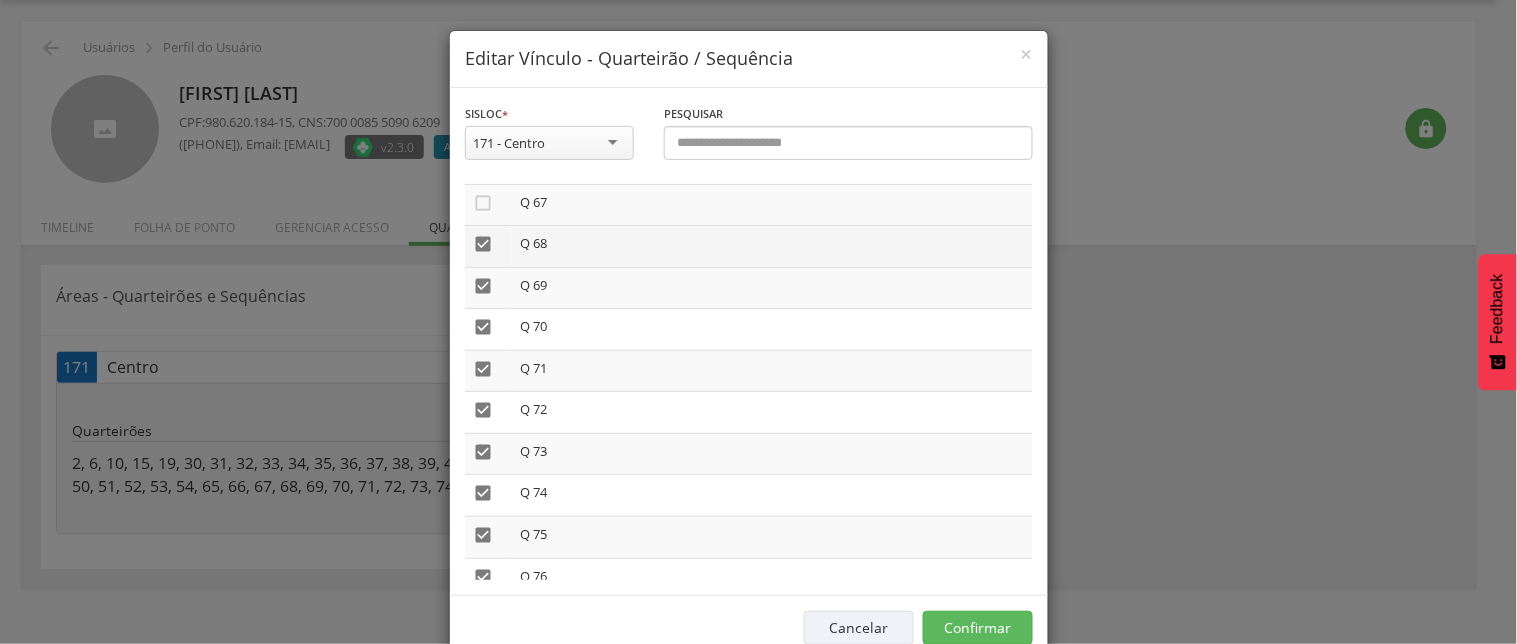 click on "" at bounding box center (488, 247) 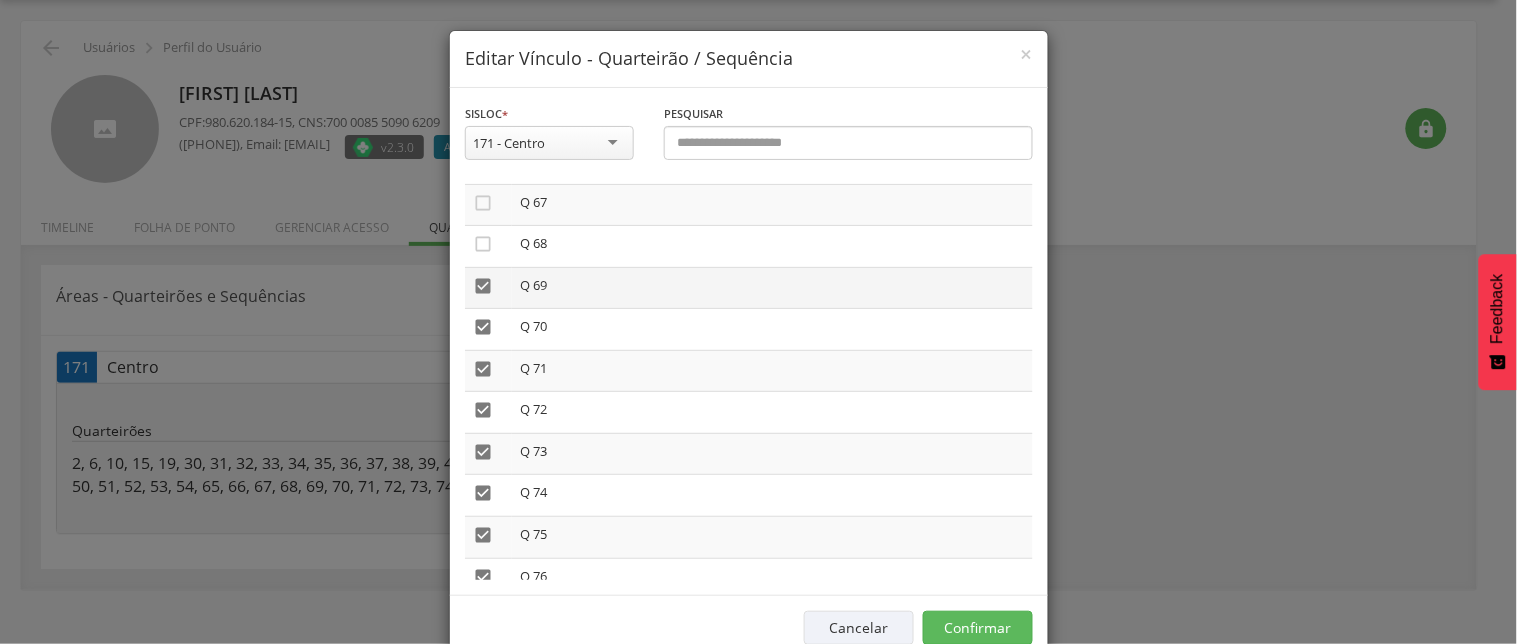 click on "" at bounding box center [483, 286] 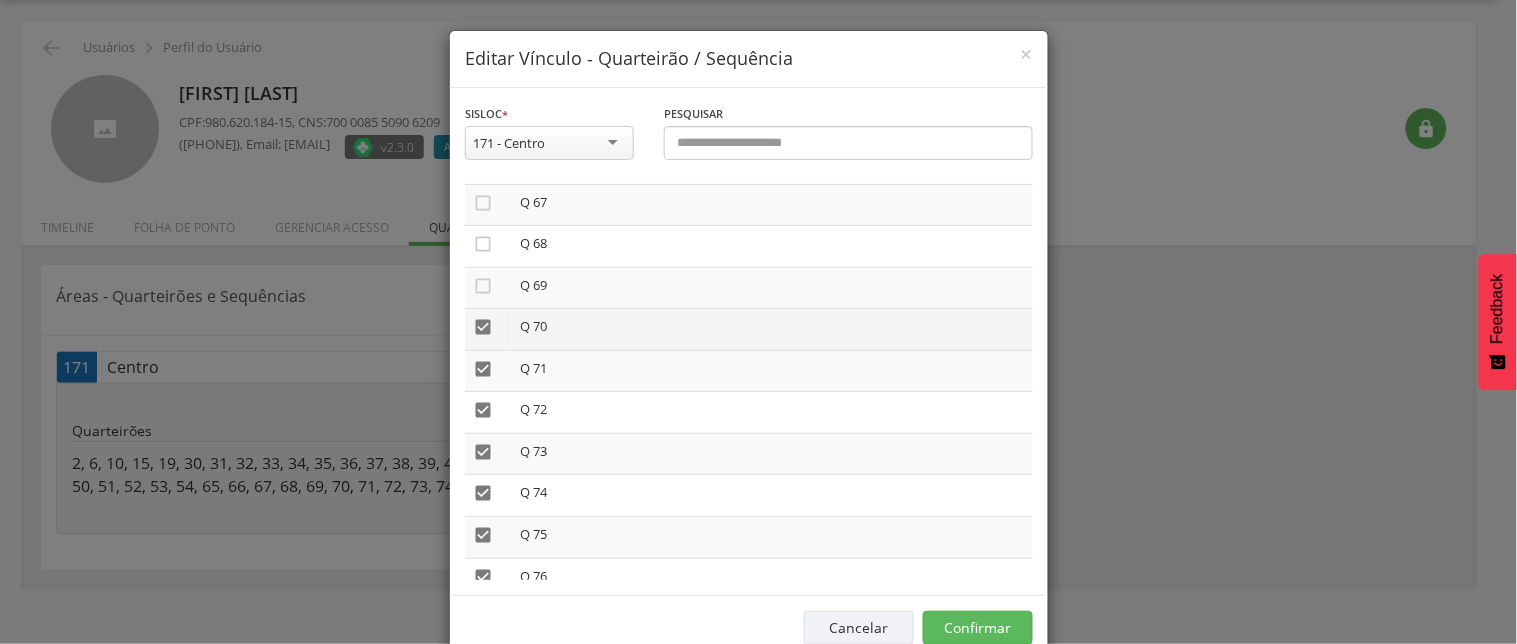 click on "" at bounding box center (483, 327) 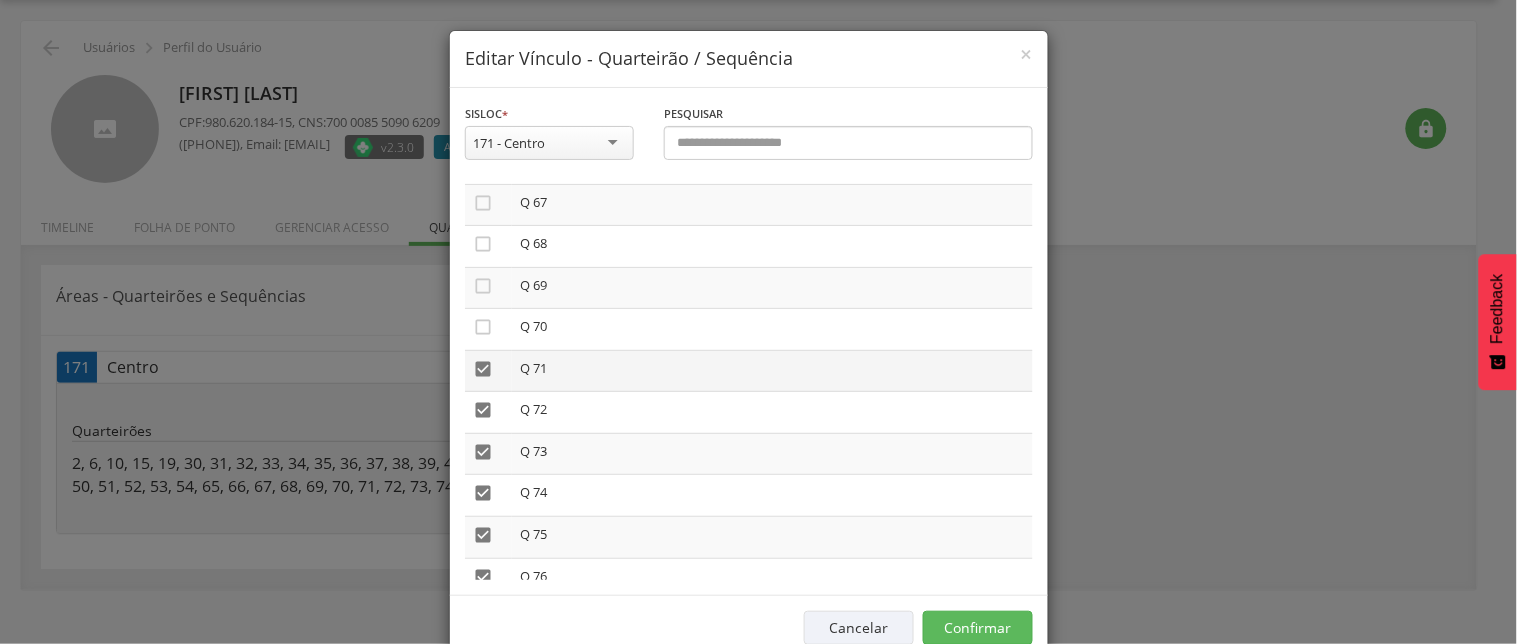 click on "" at bounding box center [483, 369] 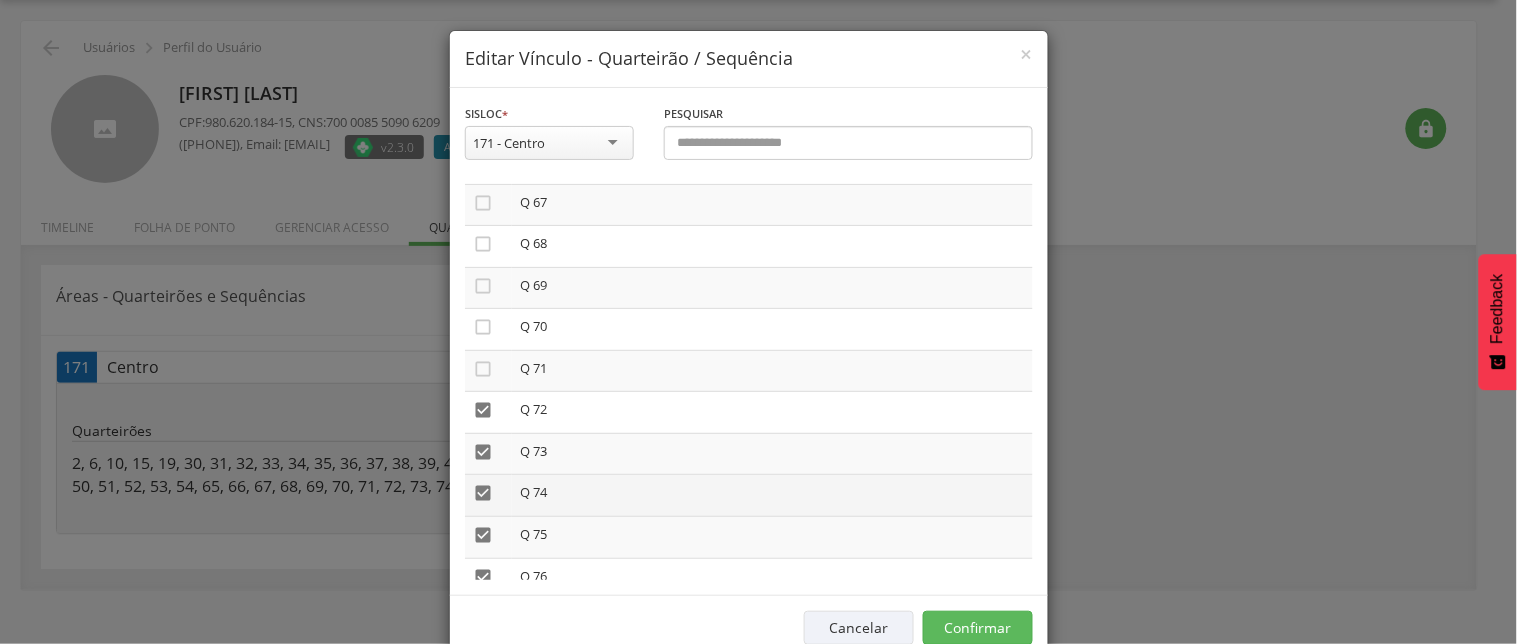 drag, startPoint x: 470, startPoint y: 471, endPoint x: 482, endPoint y: 531, distance: 61.188232 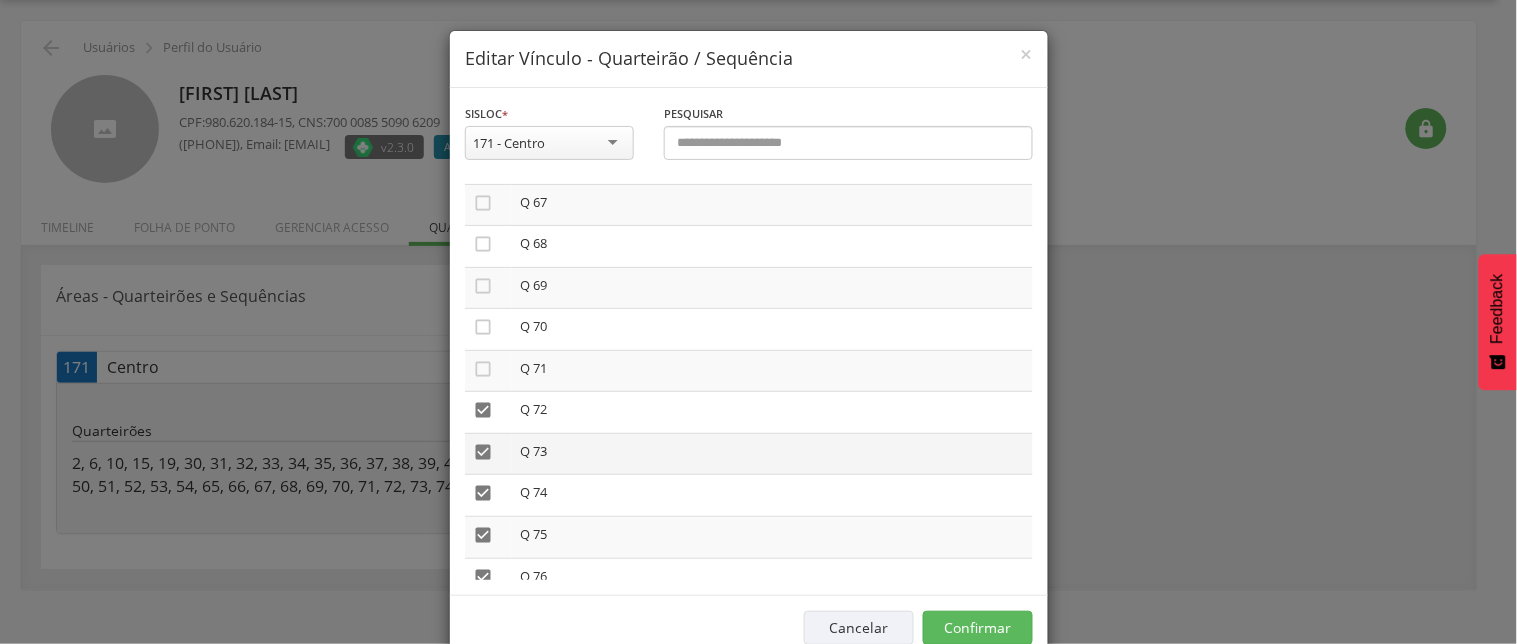 click on "" at bounding box center (483, 452) 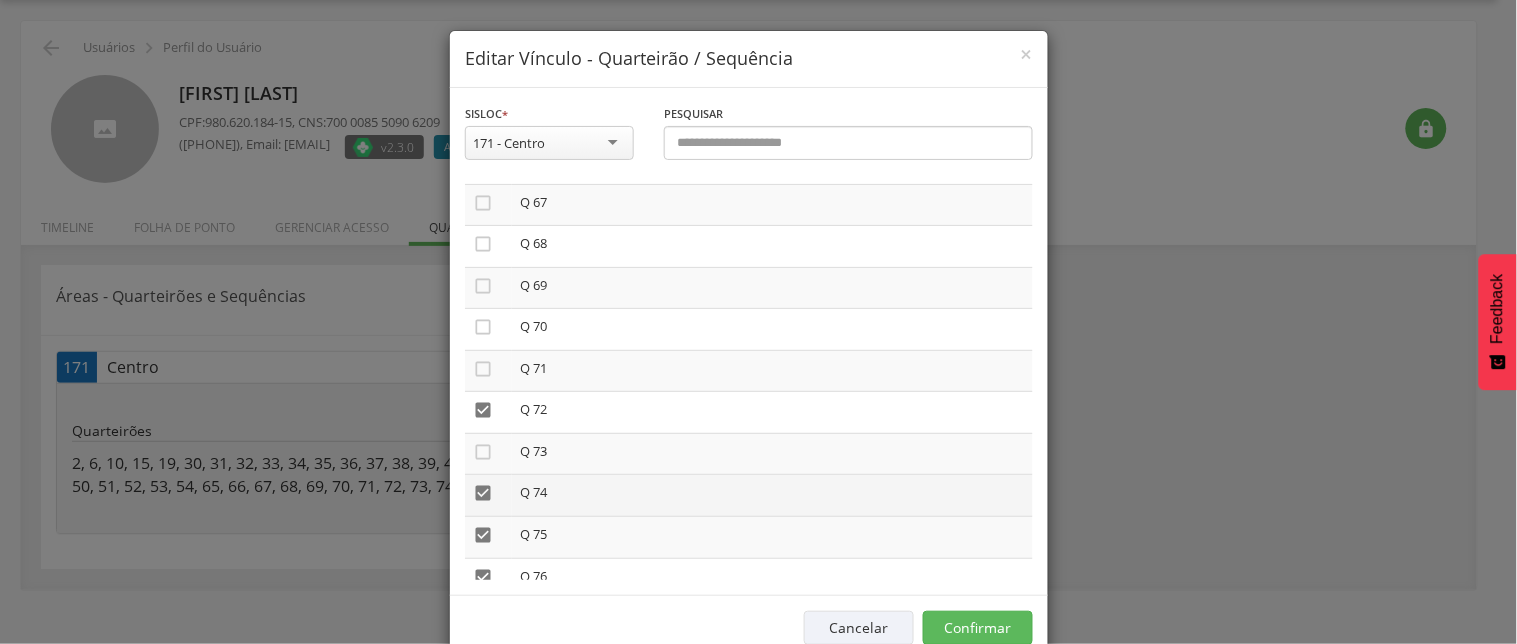 click on "" at bounding box center [483, 493] 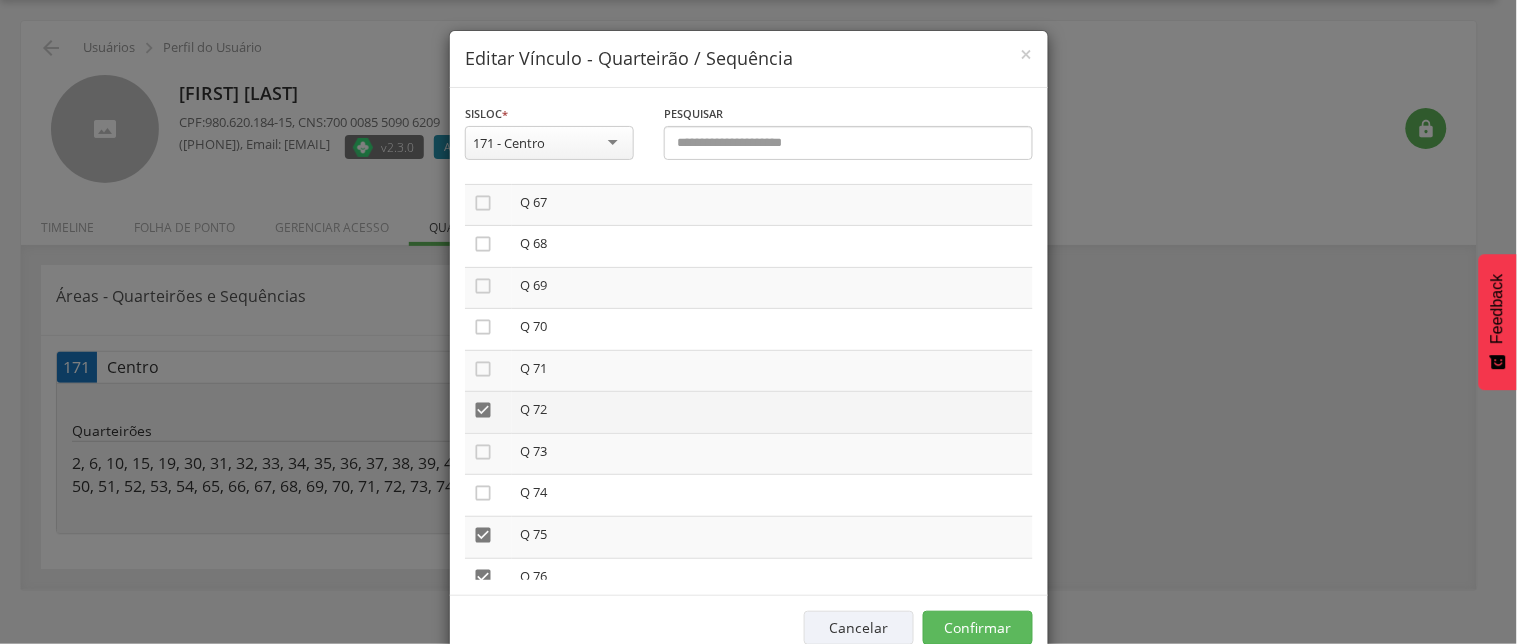 click on "" at bounding box center [483, 410] 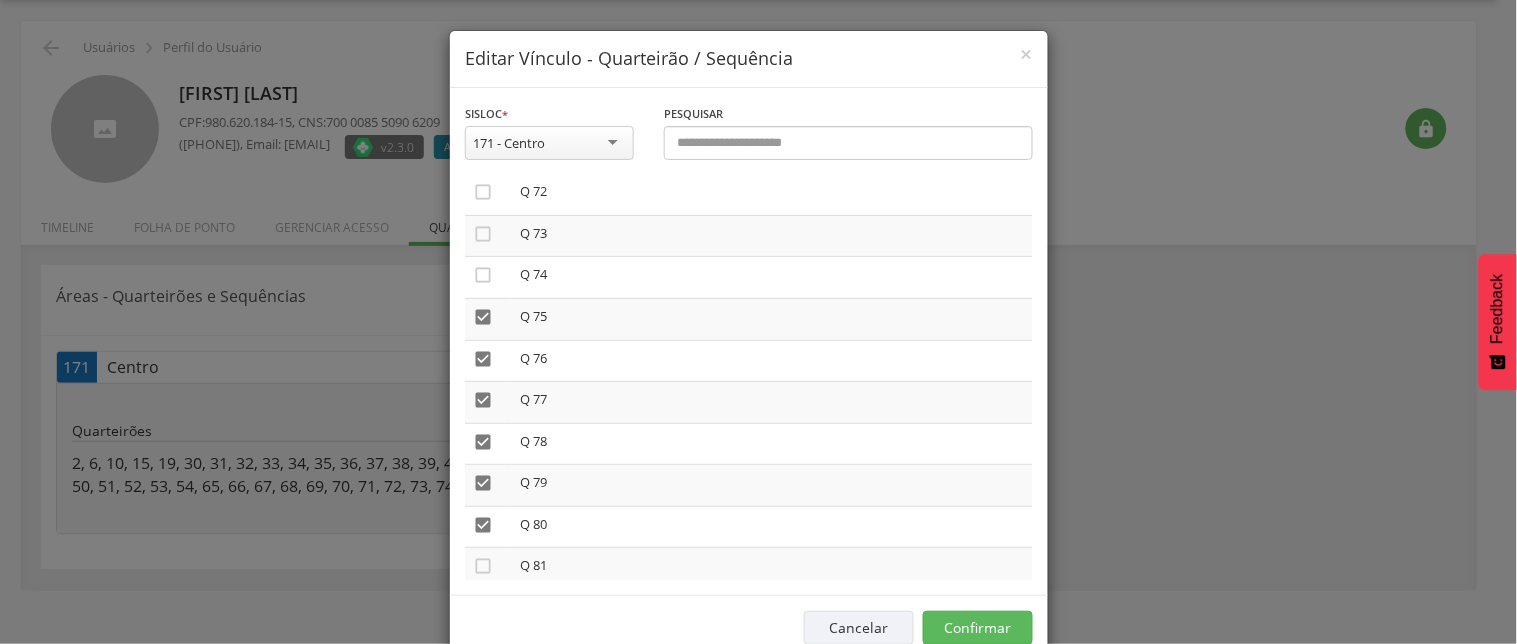 scroll, scrollTop: 3000, scrollLeft: 0, axis: vertical 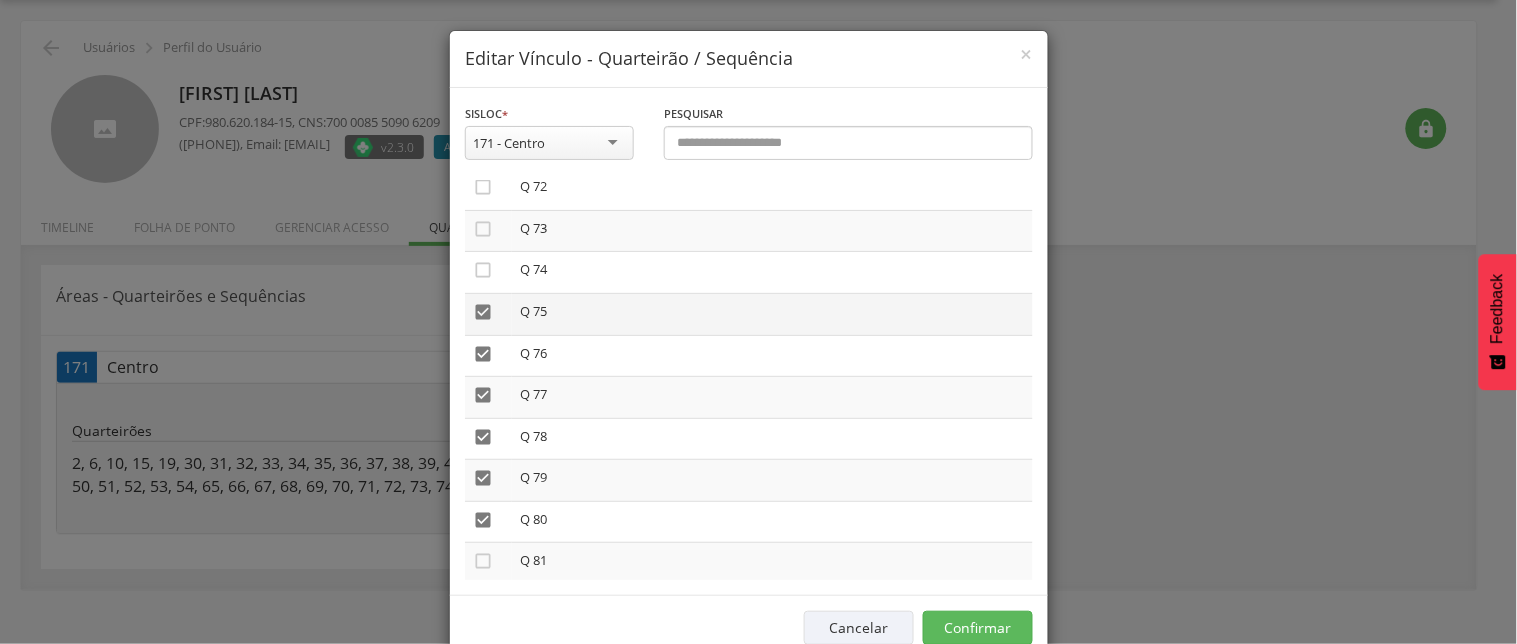 click on "" at bounding box center [483, 312] 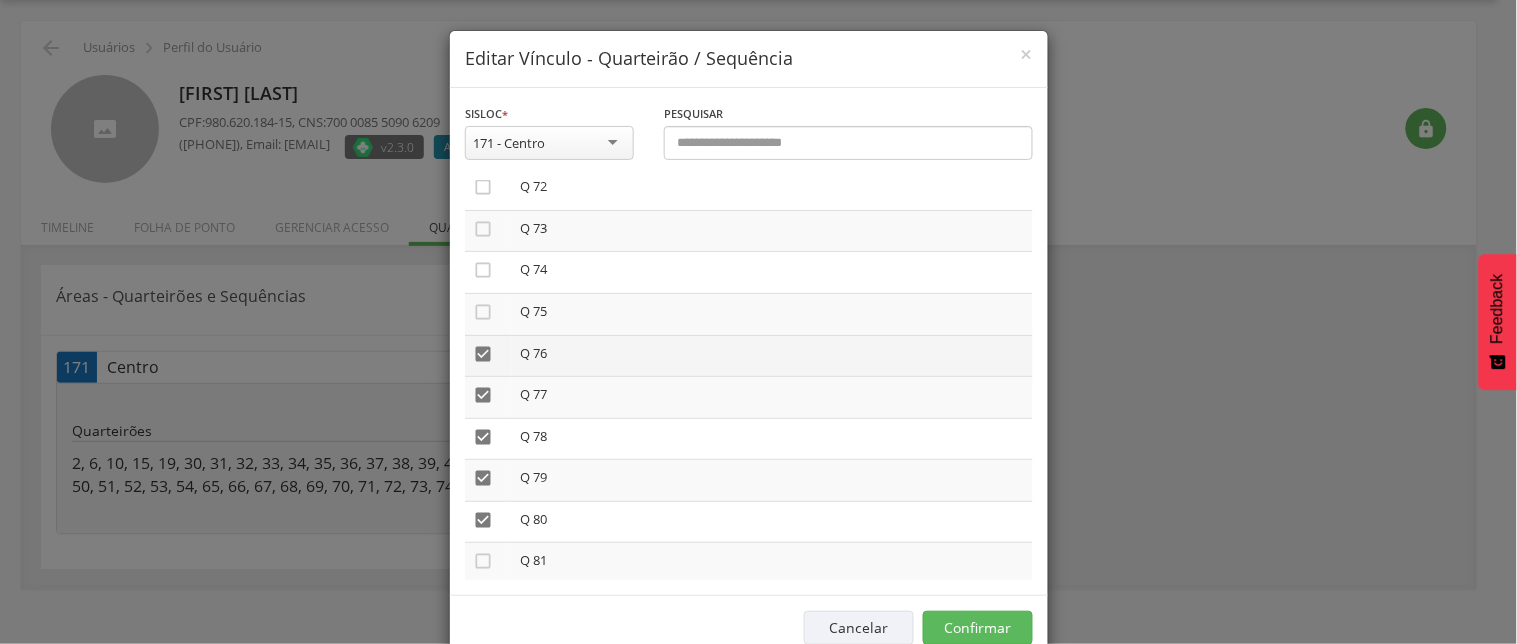 click on "" at bounding box center [483, 354] 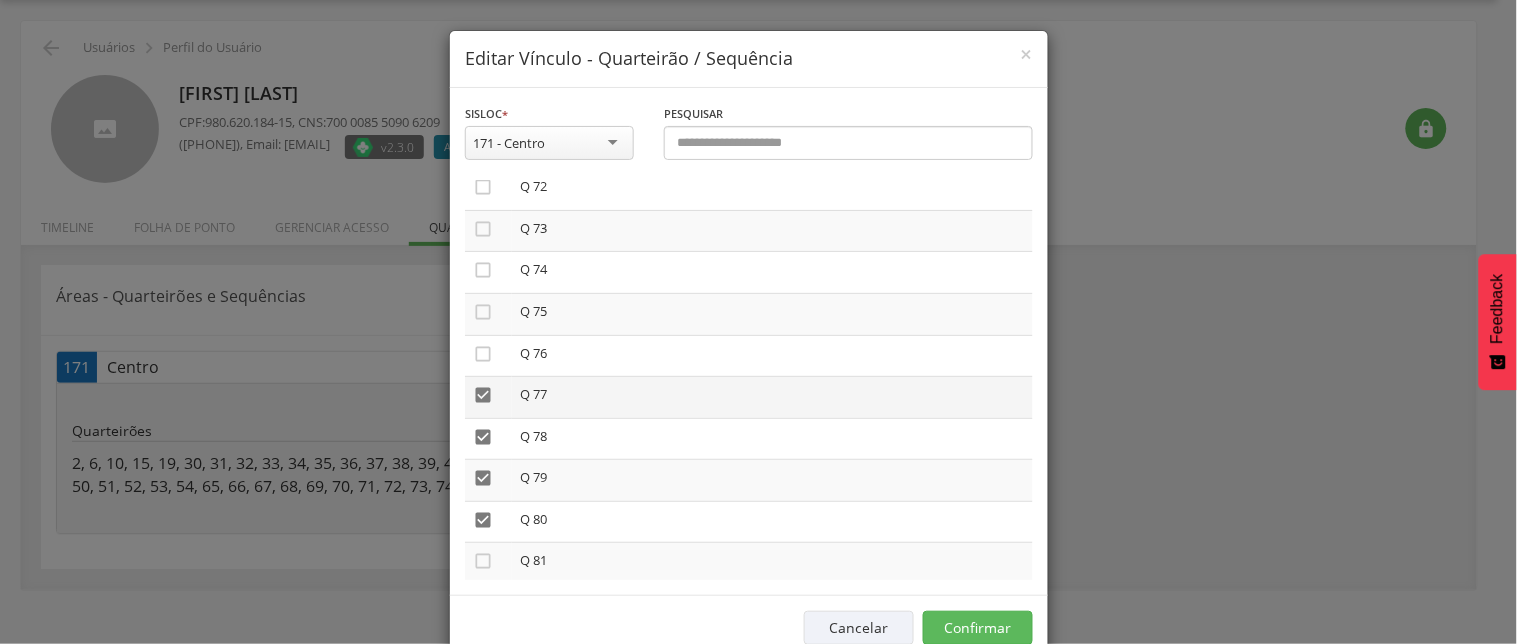 click on "" at bounding box center [483, 395] 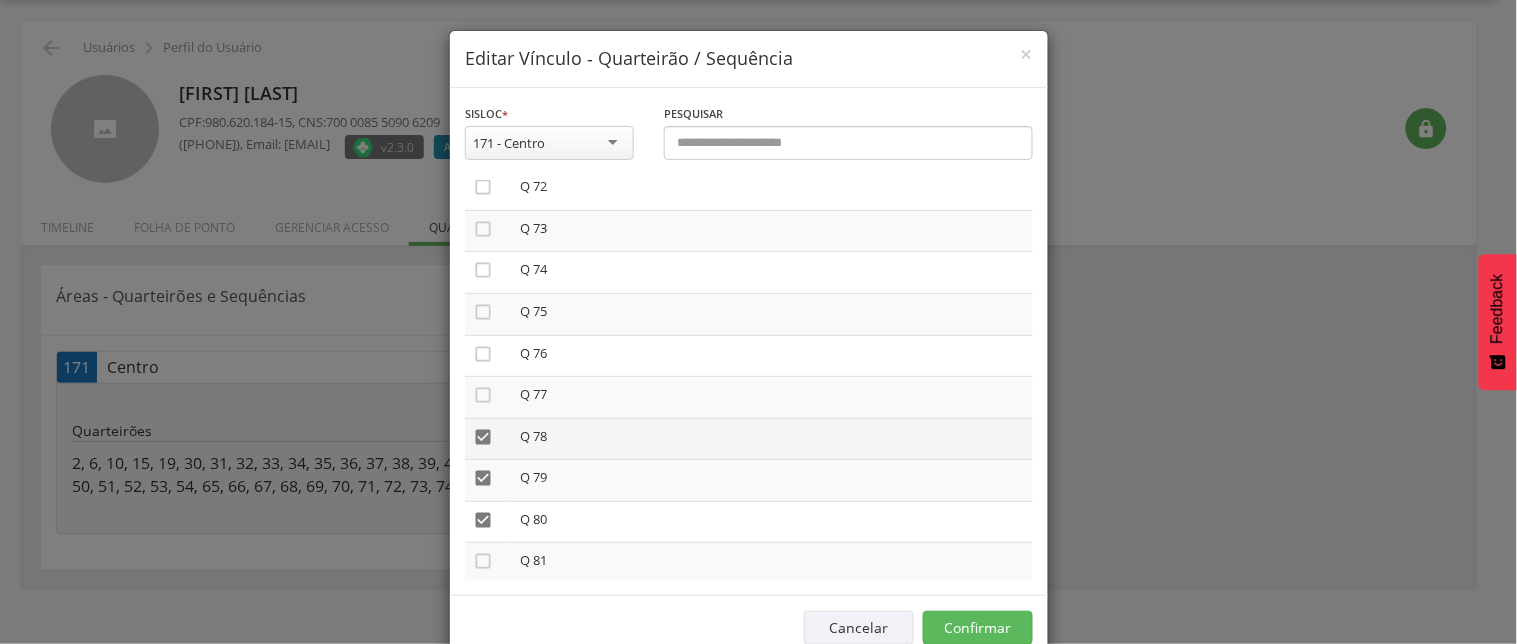 click on "" at bounding box center (483, 437) 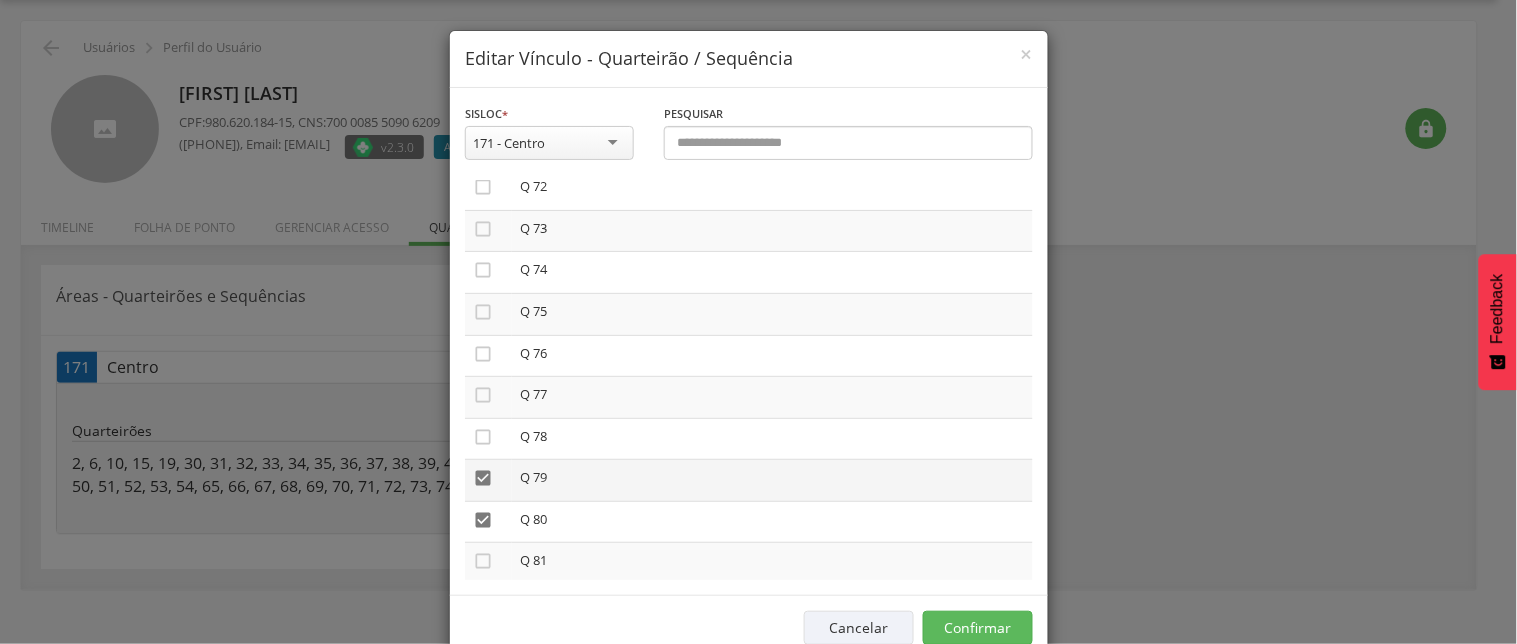 click on "" at bounding box center [483, 478] 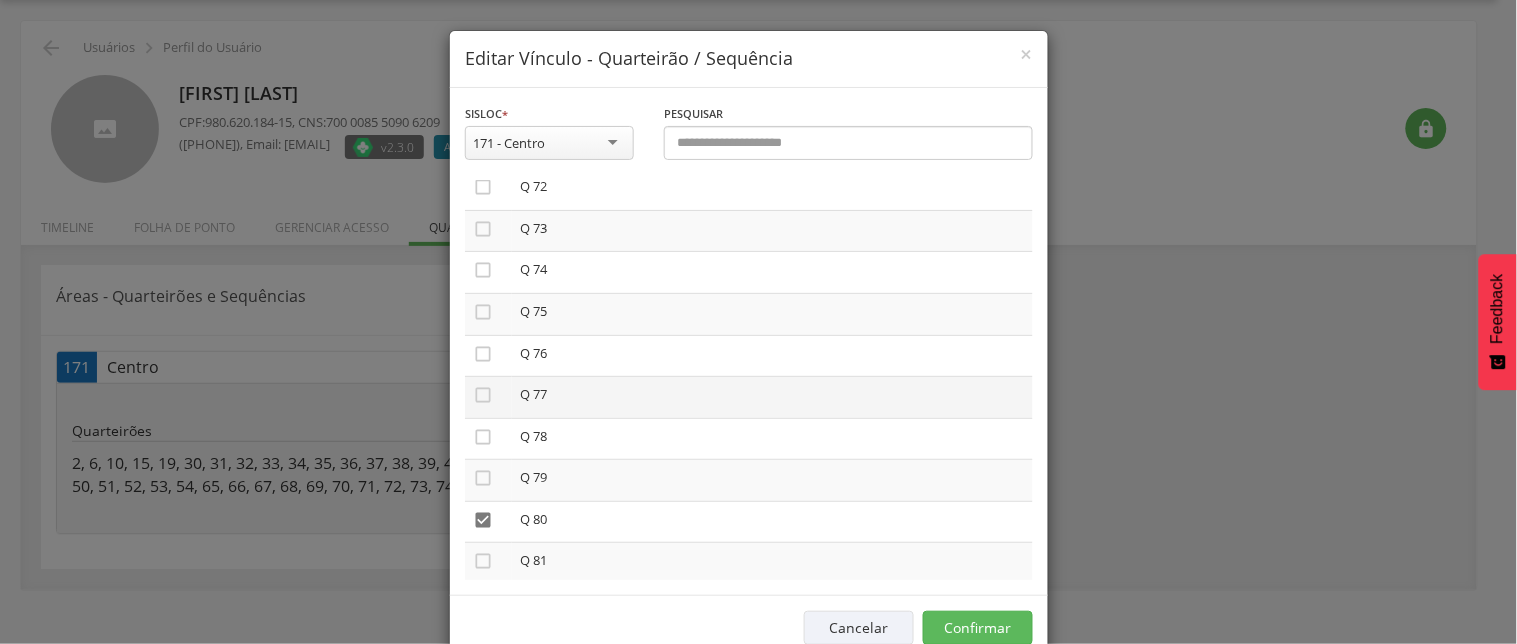 scroll, scrollTop: 3222, scrollLeft: 0, axis: vertical 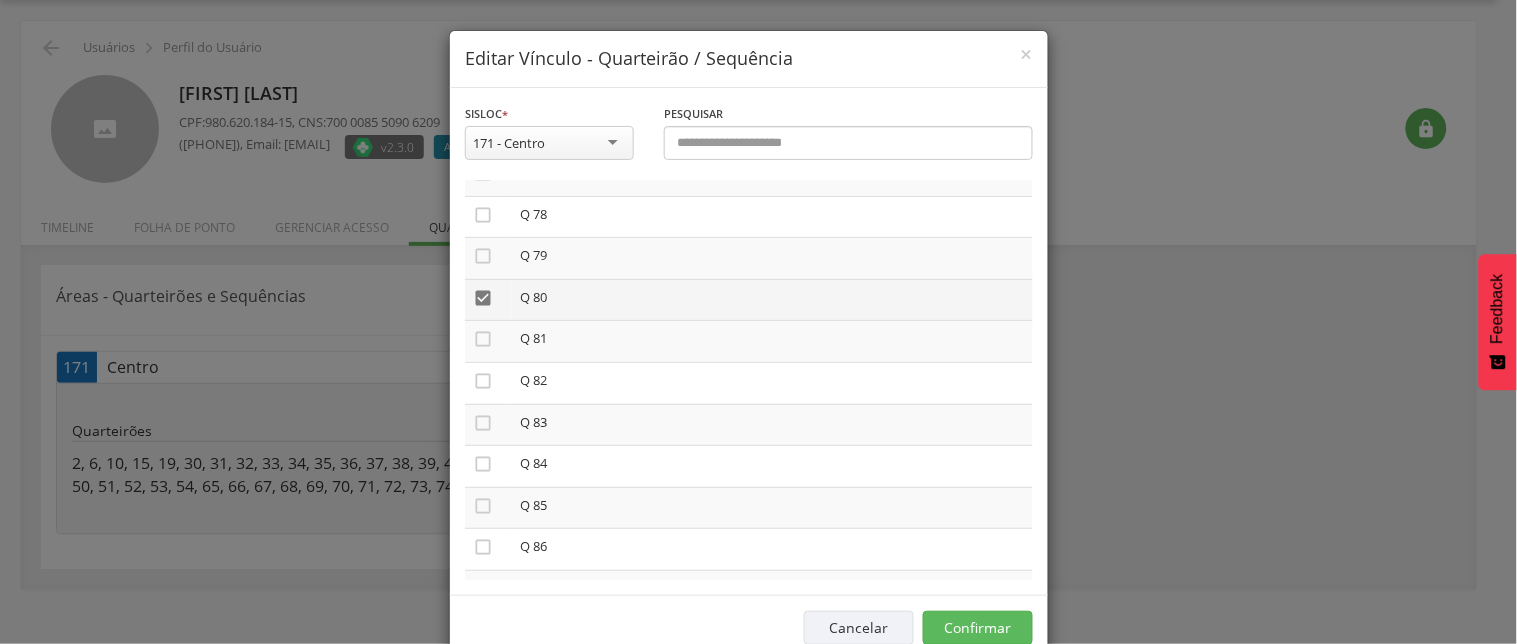click on "" at bounding box center [483, 298] 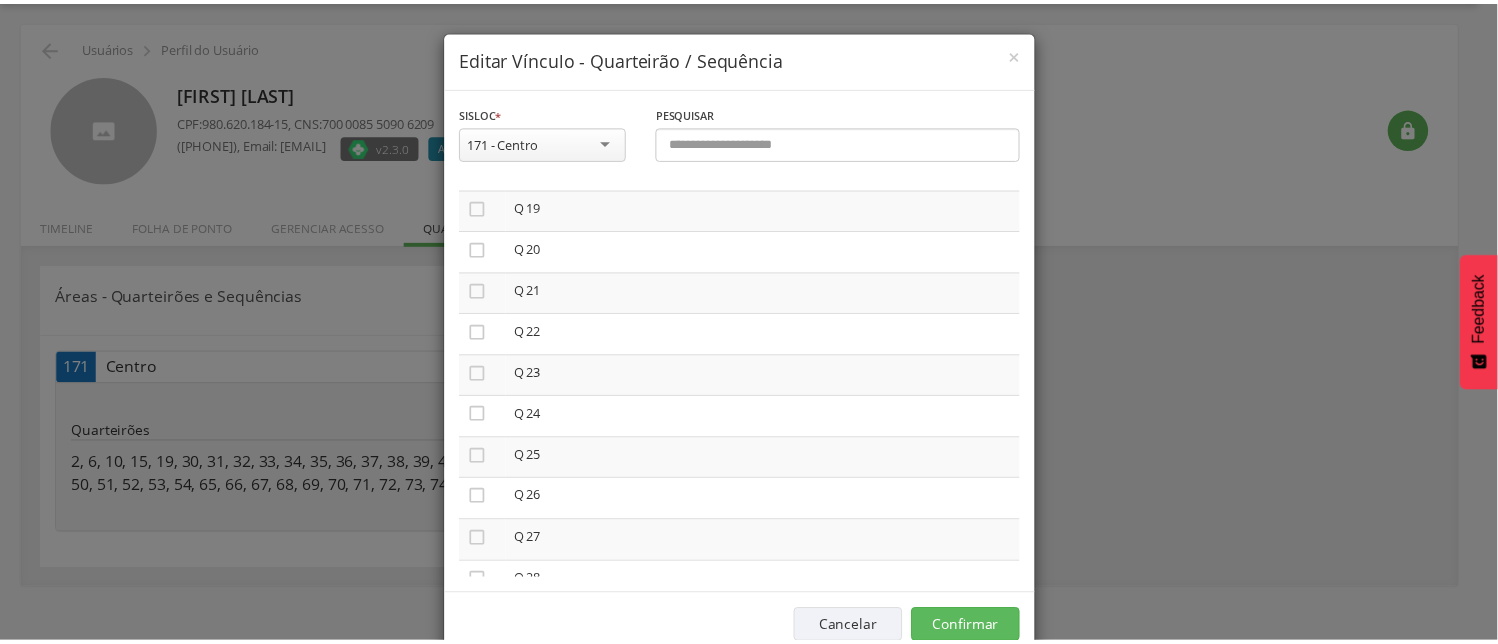 scroll, scrollTop: 1444, scrollLeft: 0, axis: vertical 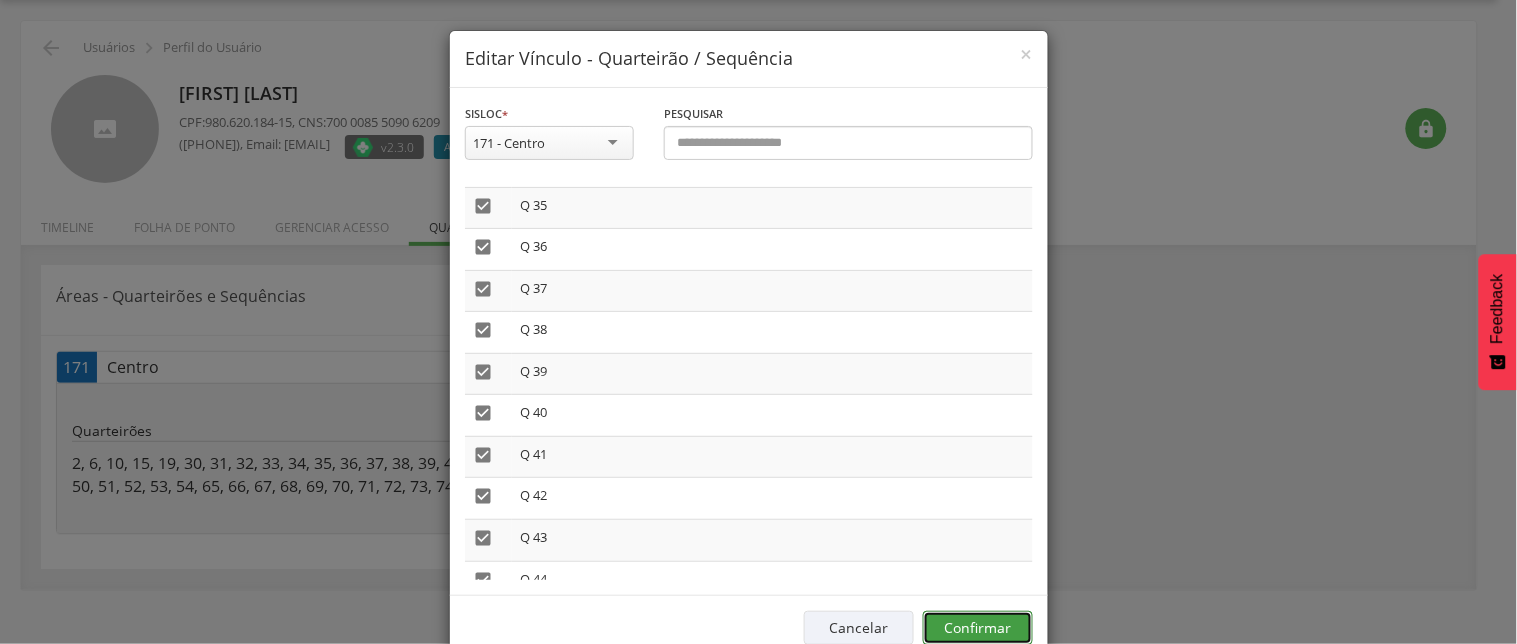click on "Confirmar" at bounding box center (978, 628) 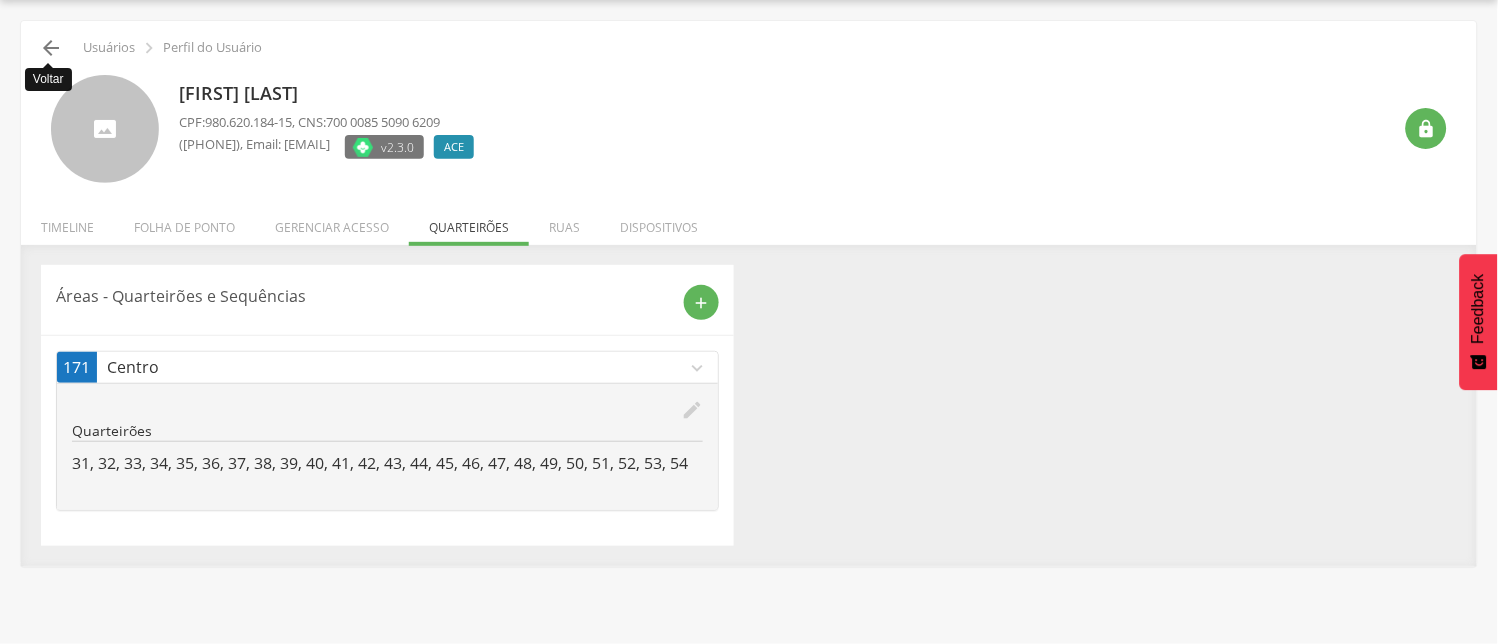 click on "" at bounding box center [51, 48] 